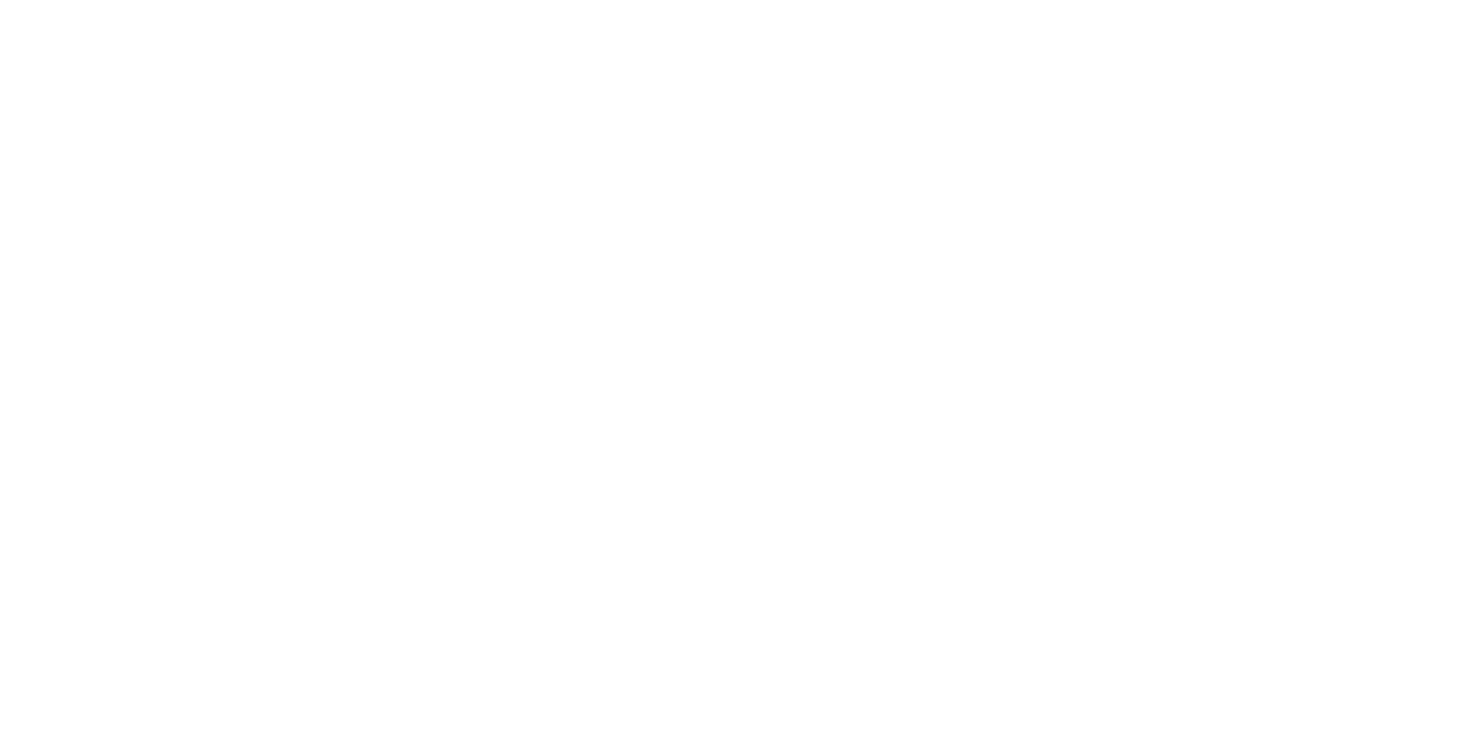 scroll, scrollTop: 0, scrollLeft: 0, axis: both 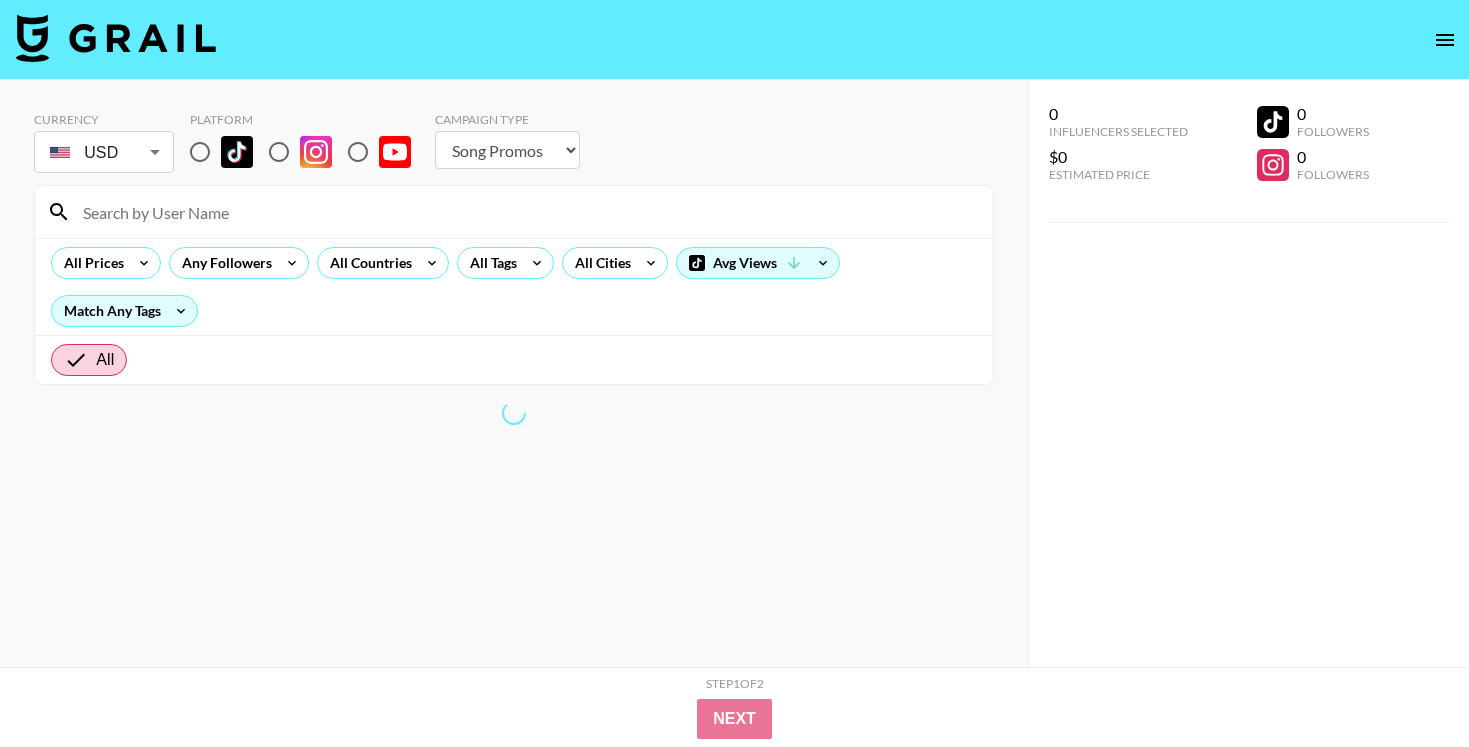click at bounding box center (237, 152) 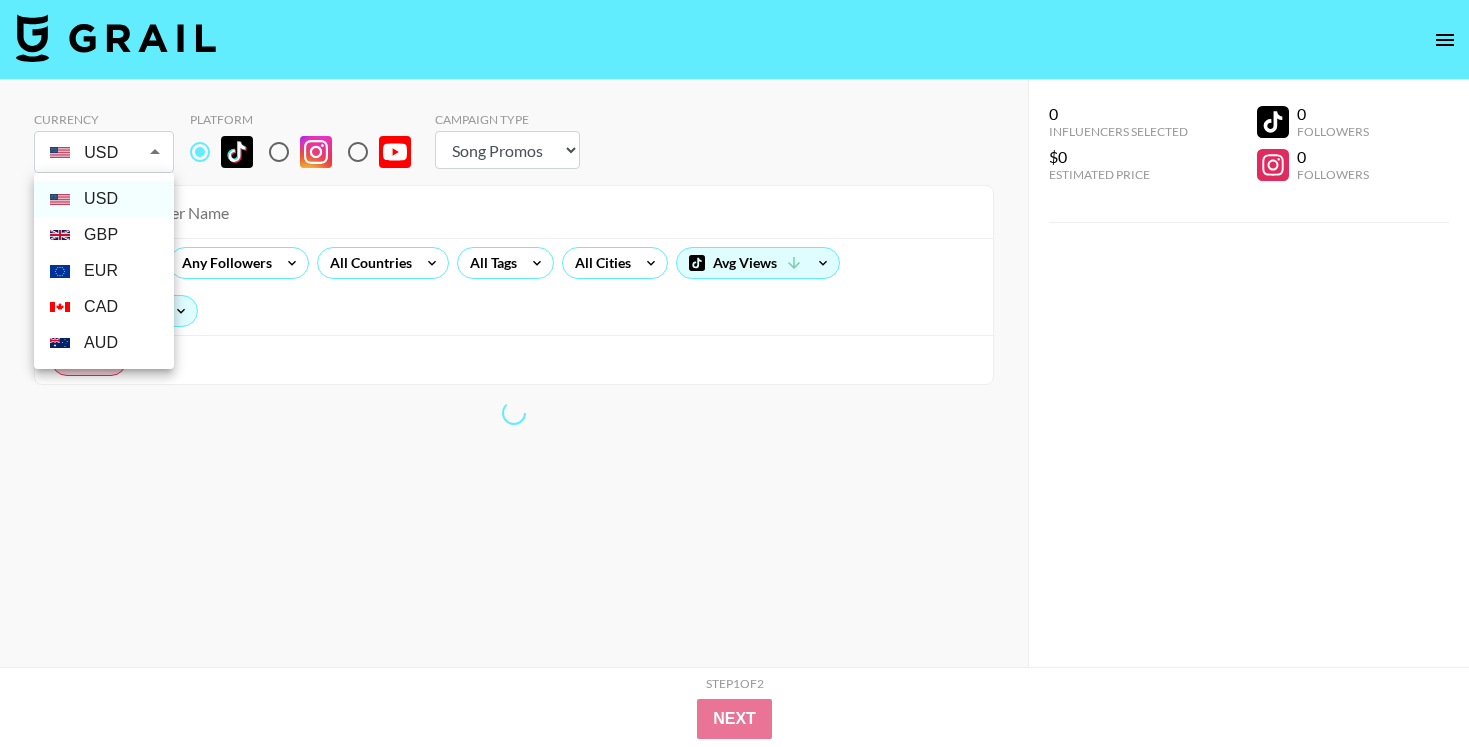 click on "Currency USD USD ​ Platform Campaign Type Choose Type... Song Promos Brand Promos All Prices Any Followers All Countries All Tags All Cities Avg Views Match Any Tags All 0 Influencers Selected $0 Estimated Price 0 Followers 0 Followers 0 Influencers Selected $0 Estimated Price 0 Followers 0 Followers Step  1  of  2 View  Summary Next v [DATE] © Grail Talent Terms USD GBP EUR CAD AUD" at bounding box center (734, 413) 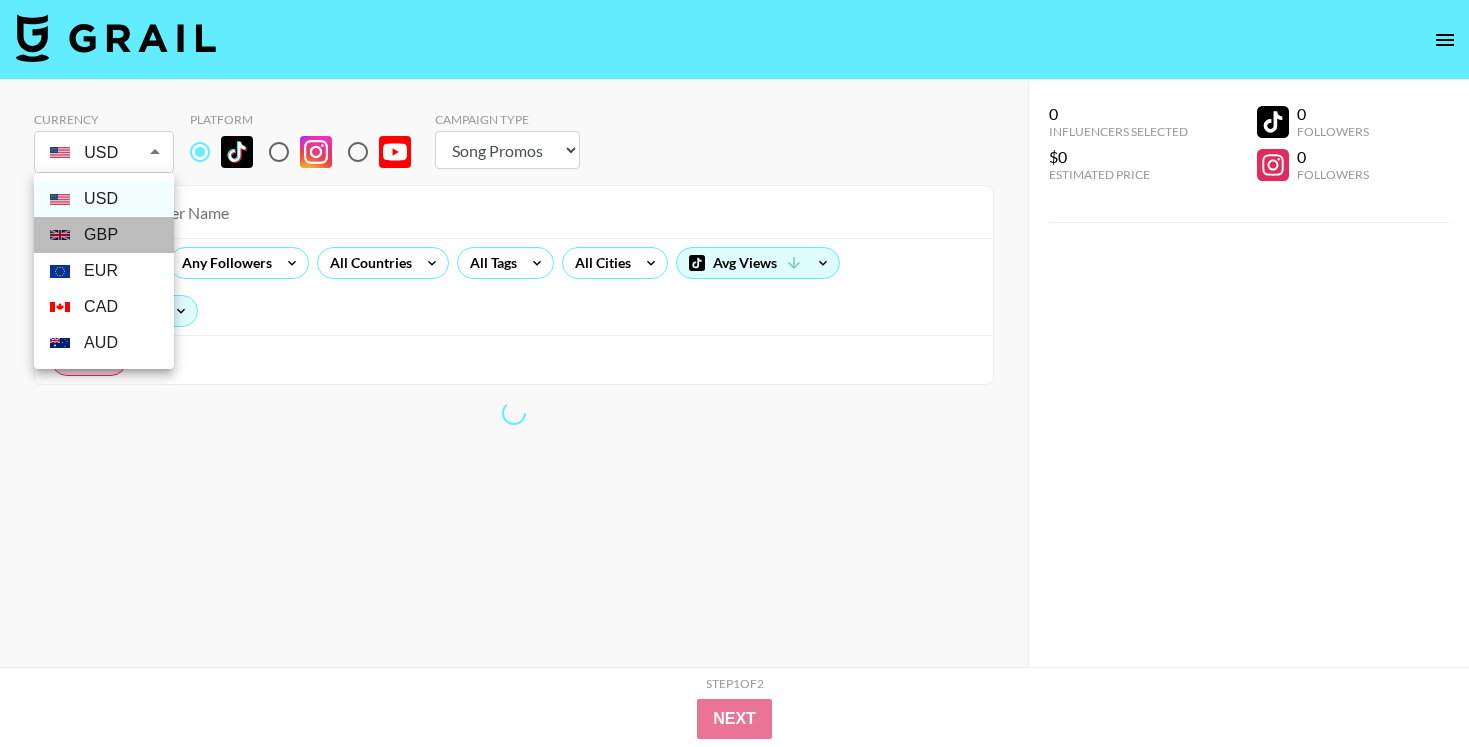 click on "GBP" at bounding box center [104, 235] 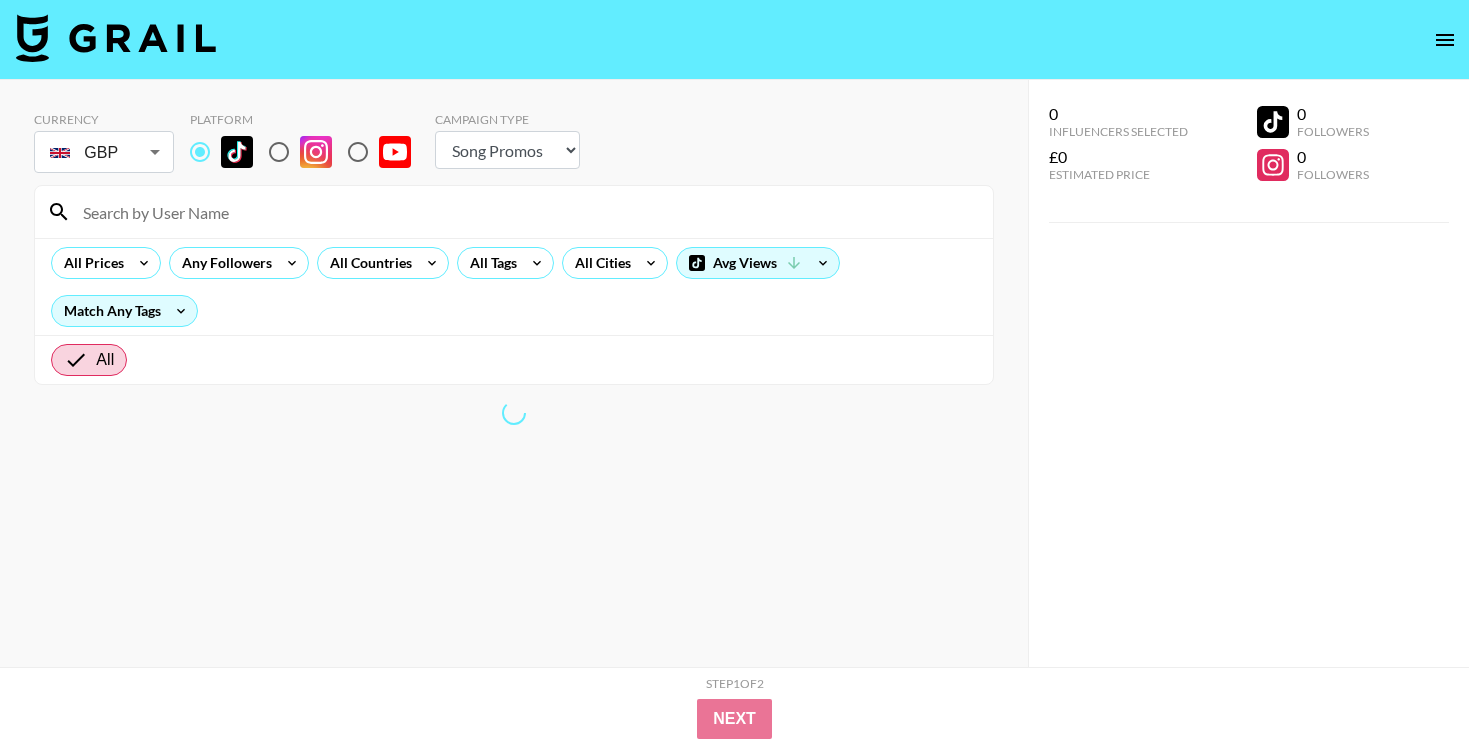 type on "GBP" 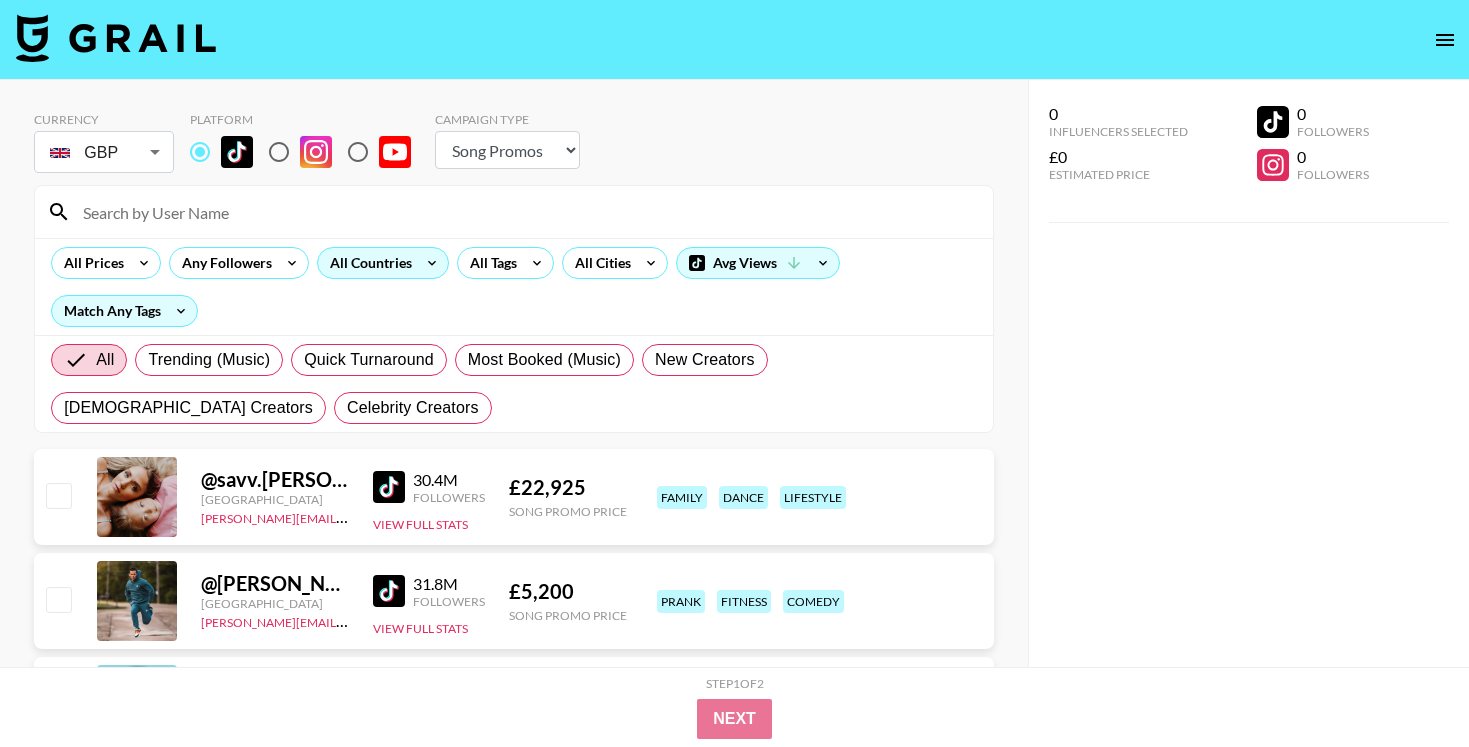 click on "All Countries" at bounding box center (367, 263) 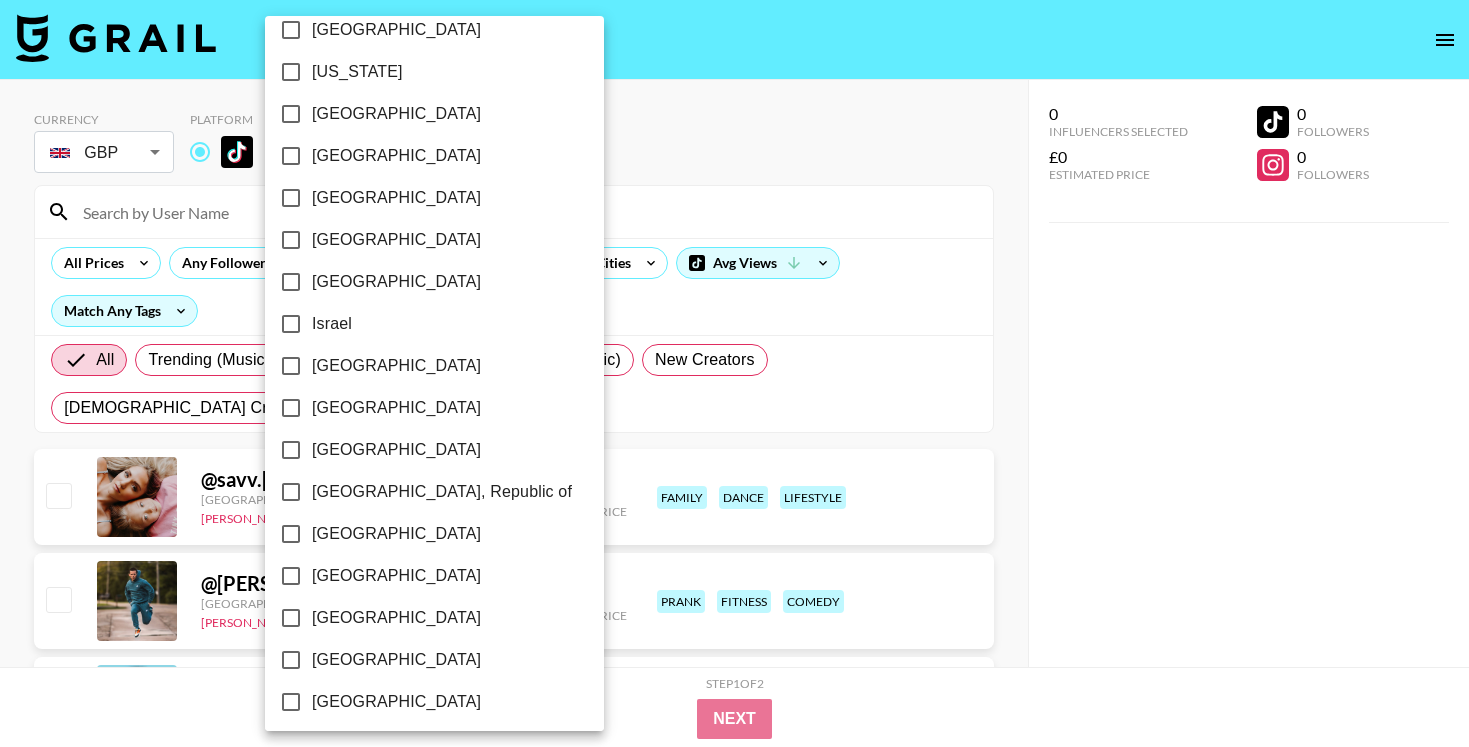 scroll, scrollTop: 1585, scrollLeft: 0, axis: vertical 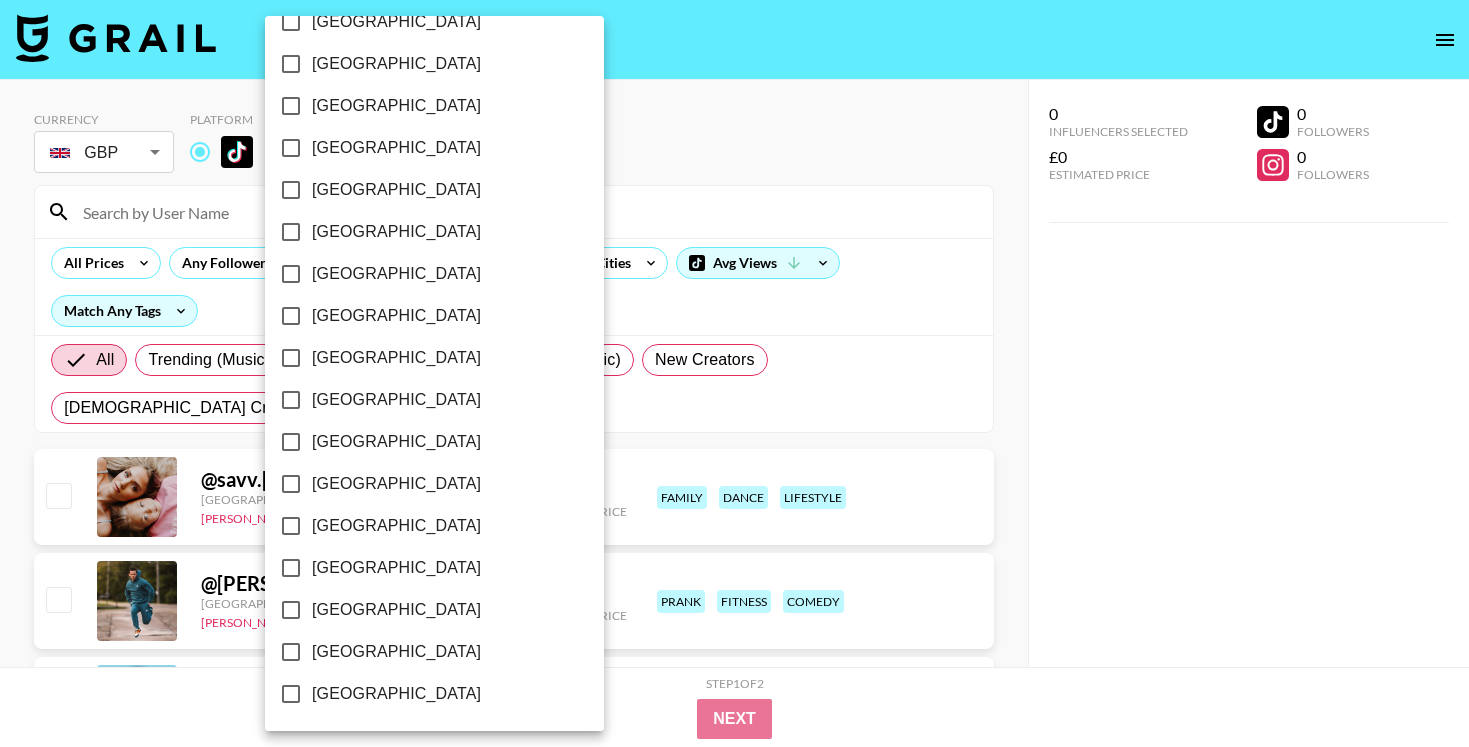 click on "[GEOGRAPHIC_DATA]" at bounding box center (396, 610) 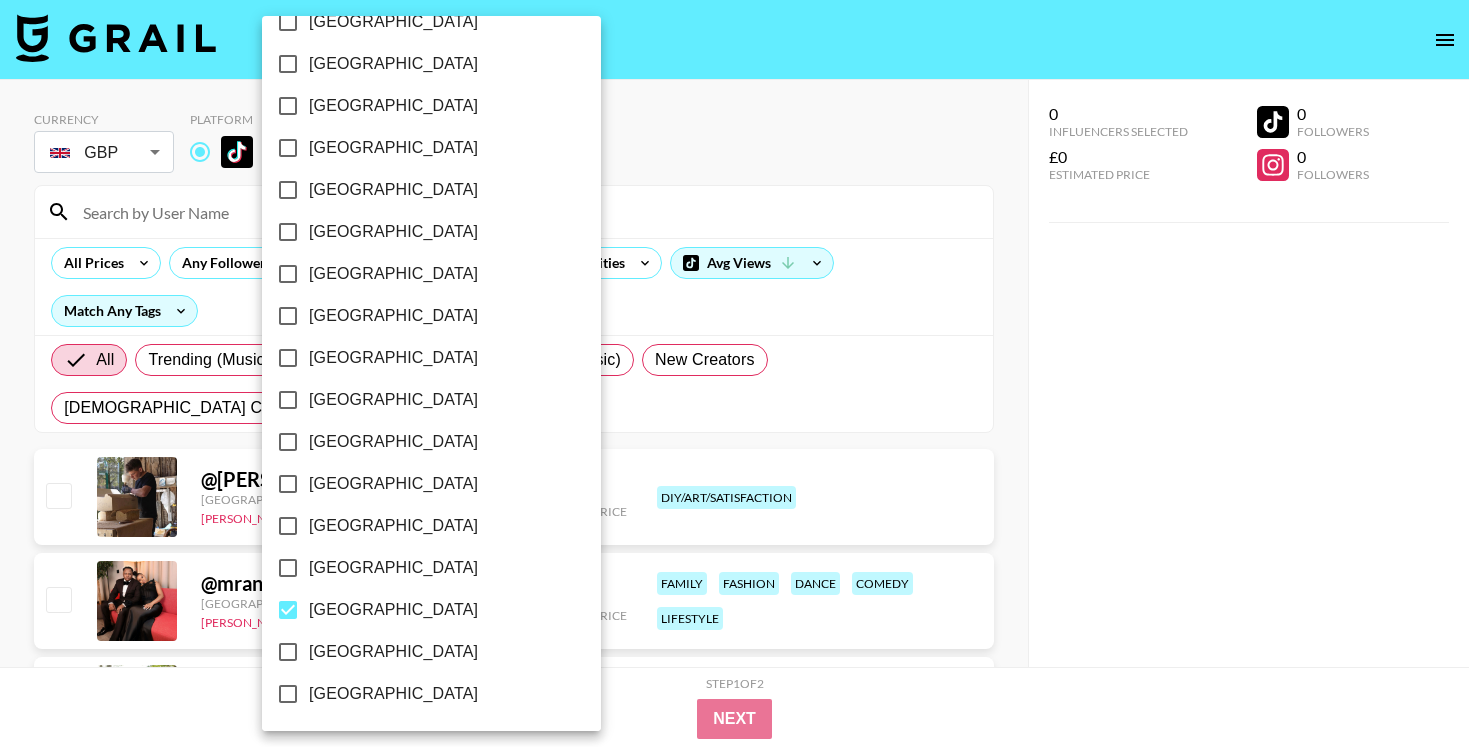 click on "[GEOGRAPHIC_DATA]" at bounding box center (393, 652) 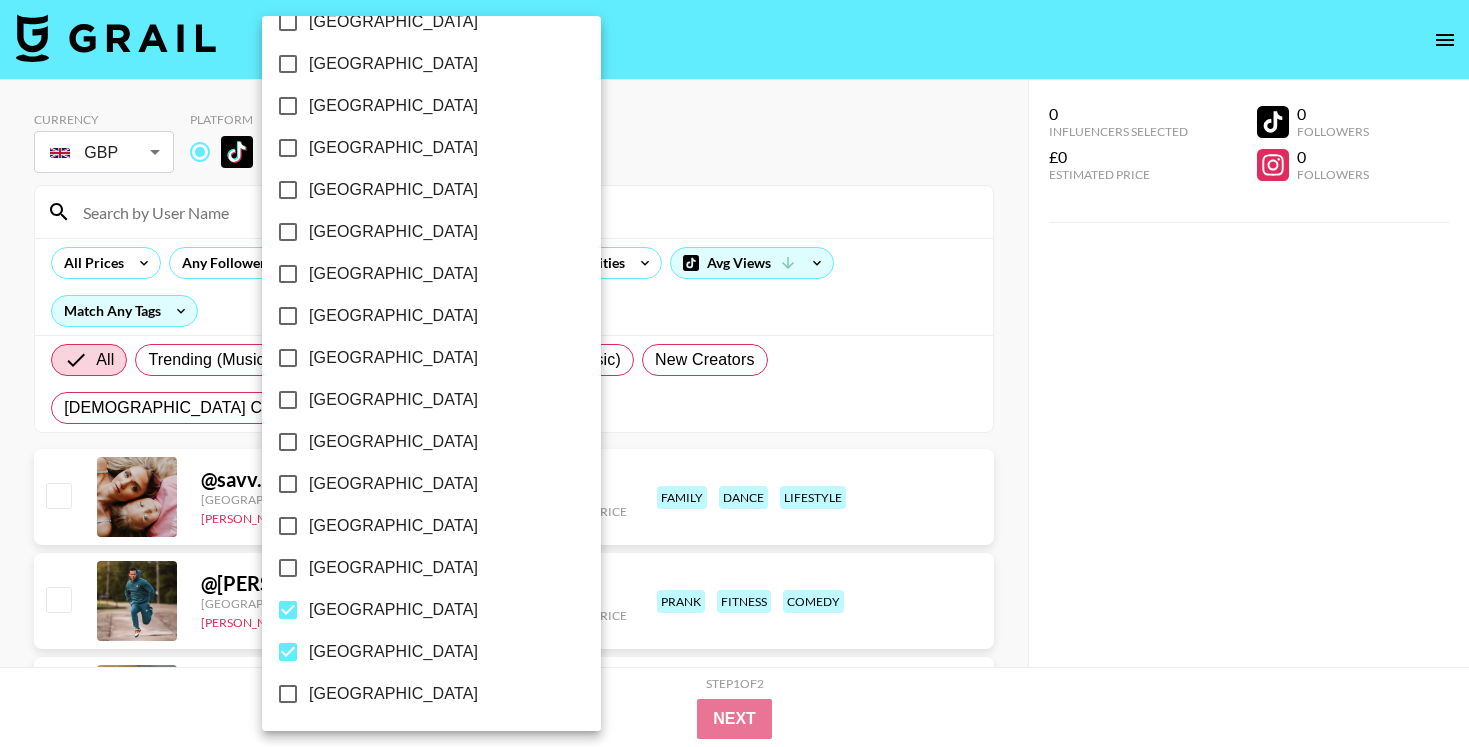 click at bounding box center (734, 373) 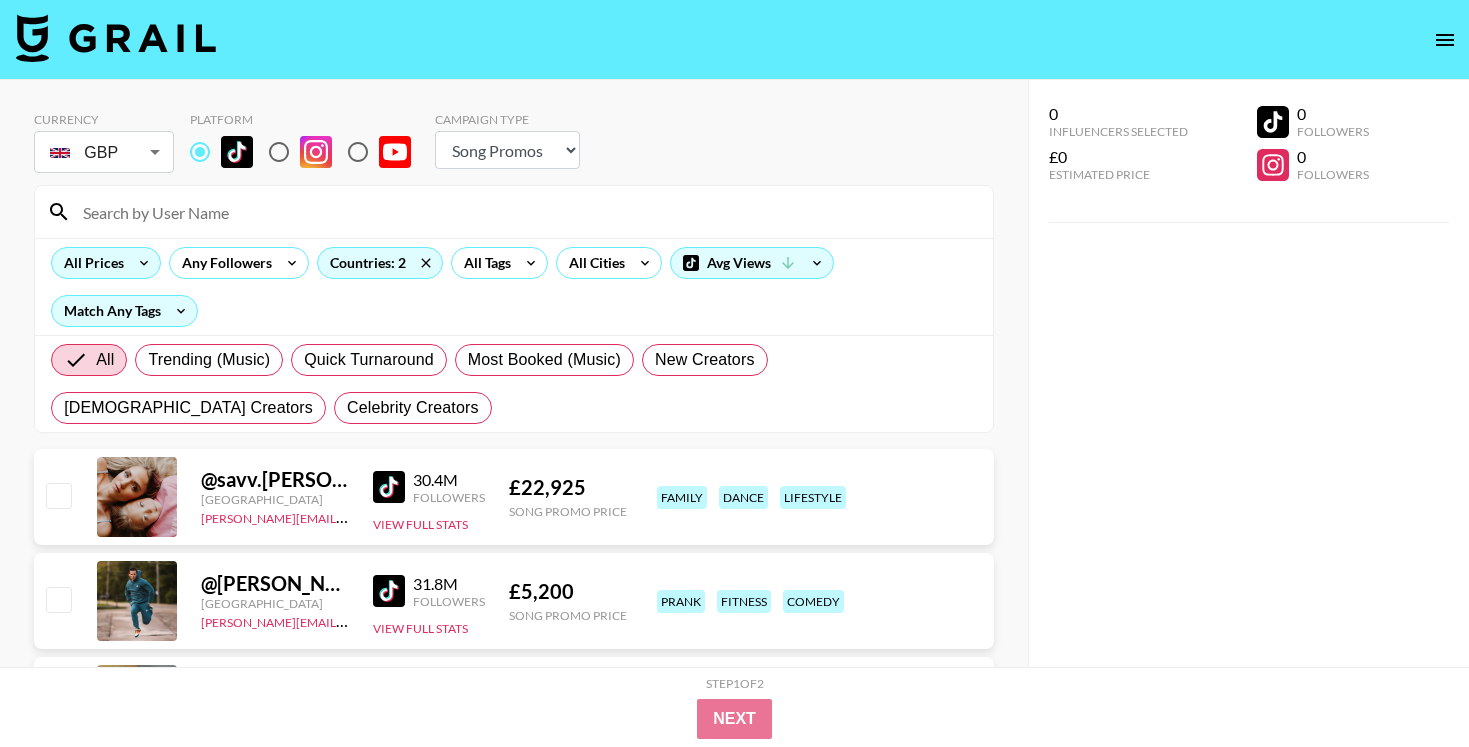 click on "All Prices" at bounding box center [106, 263] 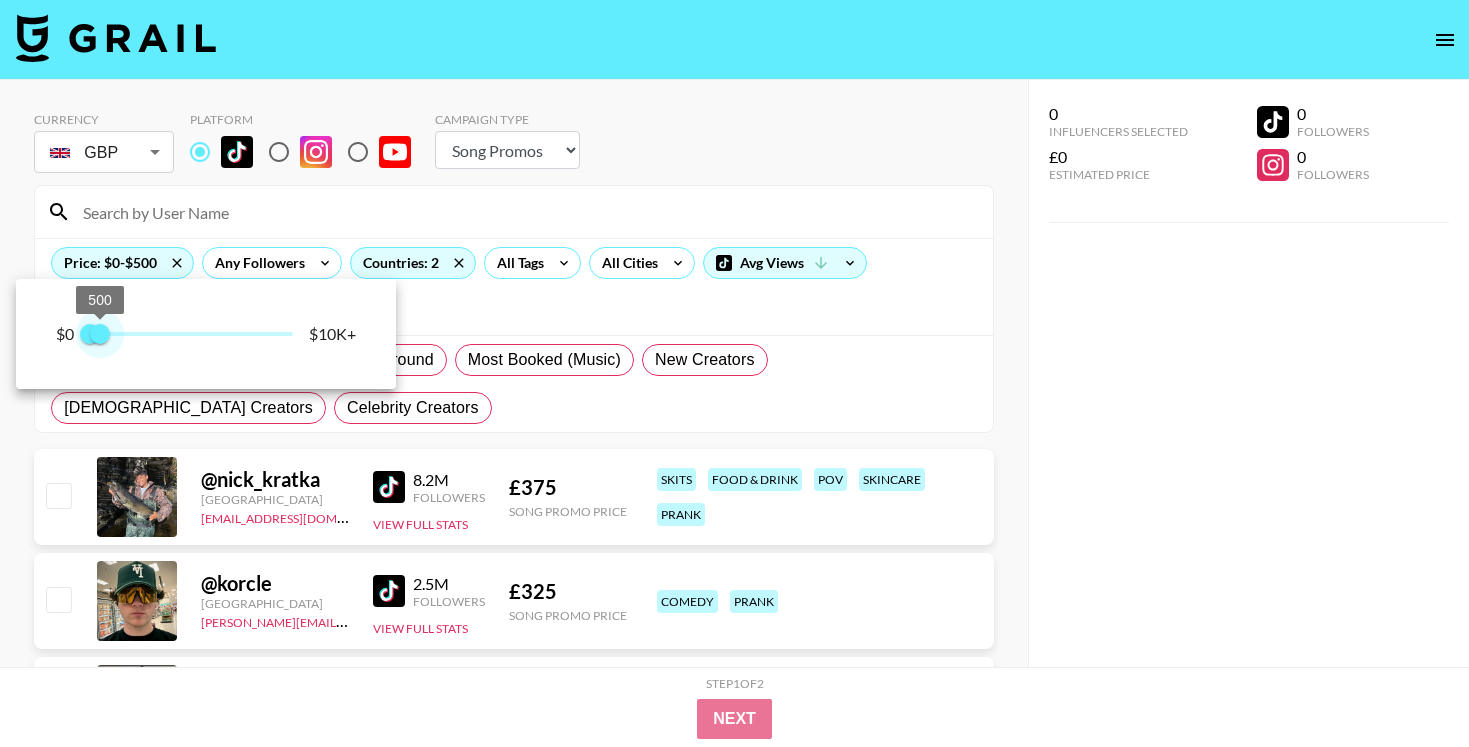 type on "750" 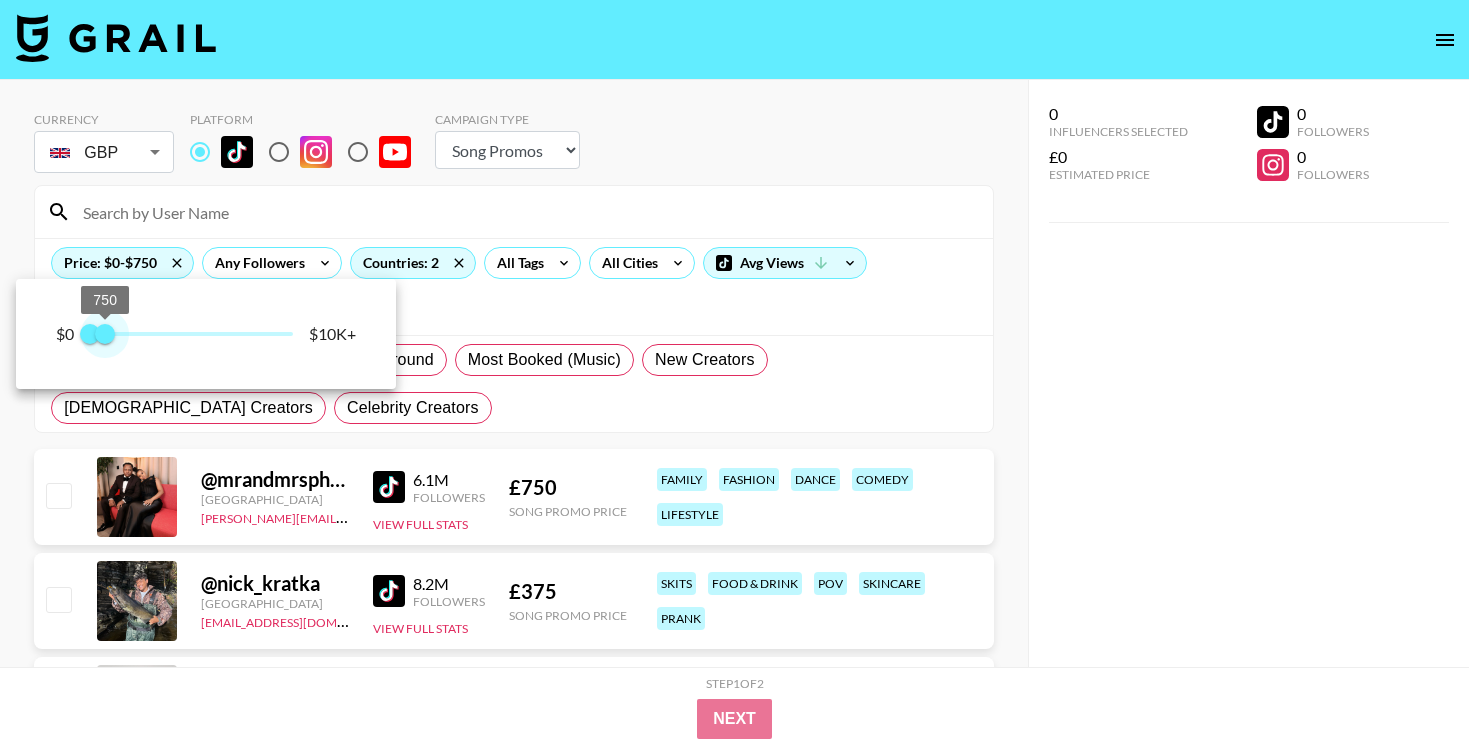 drag, startPoint x: 284, startPoint y: 333, endPoint x: 104, endPoint y: 333, distance: 180 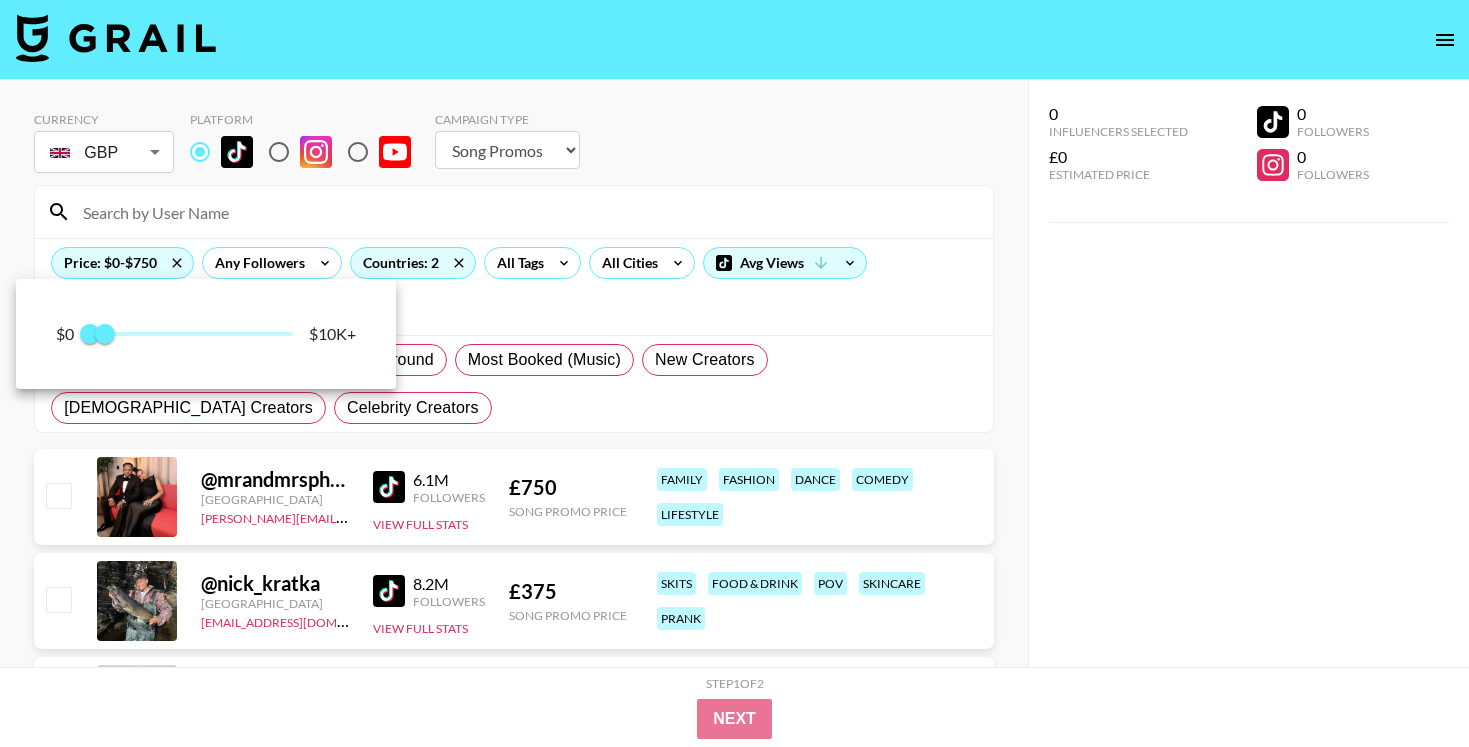 click at bounding box center (734, 373) 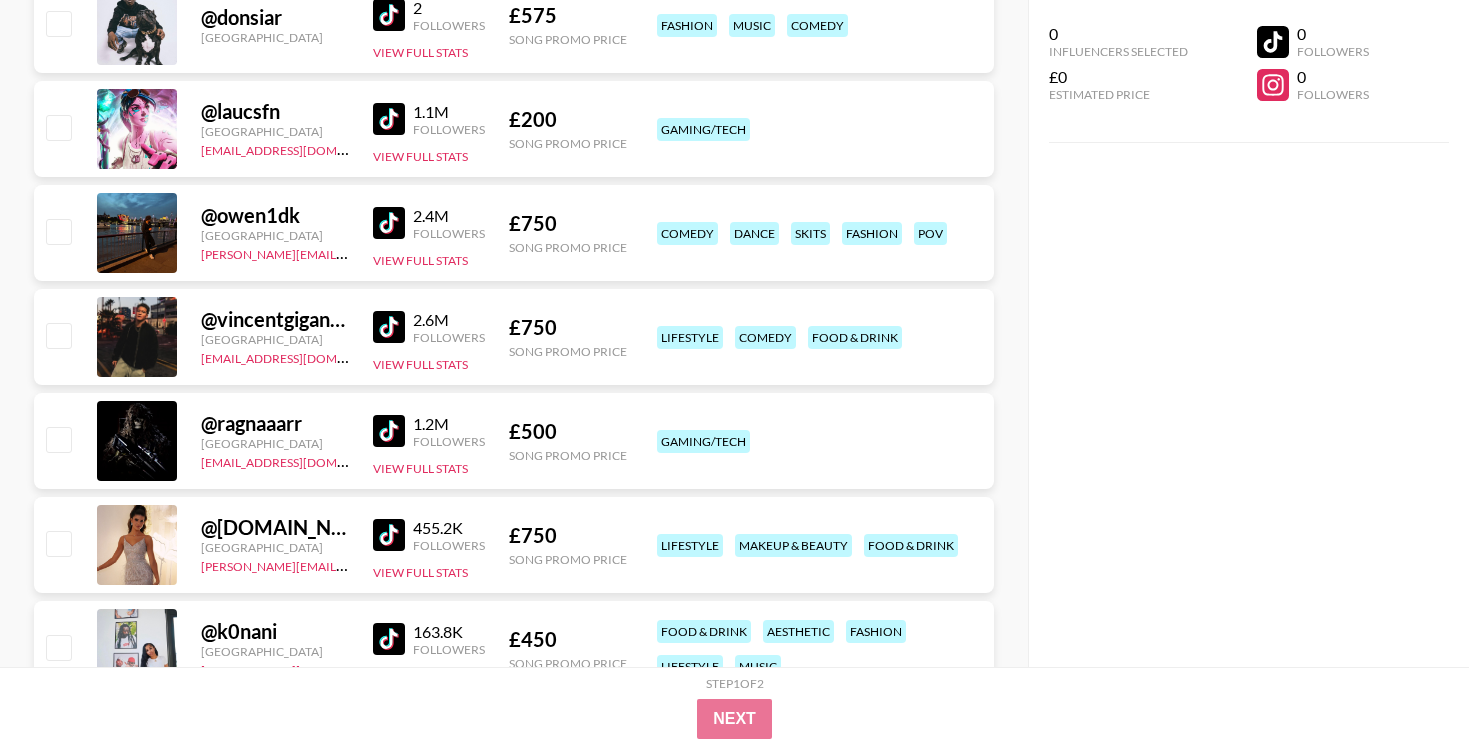 scroll, scrollTop: 0, scrollLeft: 0, axis: both 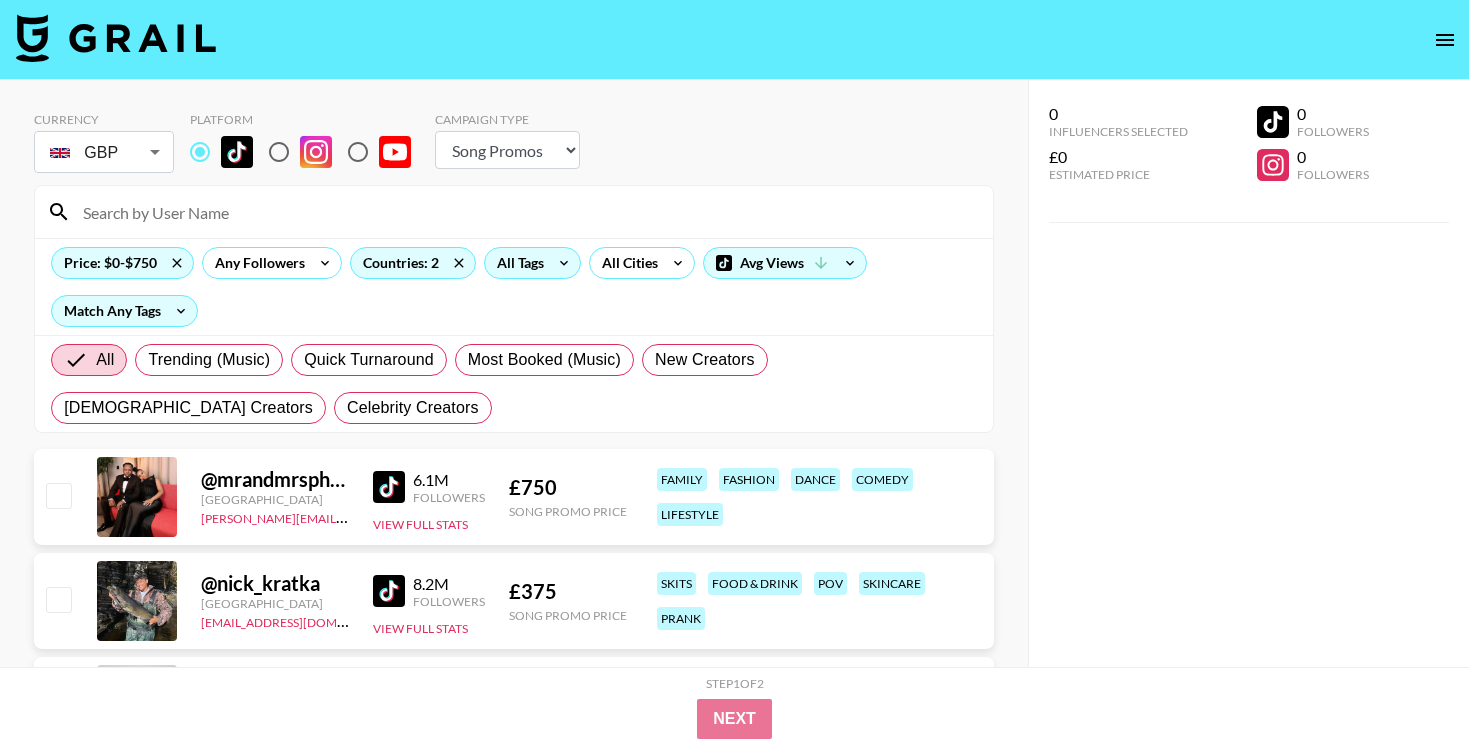 click on "All Tags" at bounding box center [516, 263] 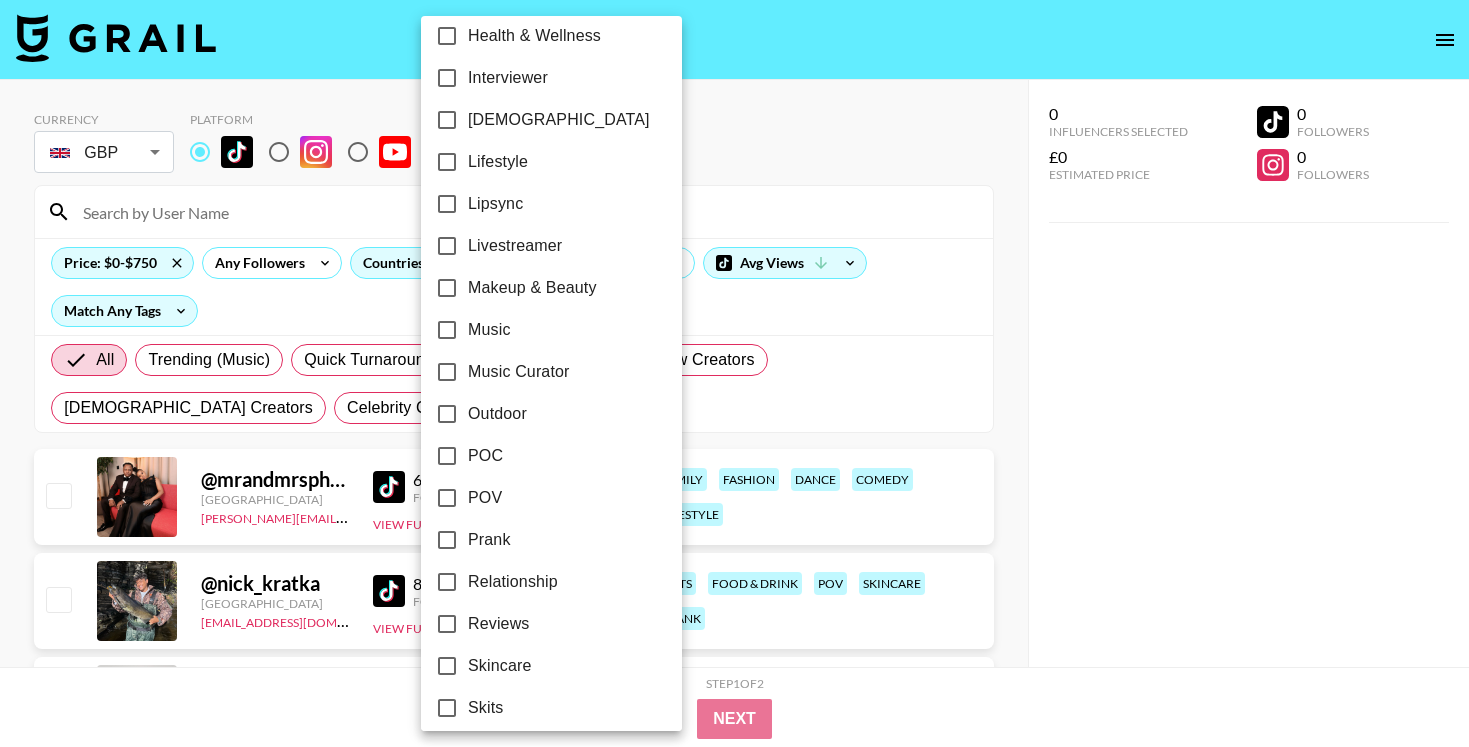 scroll, scrollTop: 901, scrollLeft: 0, axis: vertical 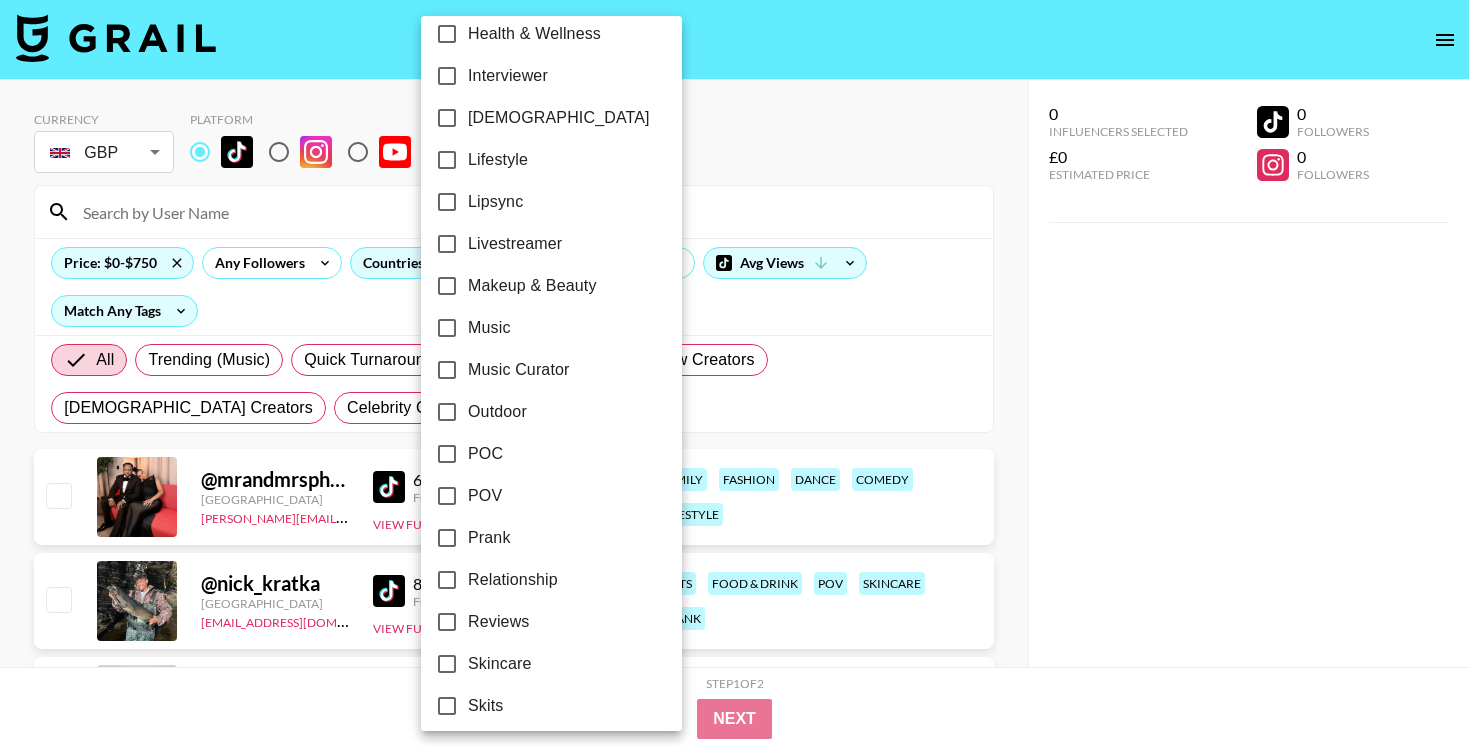 click on "Lipsync" at bounding box center (495, 202) 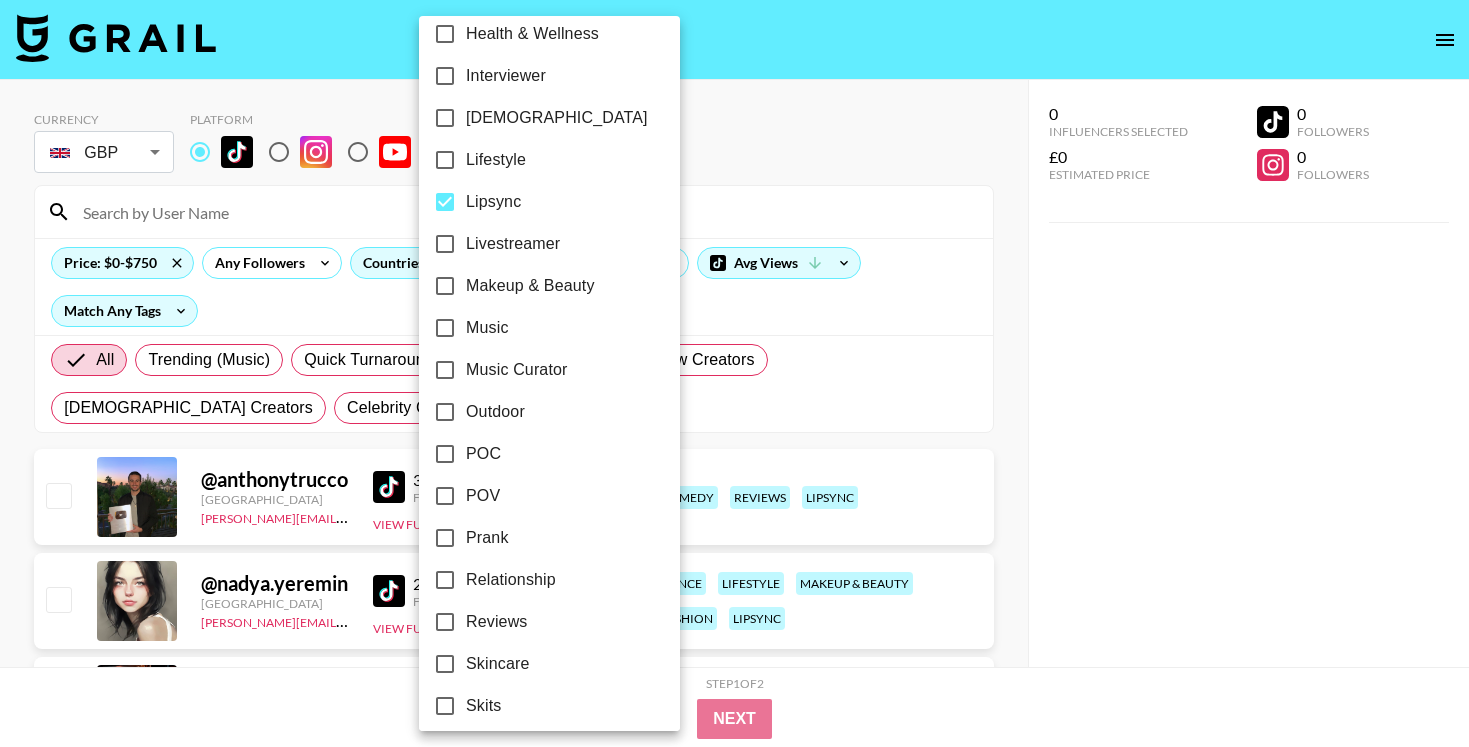 click at bounding box center [734, 373] 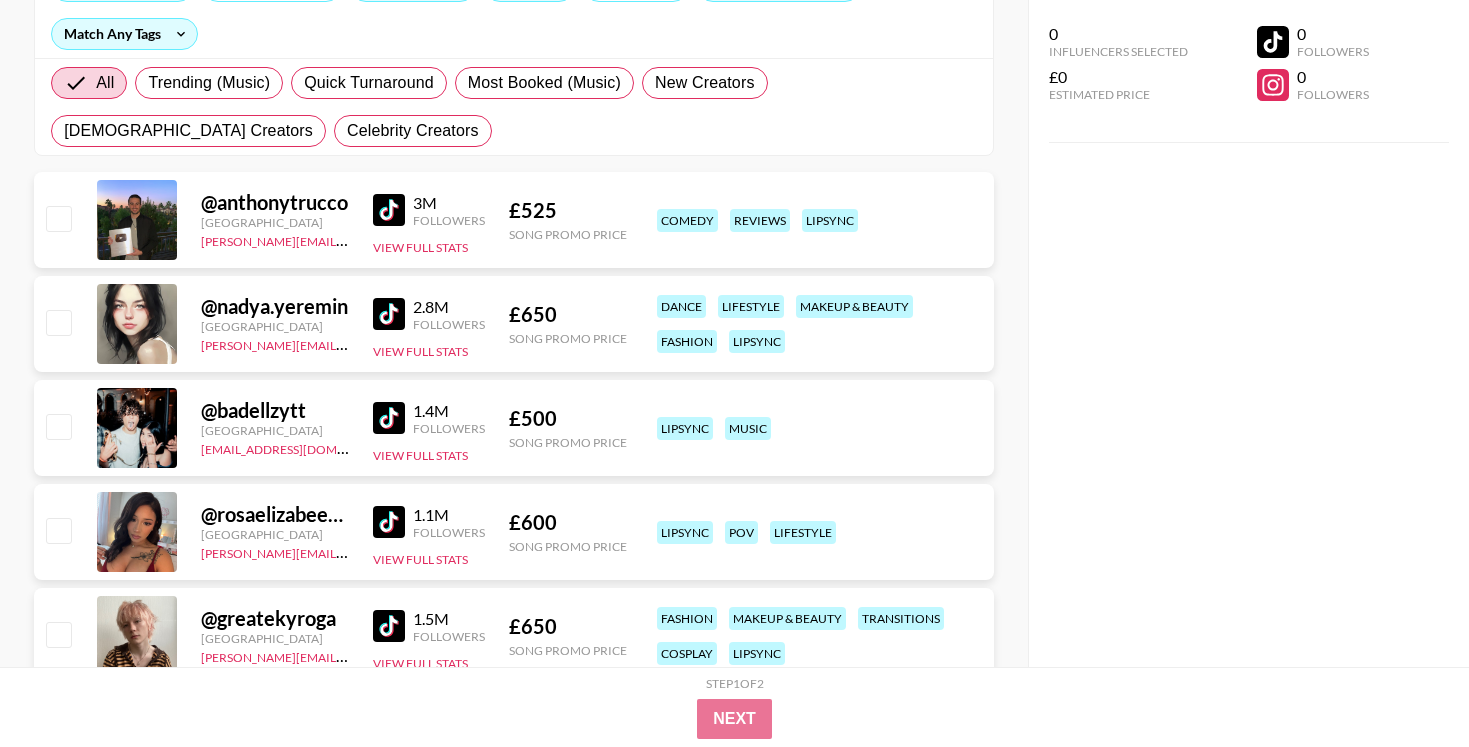 scroll, scrollTop: 279, scrollLeft: 0, axis: vertical 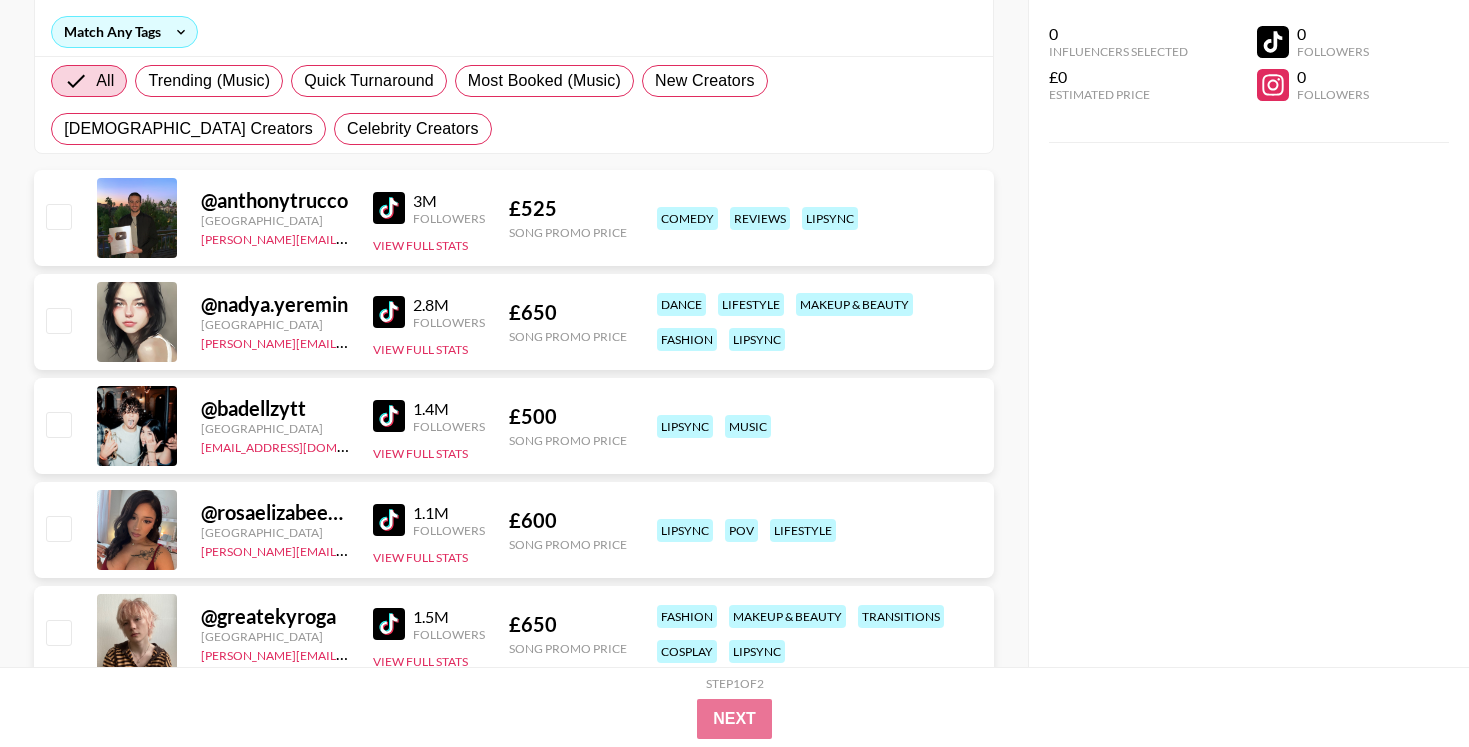 click at bounding box center (389, 312) 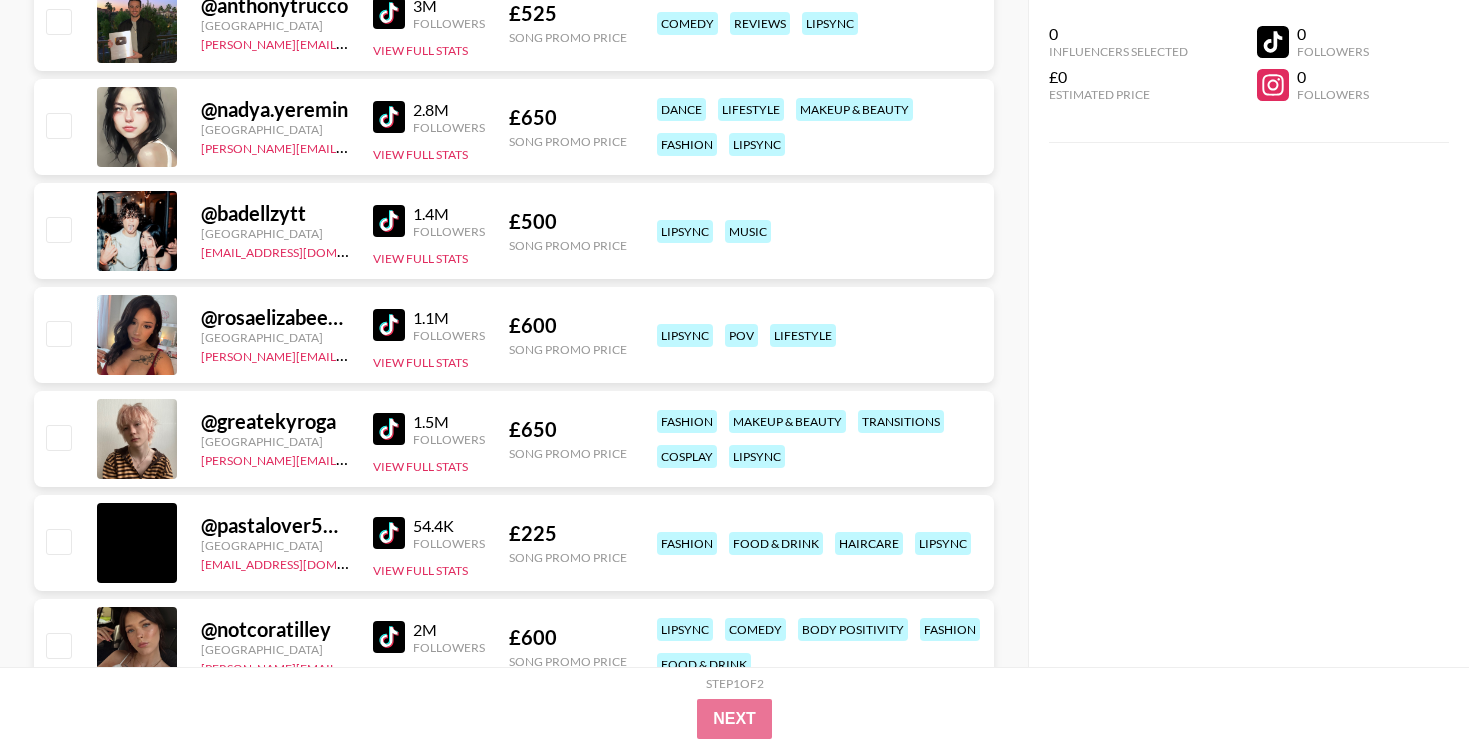 scroll, scrollTop: 479, scrollLeft: 0, axis: vertical 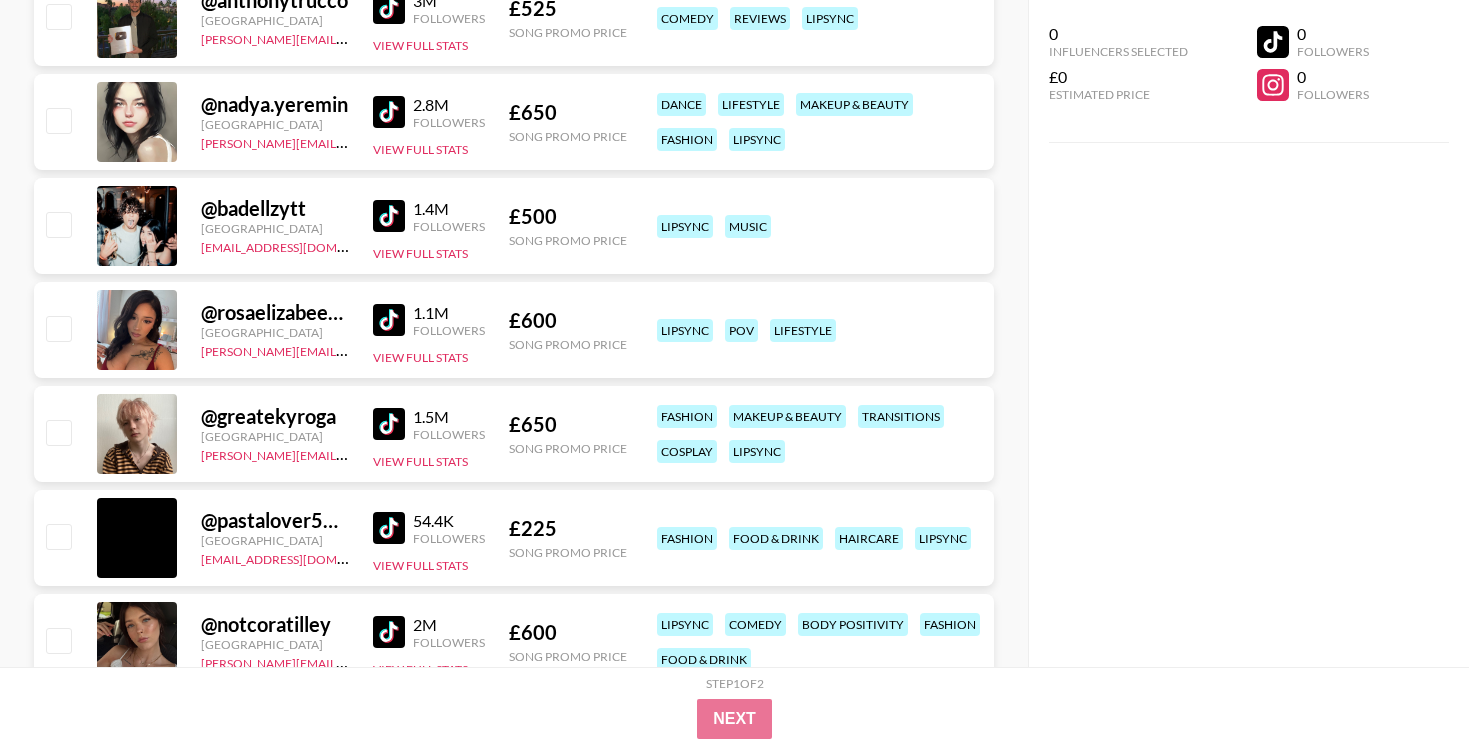 click at bounding box center [389, 216] 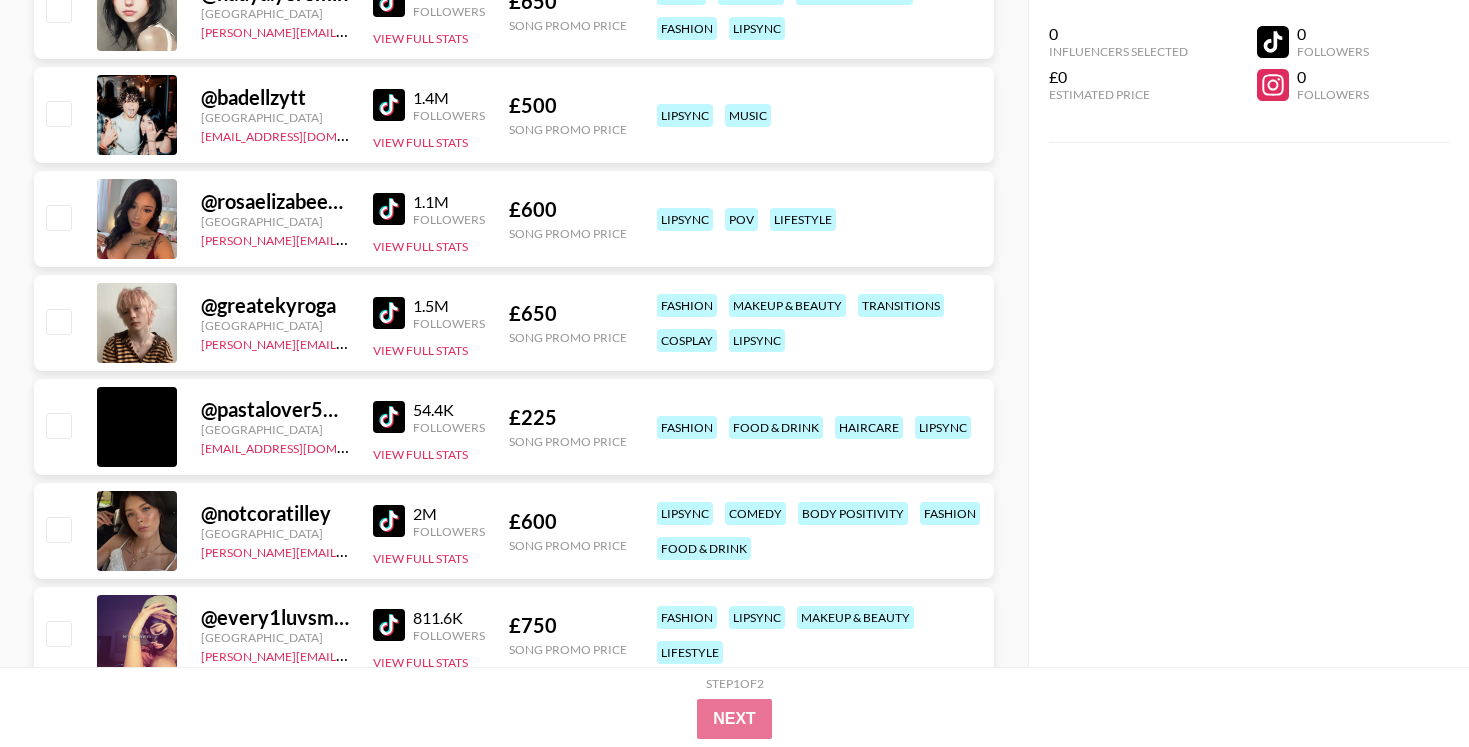 scroll, scrollTop: 594, scrollLeft: 0, axis: vertical 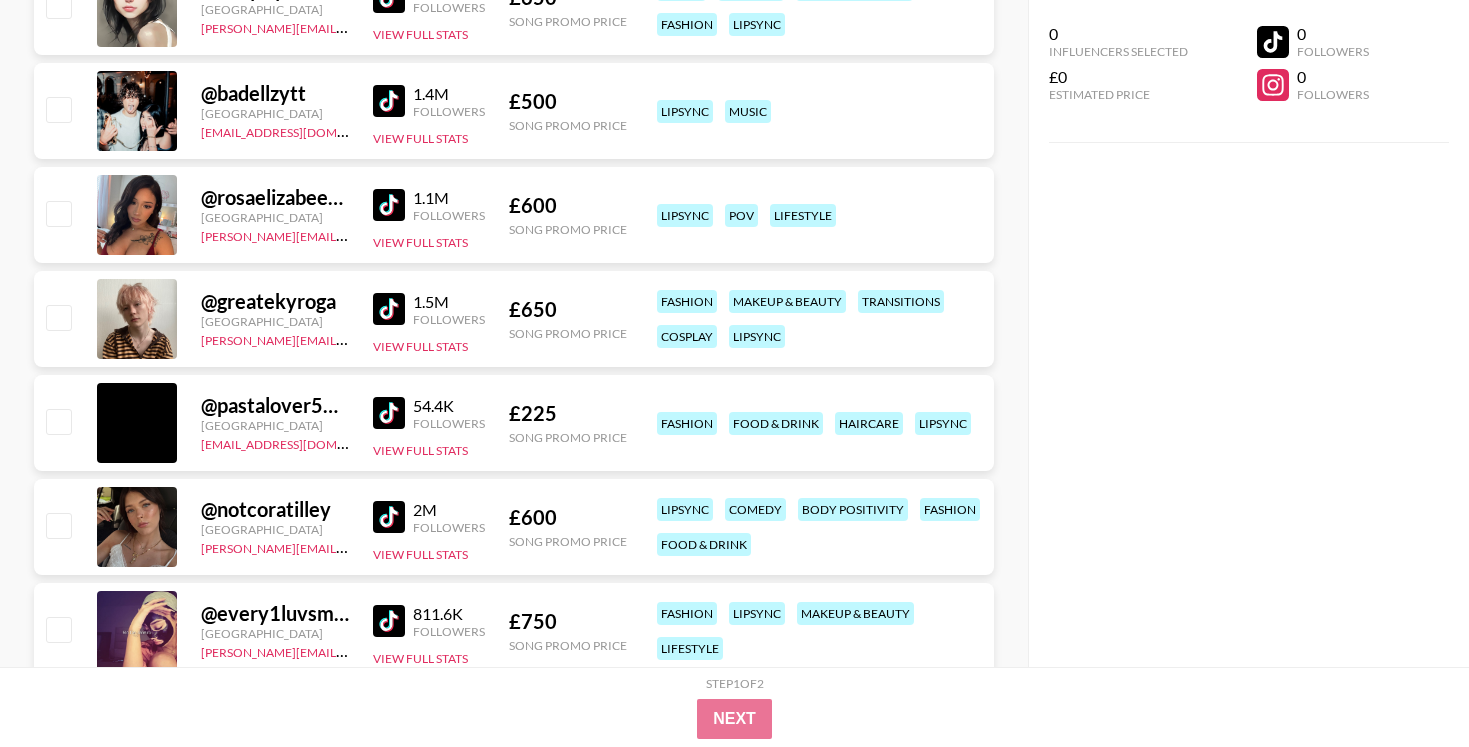 click at bounding box center (389, 205) 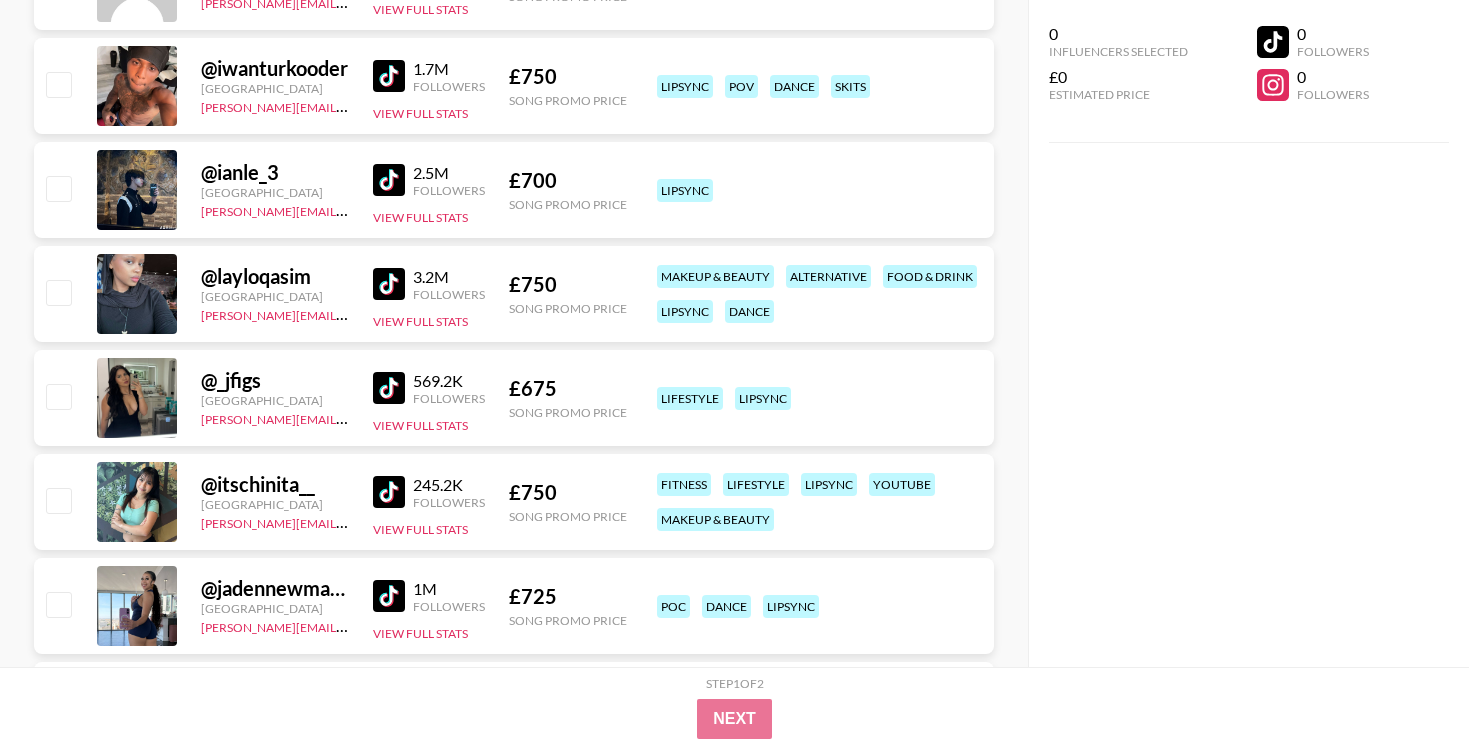 scroll, scrollTop: 1606, scrollLeft: 0, axis: vertical 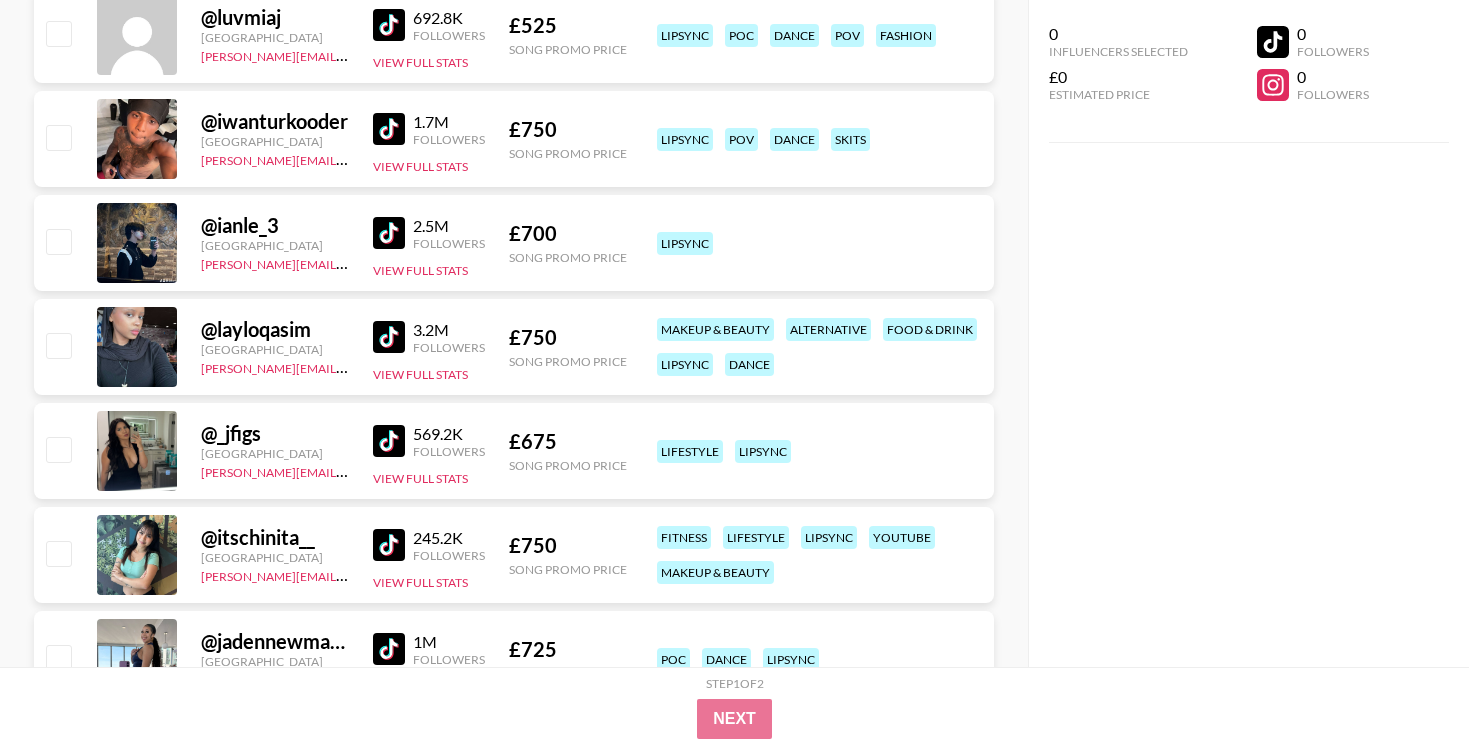 click at bounding box center [389, 337] 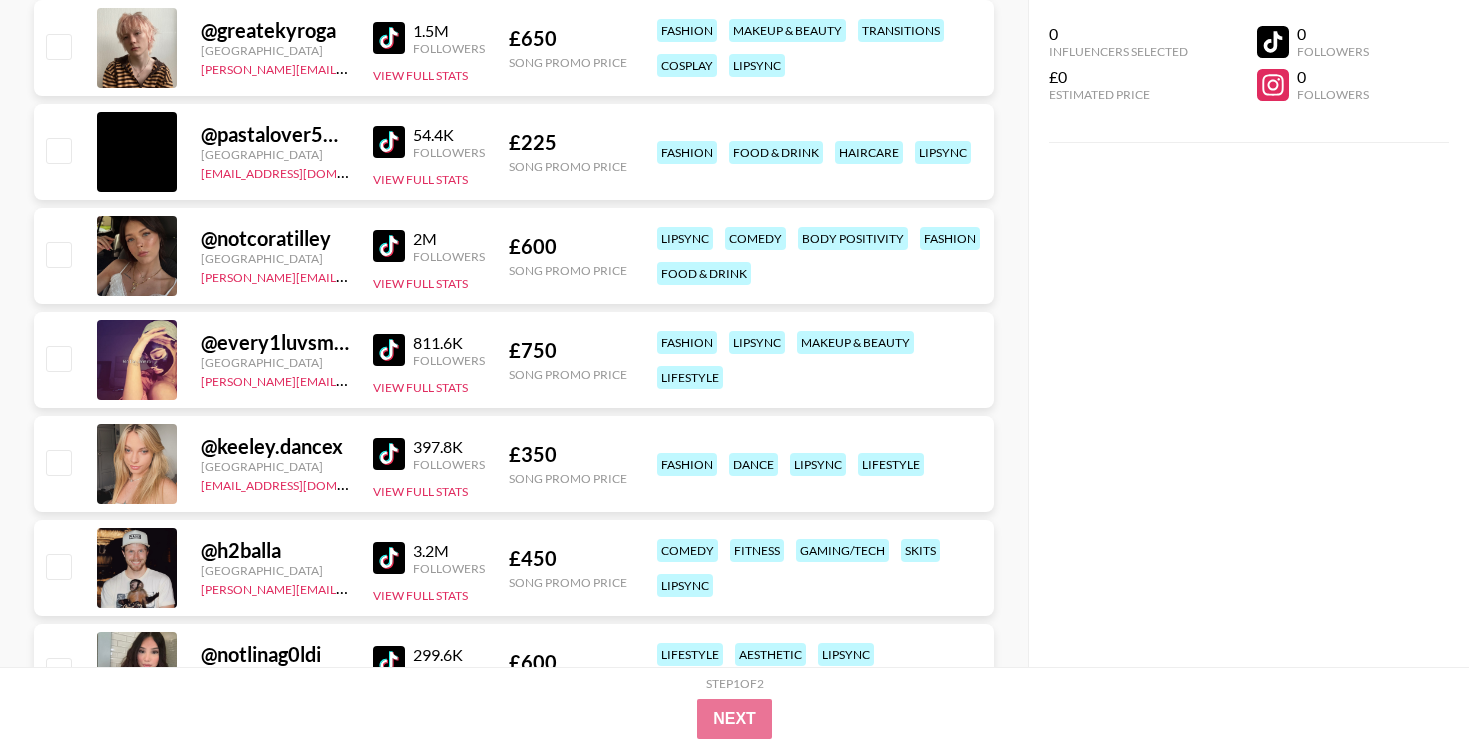 scroll, scrollTop: 867, scrollLeft: 0, axis: vertical 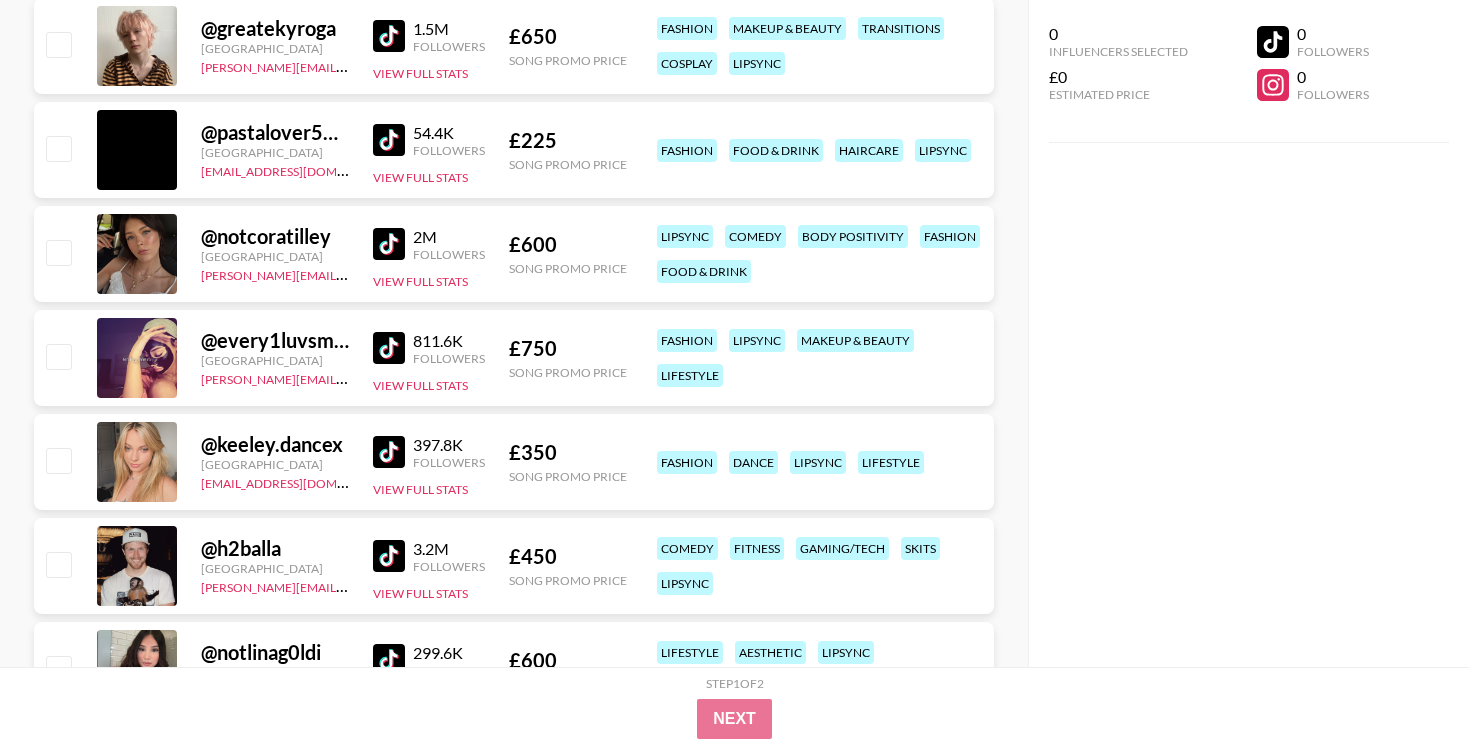 click at bounding box center (389, 348) 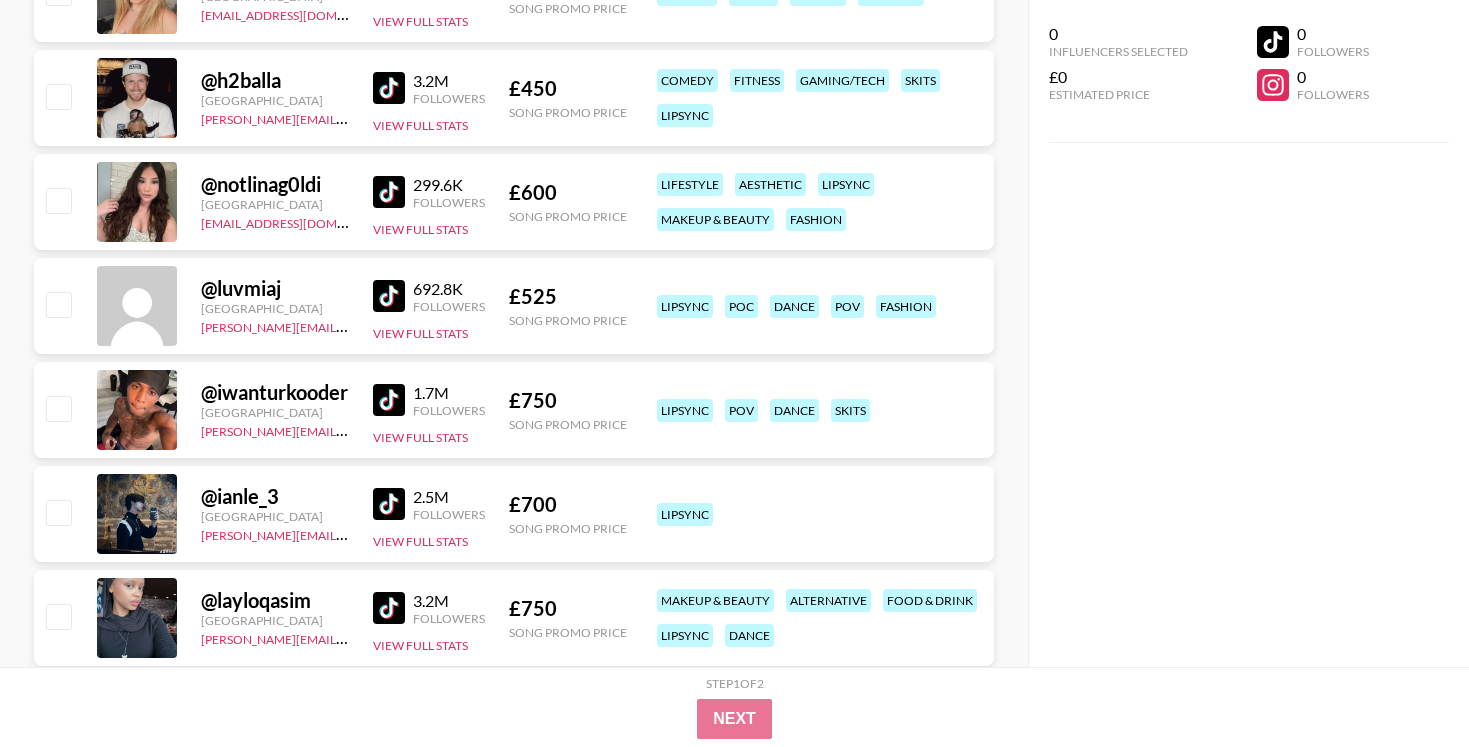 scroll, scrollTop: 1337, scrollLeft: 0, axis: vertical 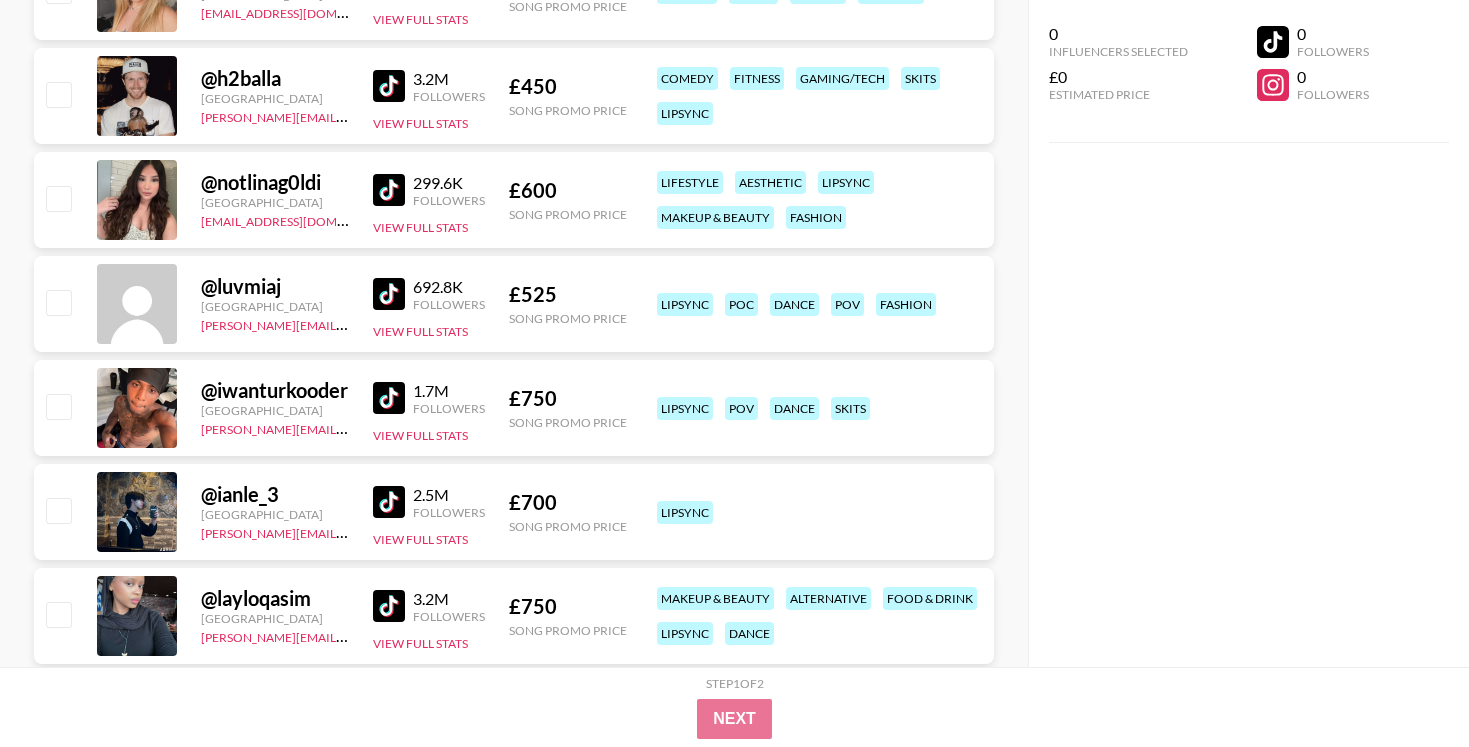 click at bounding box center [389, 190] 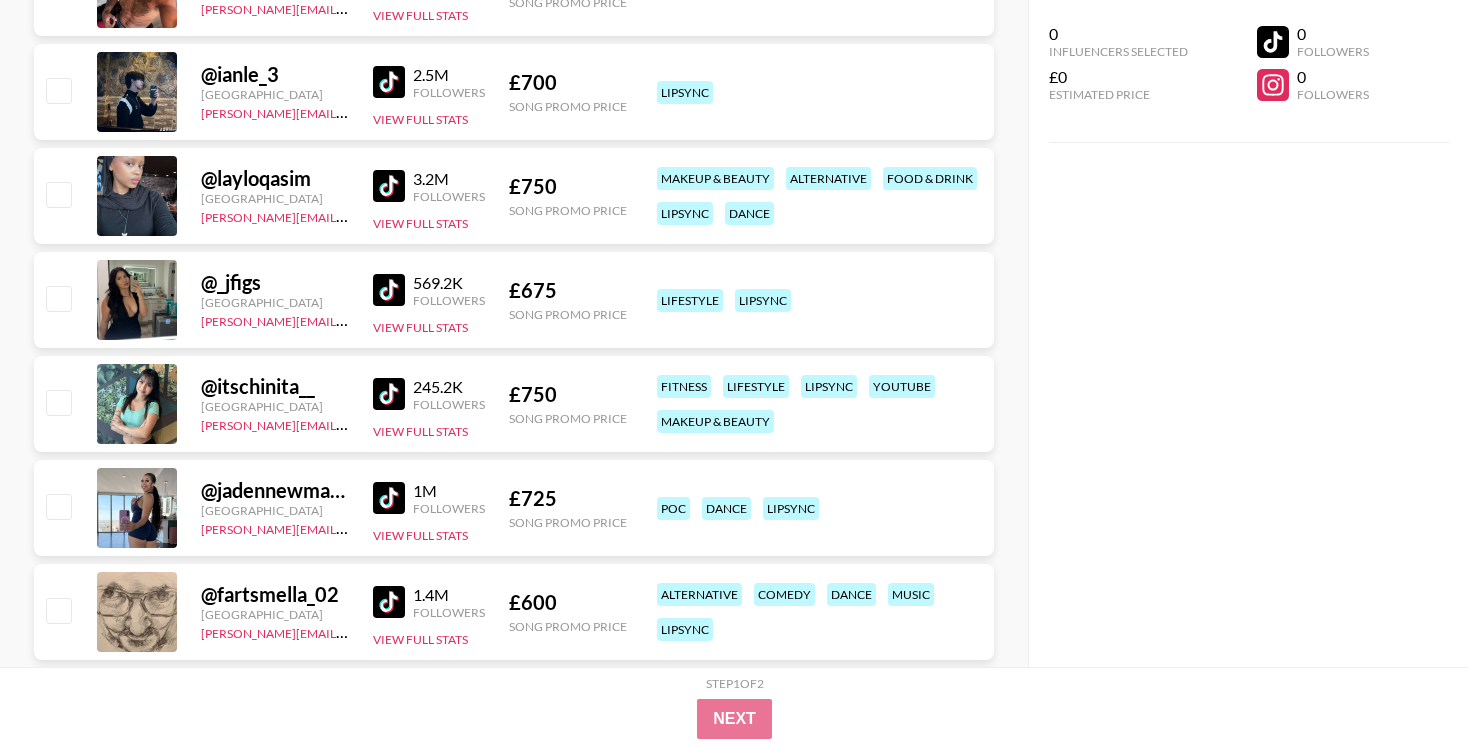 scroll, scrollTop: 1766, scrollLeft: 0, axis: vertical 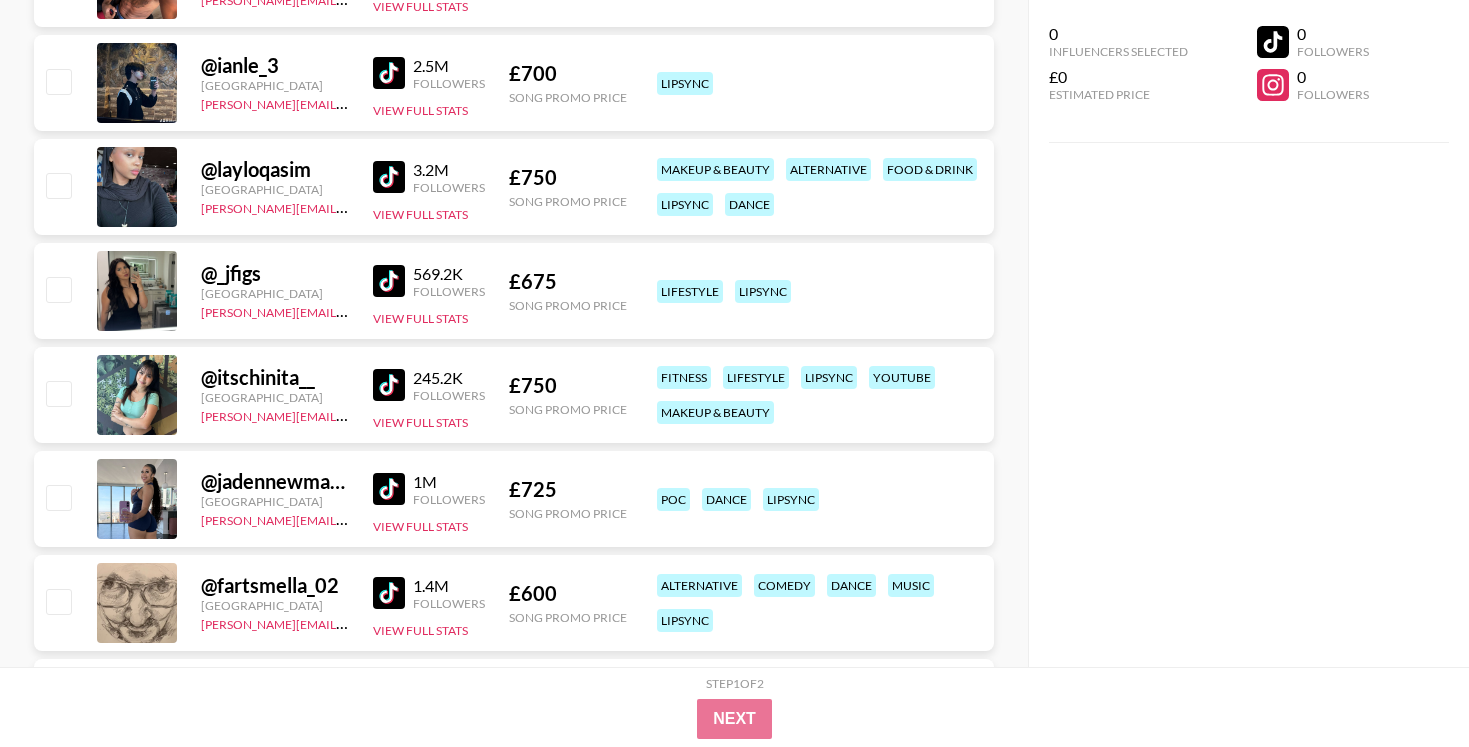 click at bounding box center (389, 177) 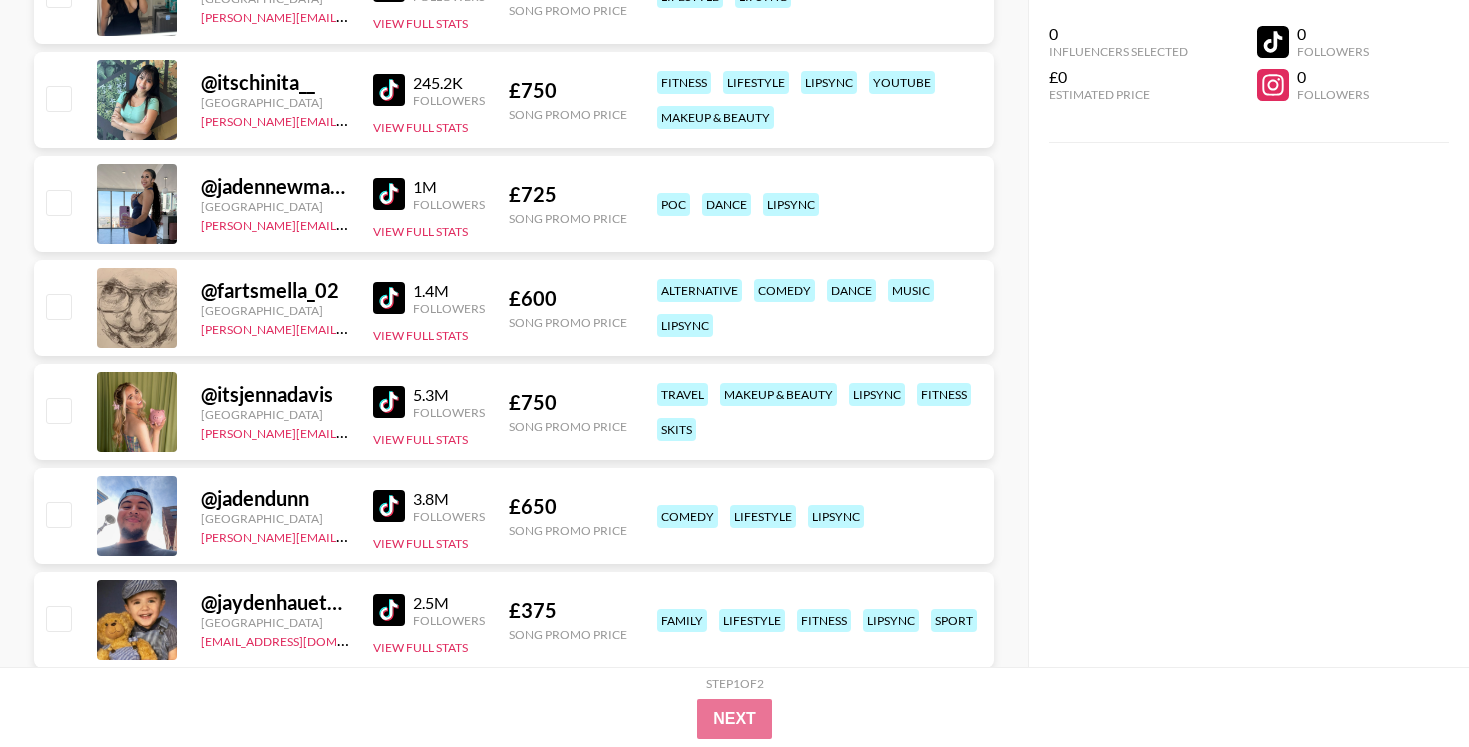 scroll, scrollTop: 2063, scrollLeft: 0, axis: vertical 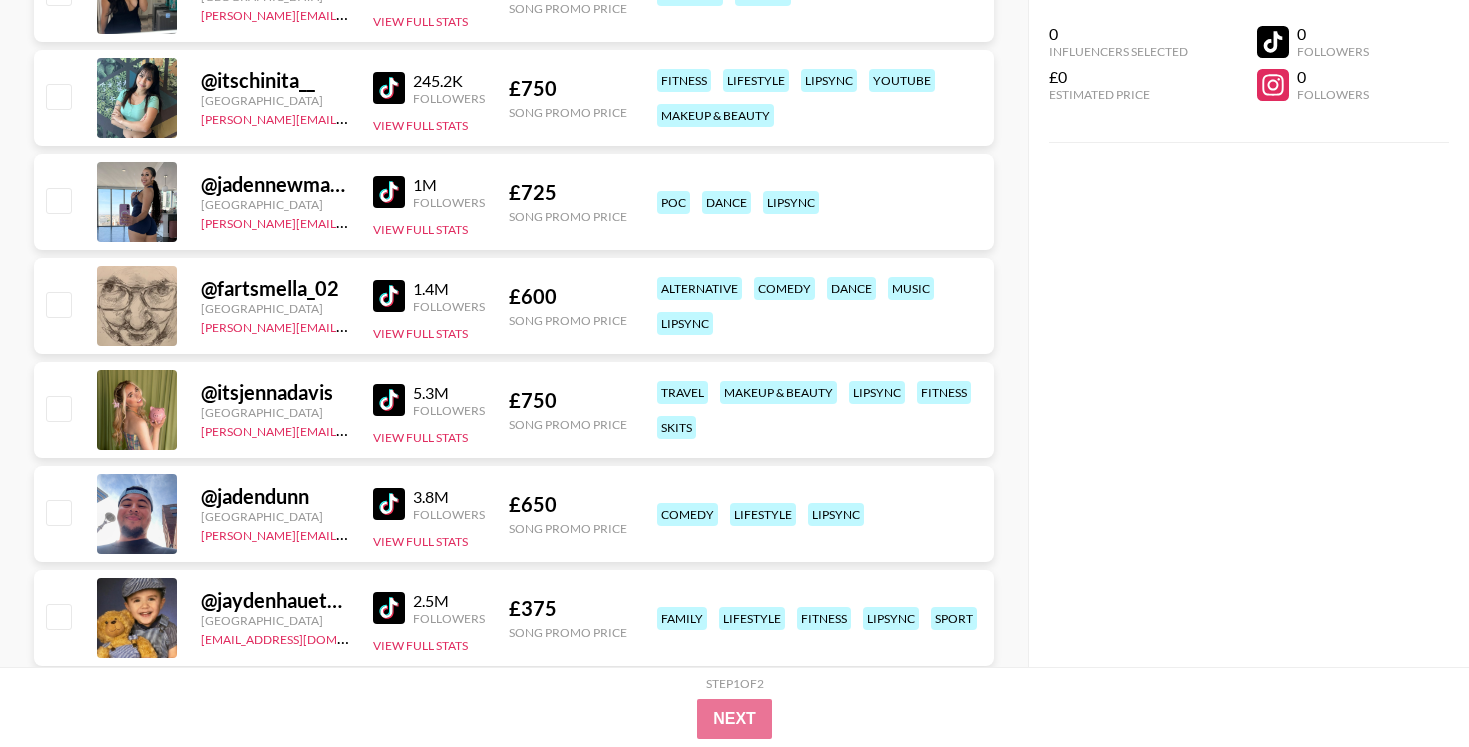click at bounding box center [389, 192] 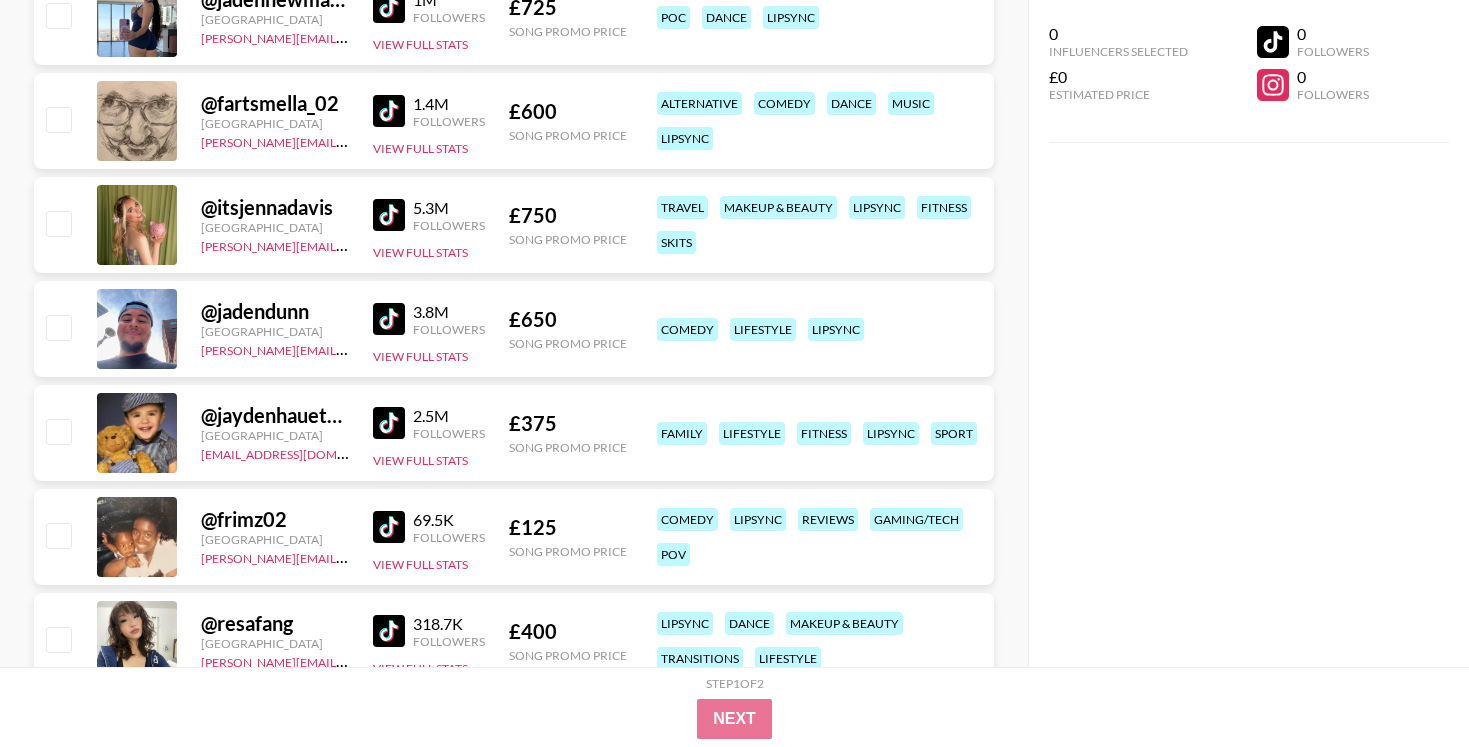 scroll, scrollTop: 2252, scrollLeft: 0, axis: vertical 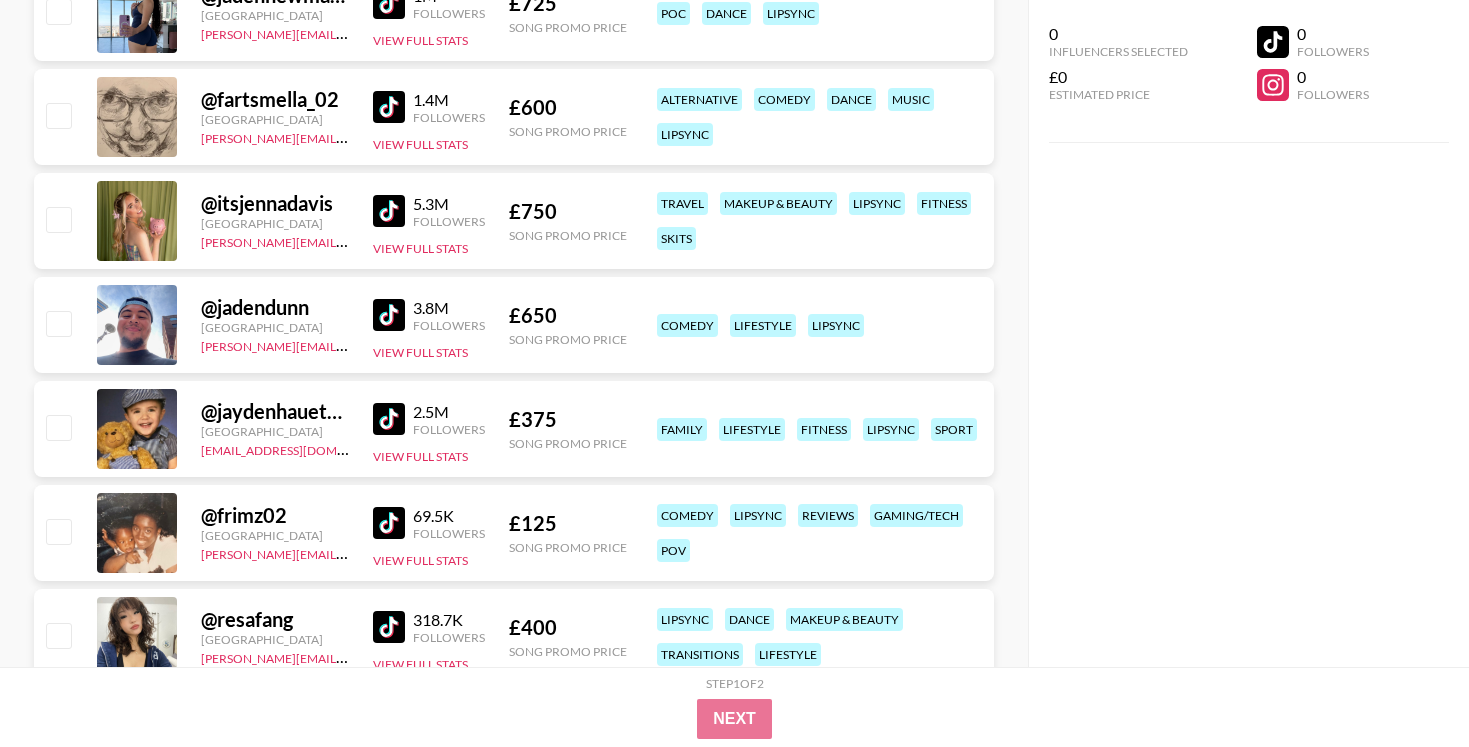 click at bounding box center [389, 211] 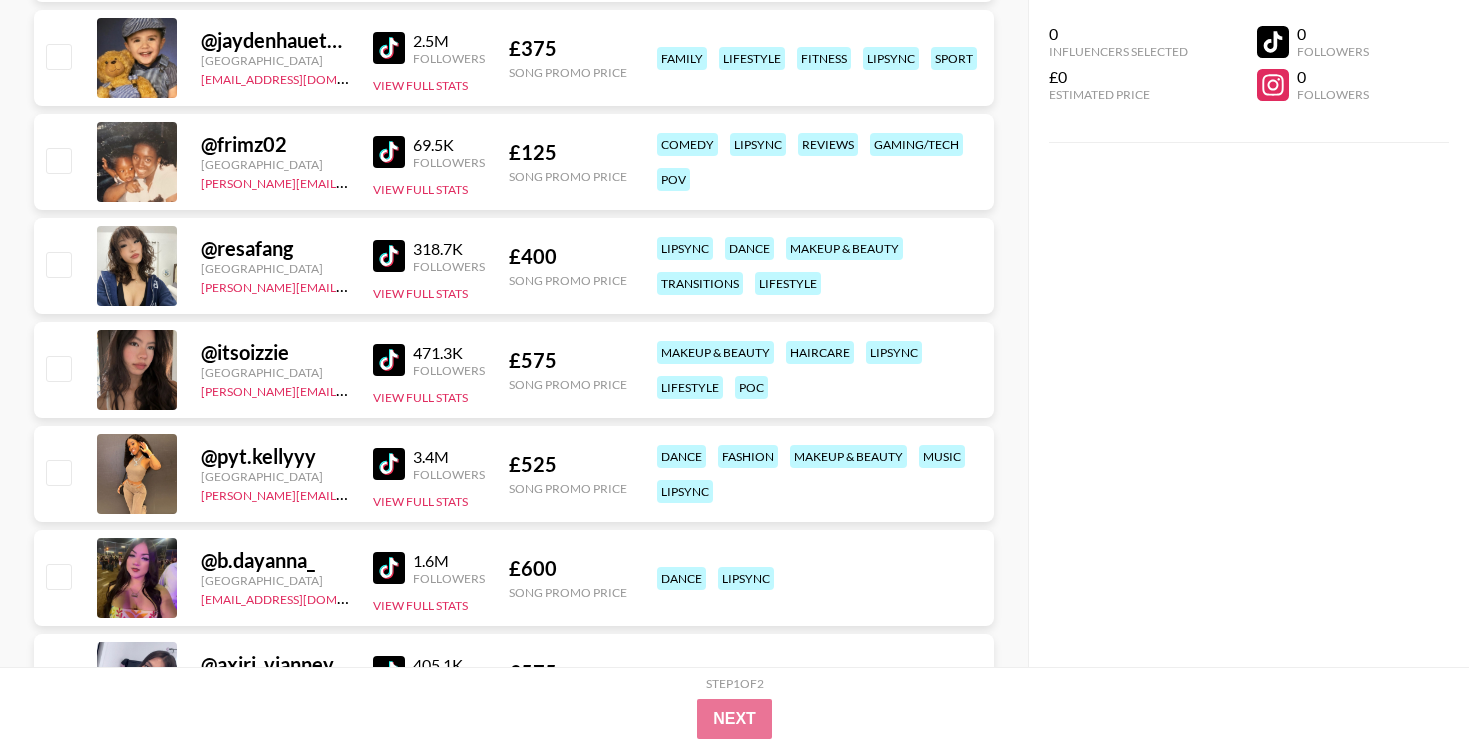 scroll, scrollTop: 2625, scrollLeft: 0, axis: vertical 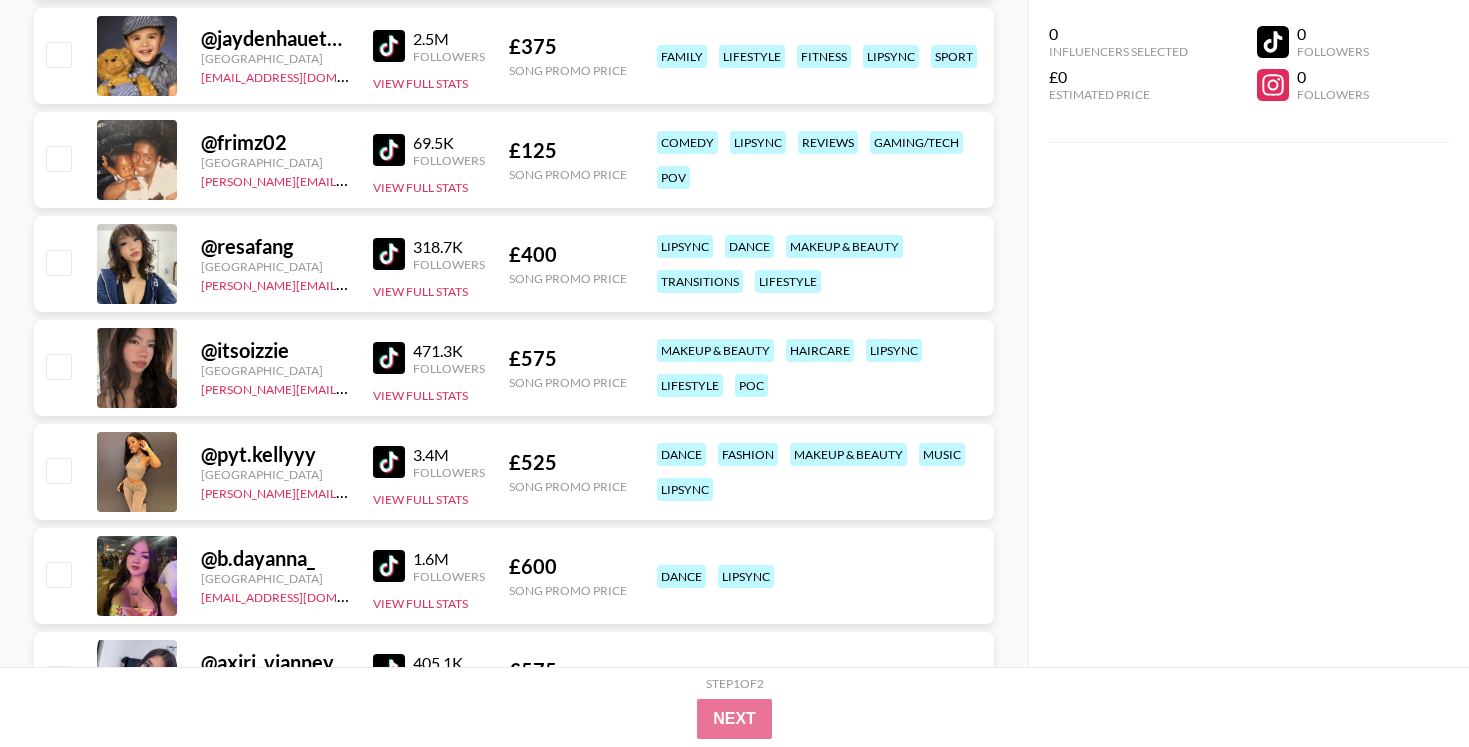 click at bounding box center [389, 254] 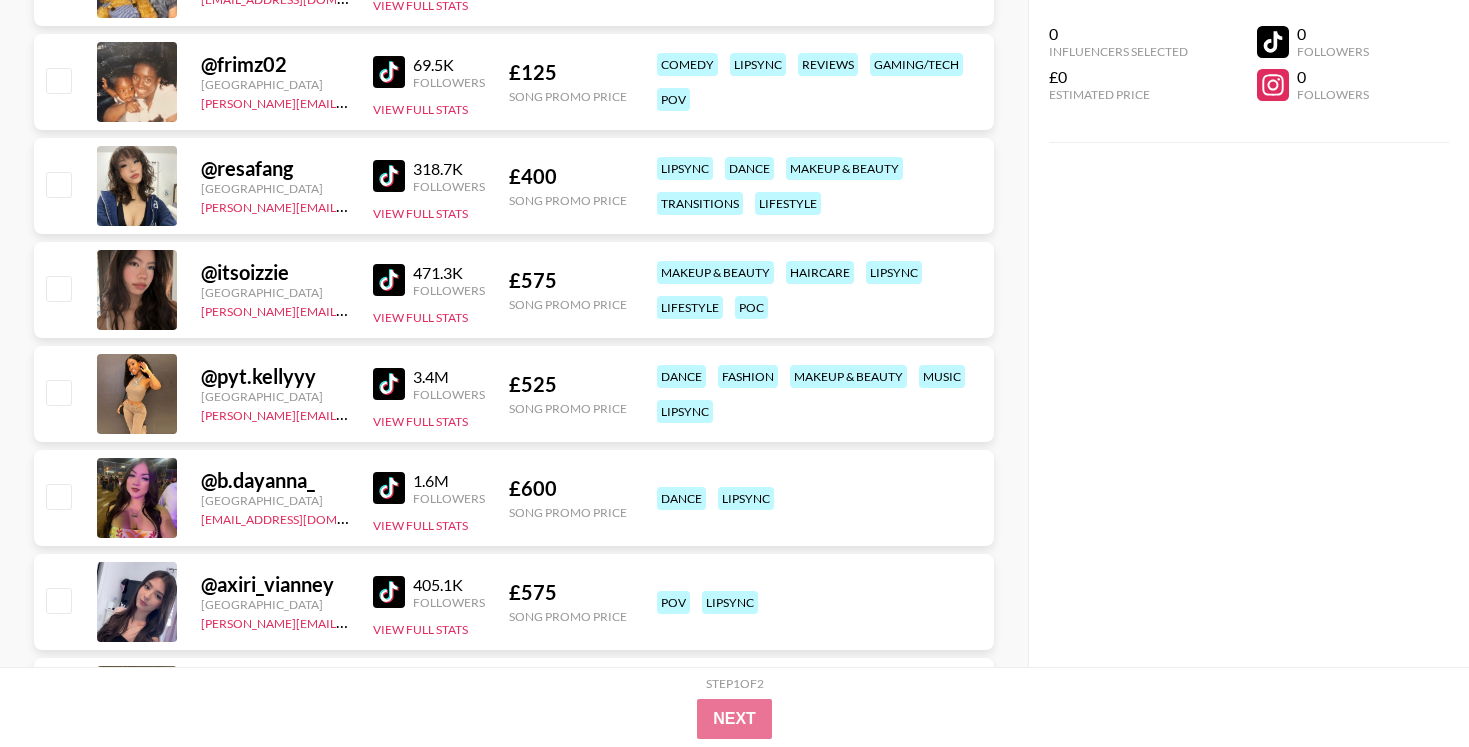 scroll, scrollTop: 2707, scrollLeft: 0, axis: vertical 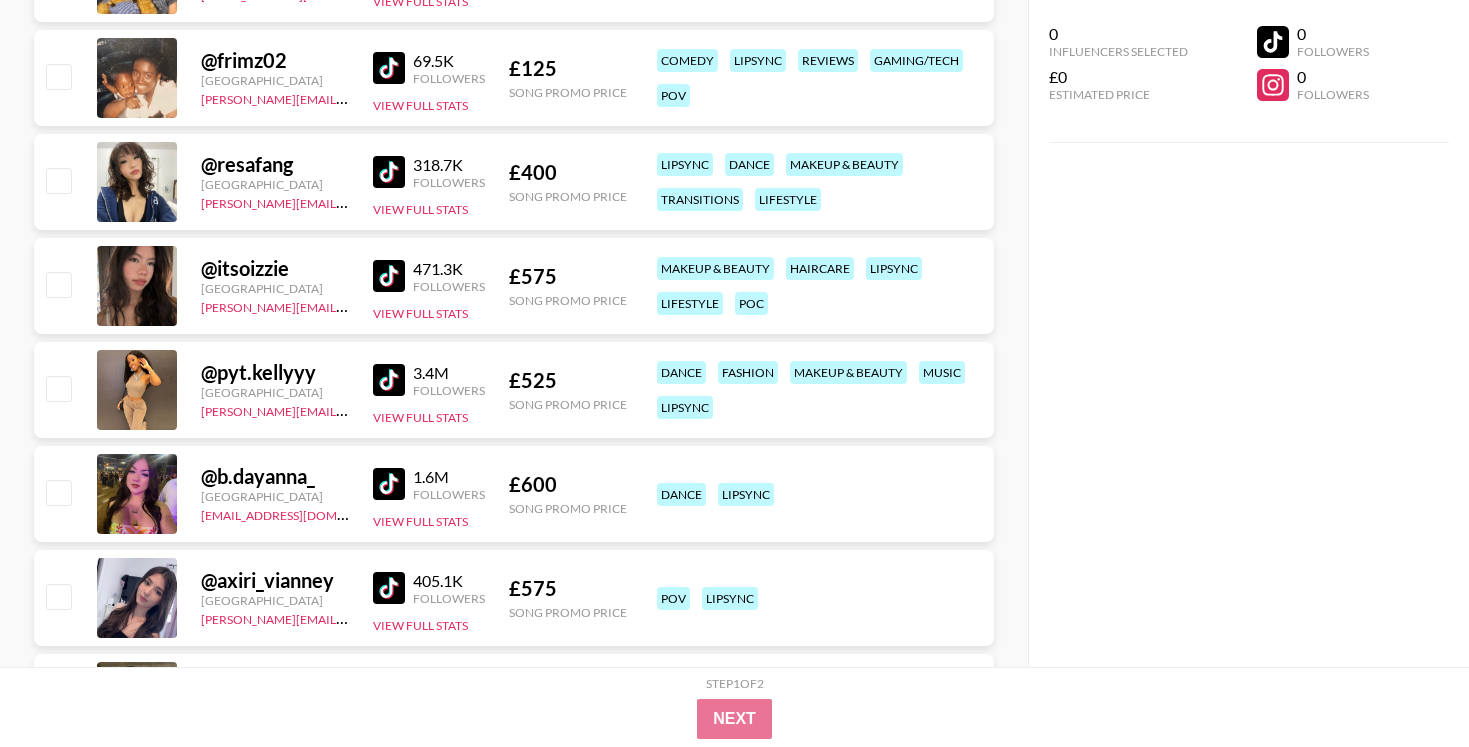 click at bounding box center [389, 276] 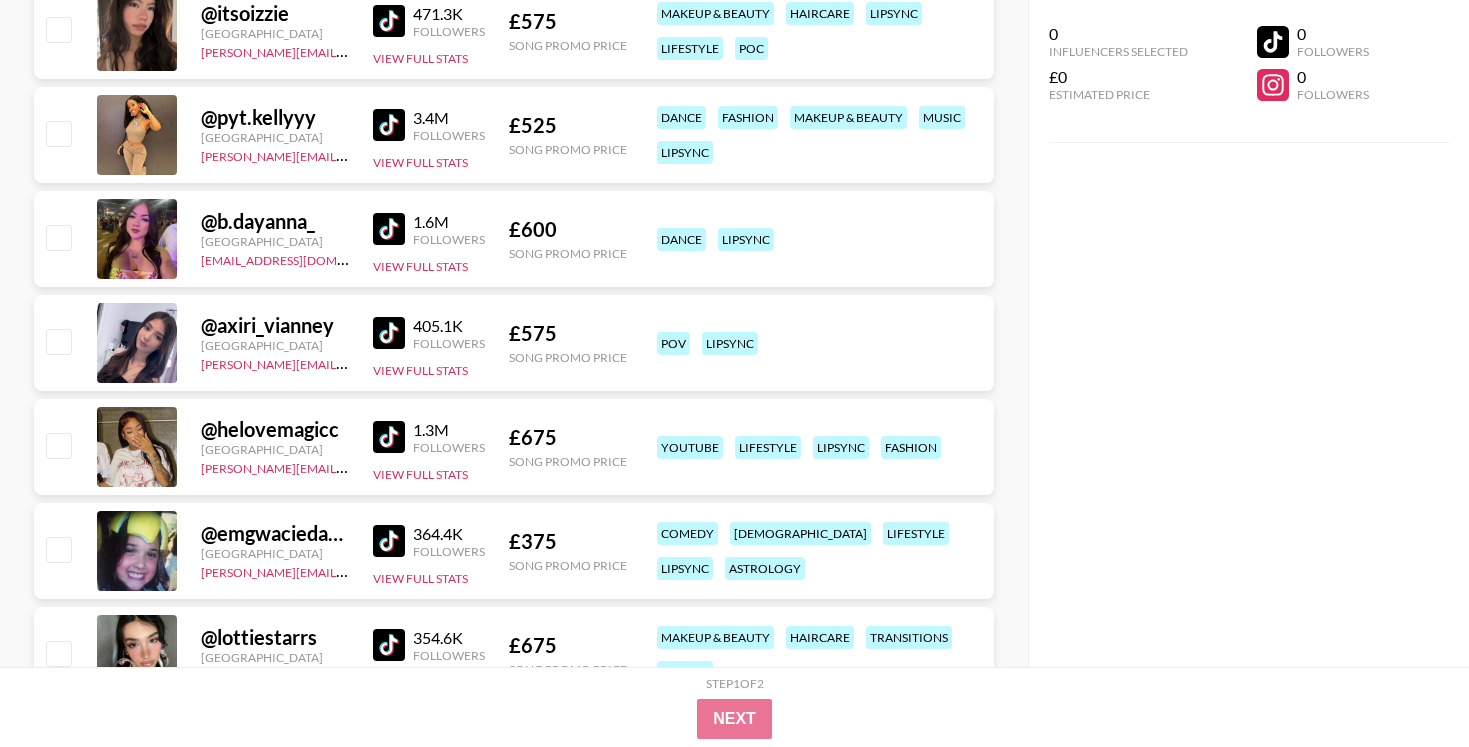 scroll, scrollTop: 2905, scrollLeft: 0, axis: vertical 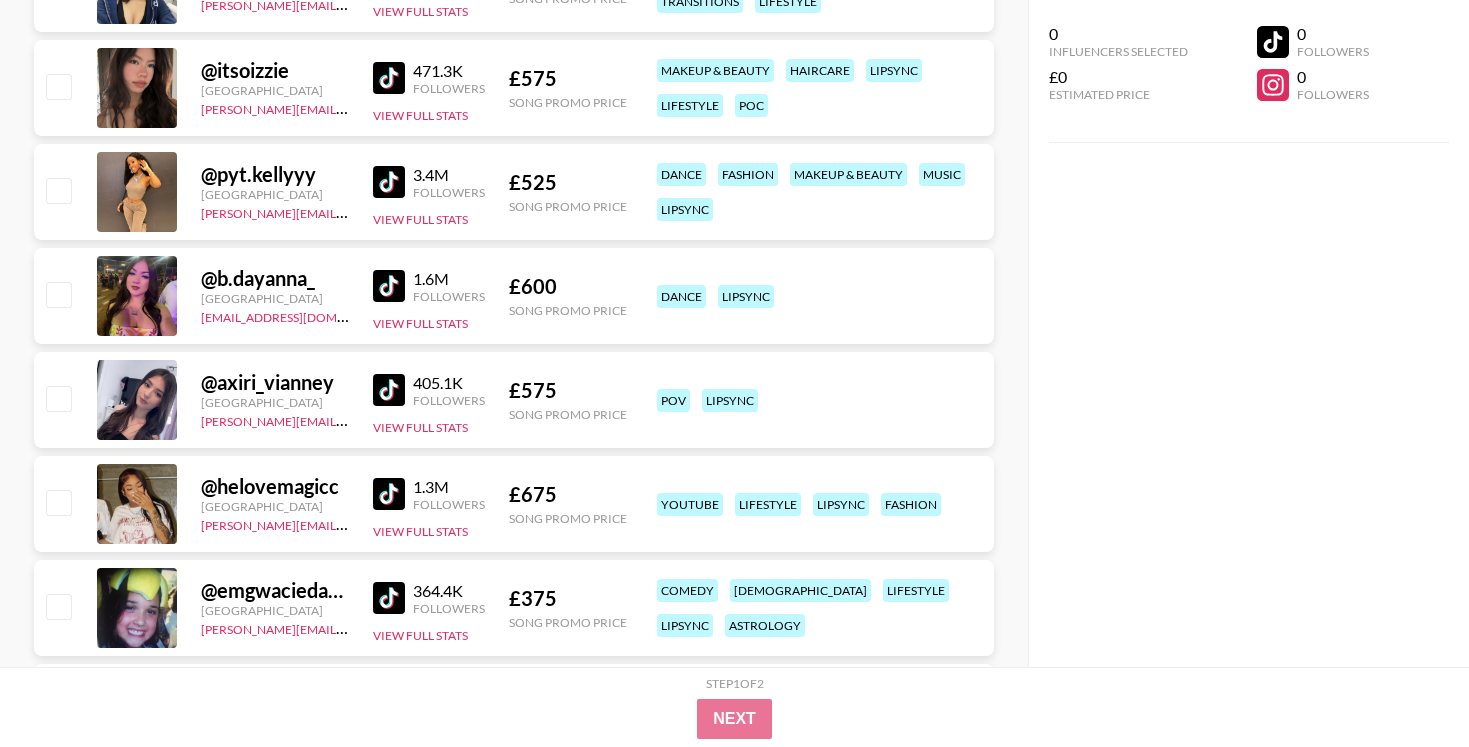 click at bounding box center [389, 78] 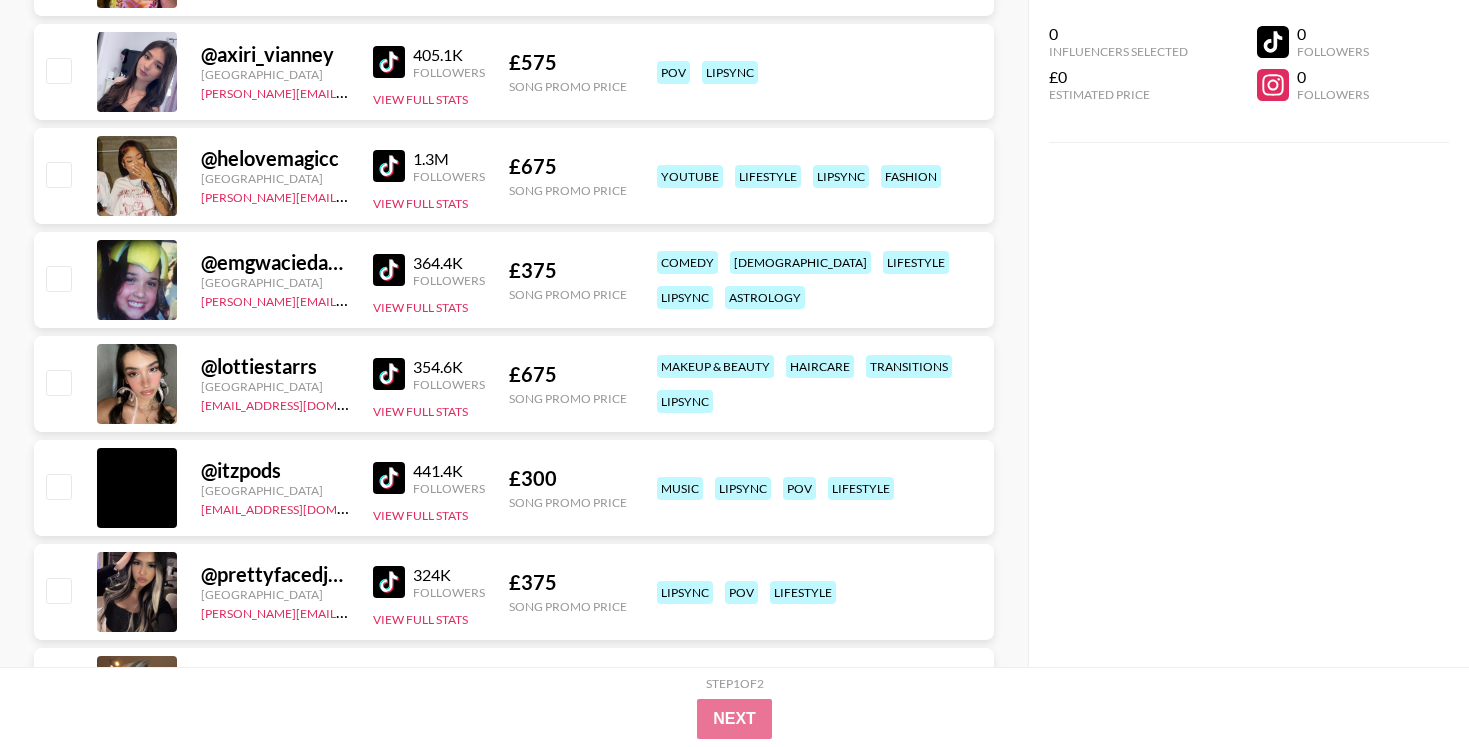 scroll, scrollTop: 3241, scrollLeft: 0, axis: vertical 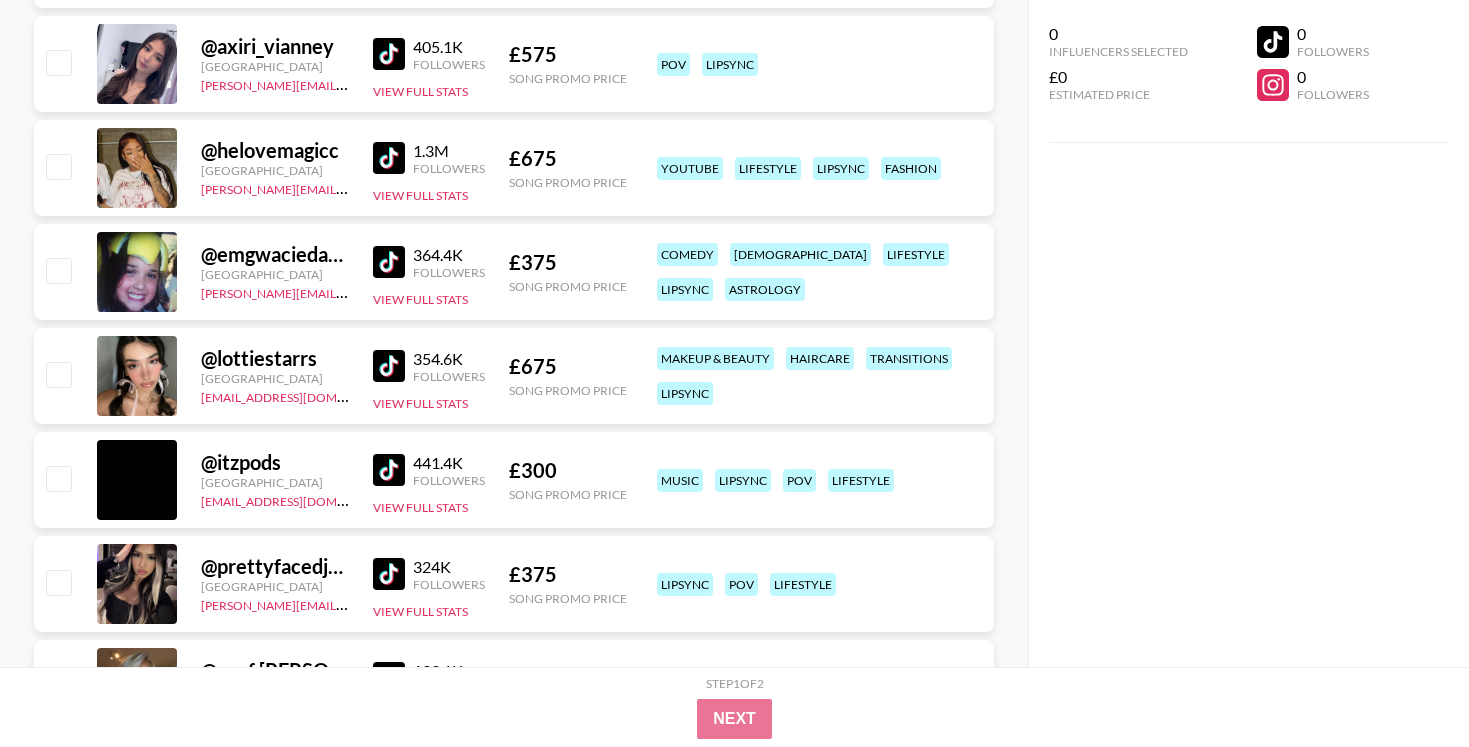 click at bounding box center (389, 366) 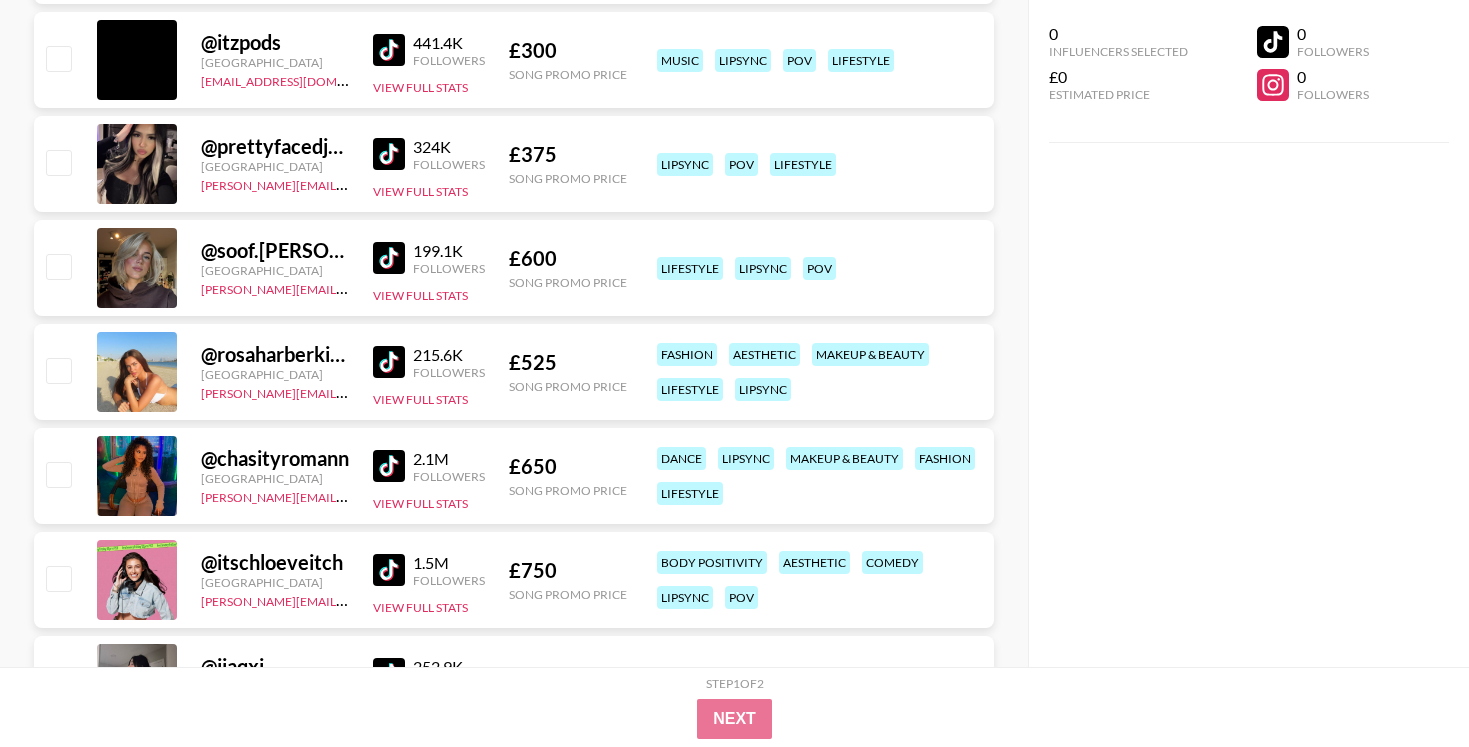 scroll, scrollTop: 3667, scrollLeft: 0, axis: vertical 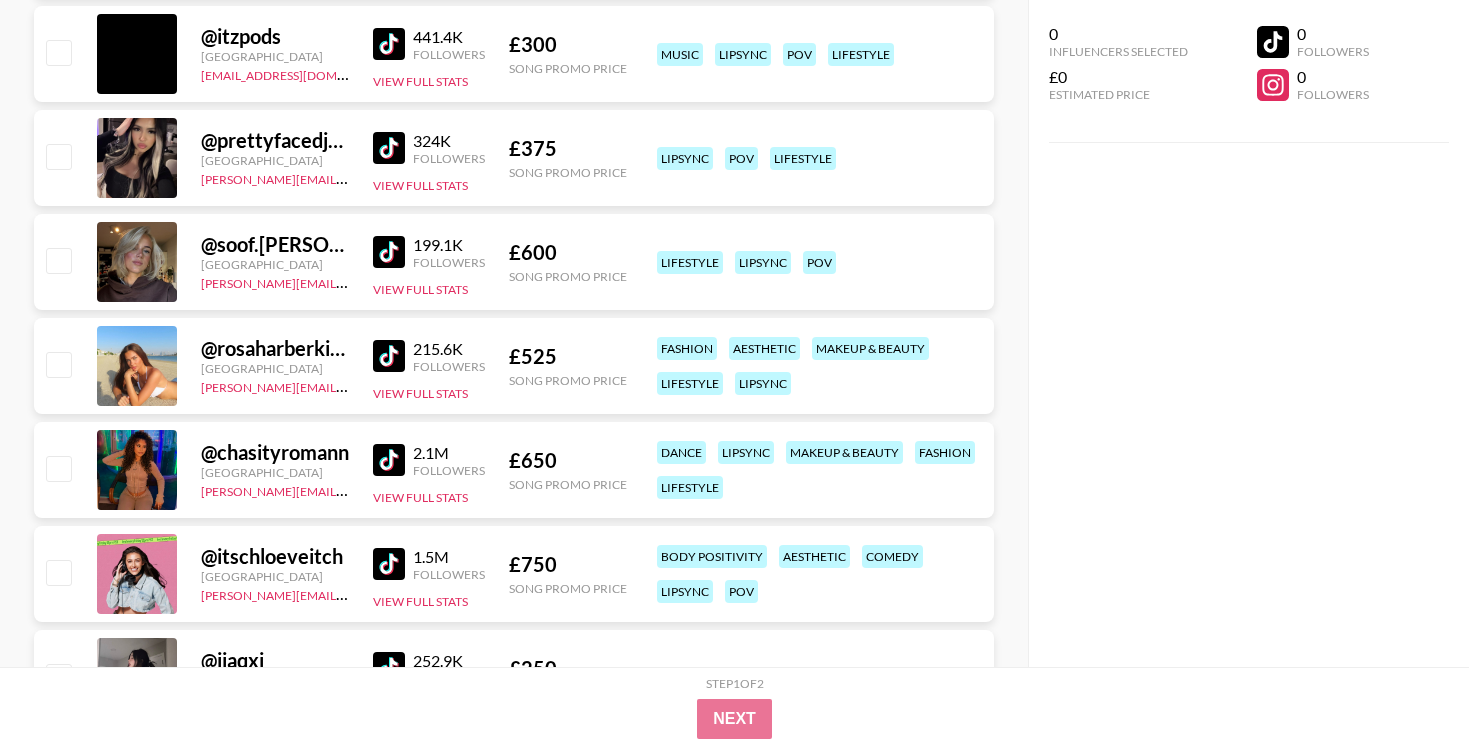 click at bounding box center (389, 252) 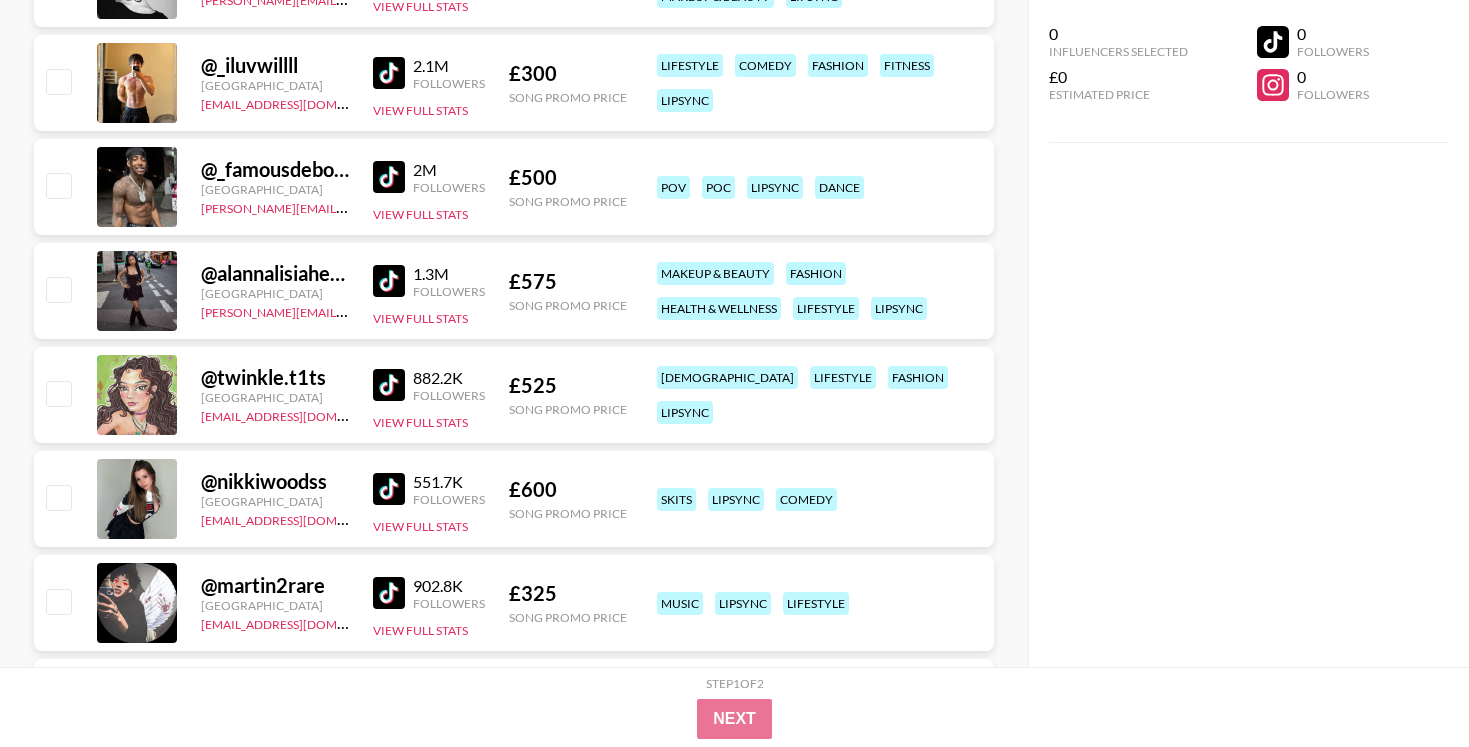scroll, scrollTop: 7279, scrollLeft: 0, axis: vertical 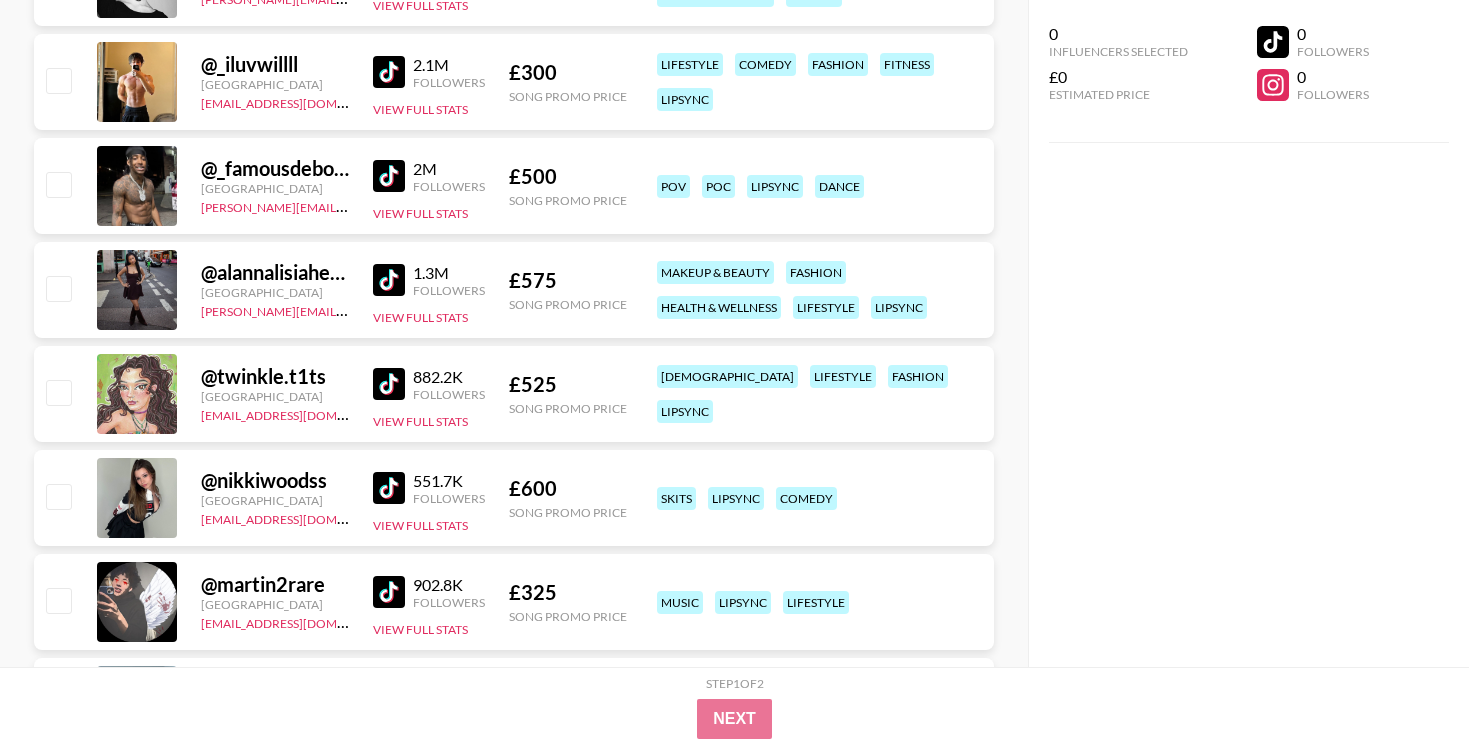 click at bounding box center (389, 280) 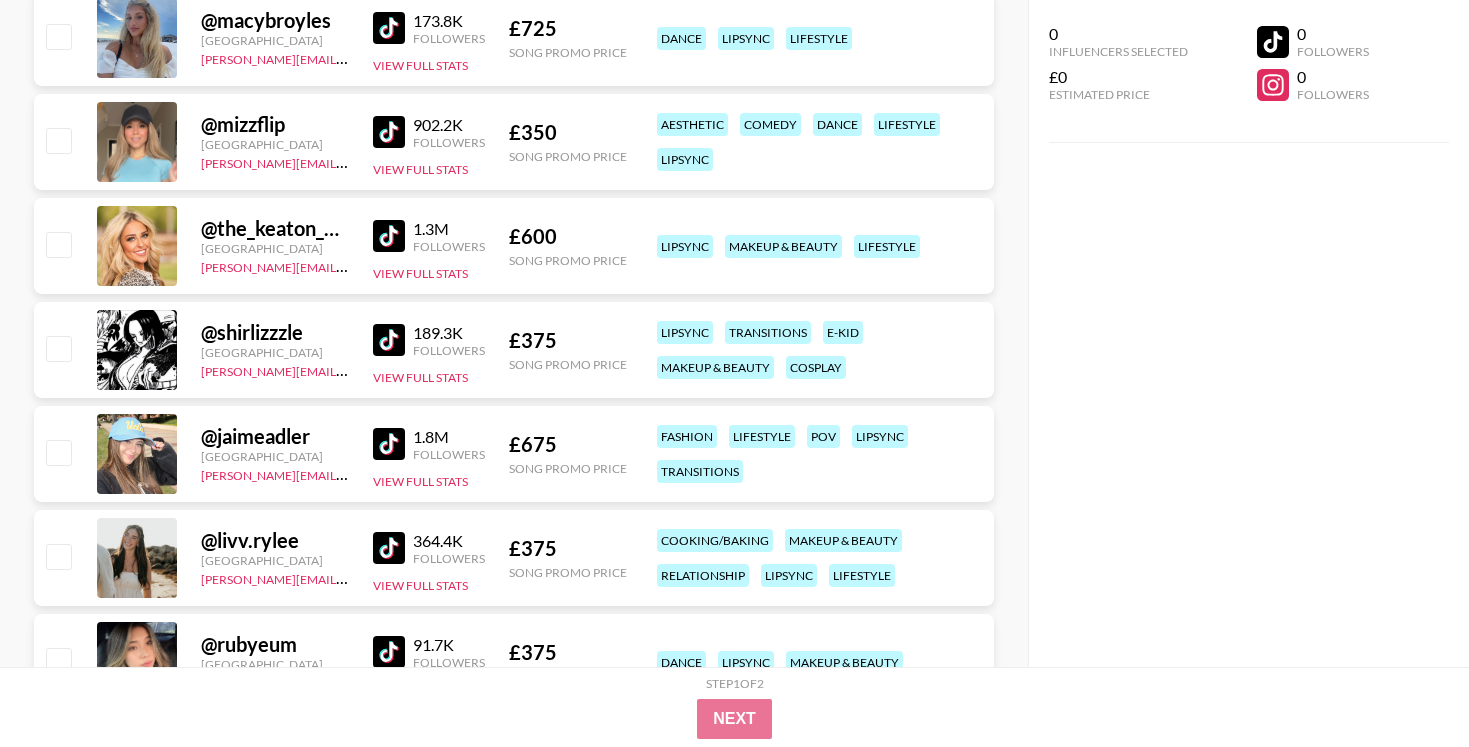 scroll, scrollTop: 9098, scrollLeft: 0, axis: vertical 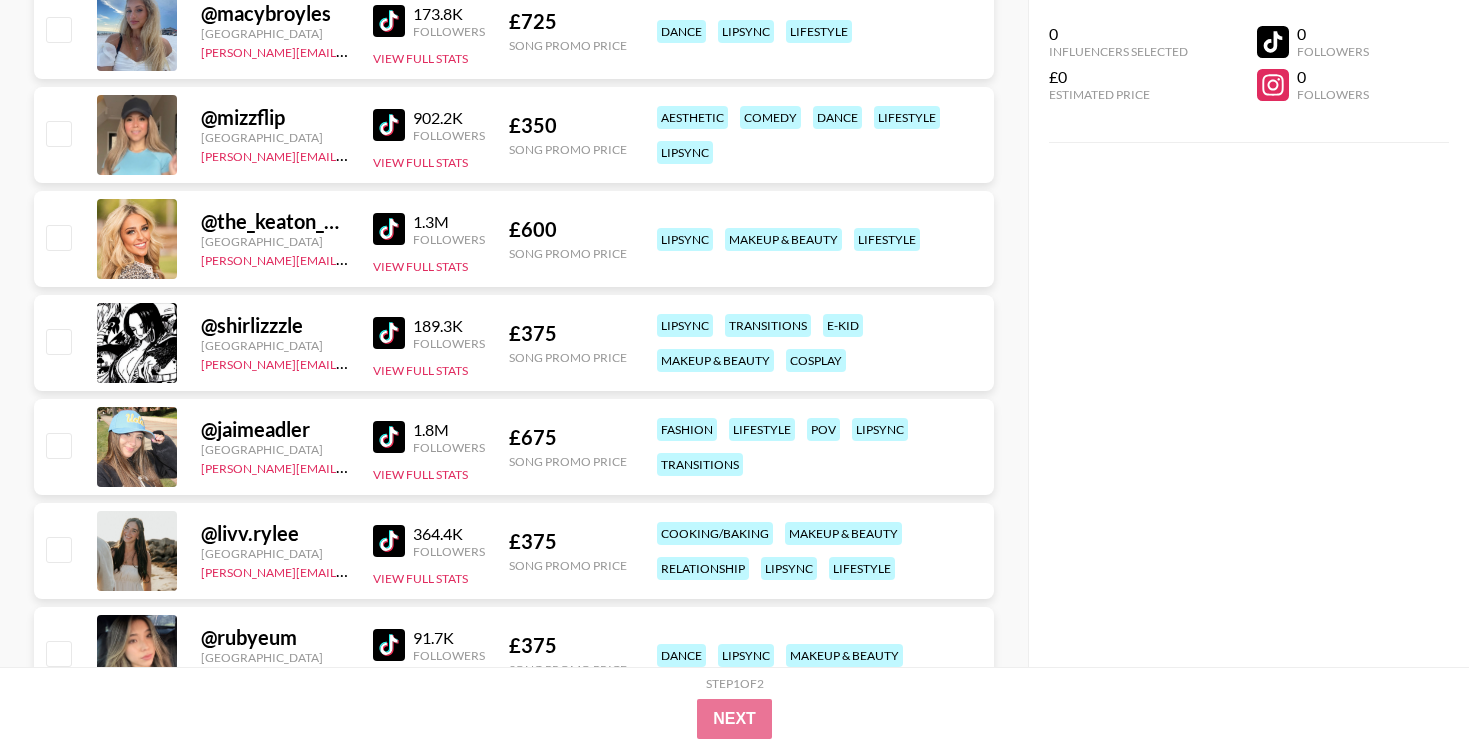 click at bounding box center (389, 333) 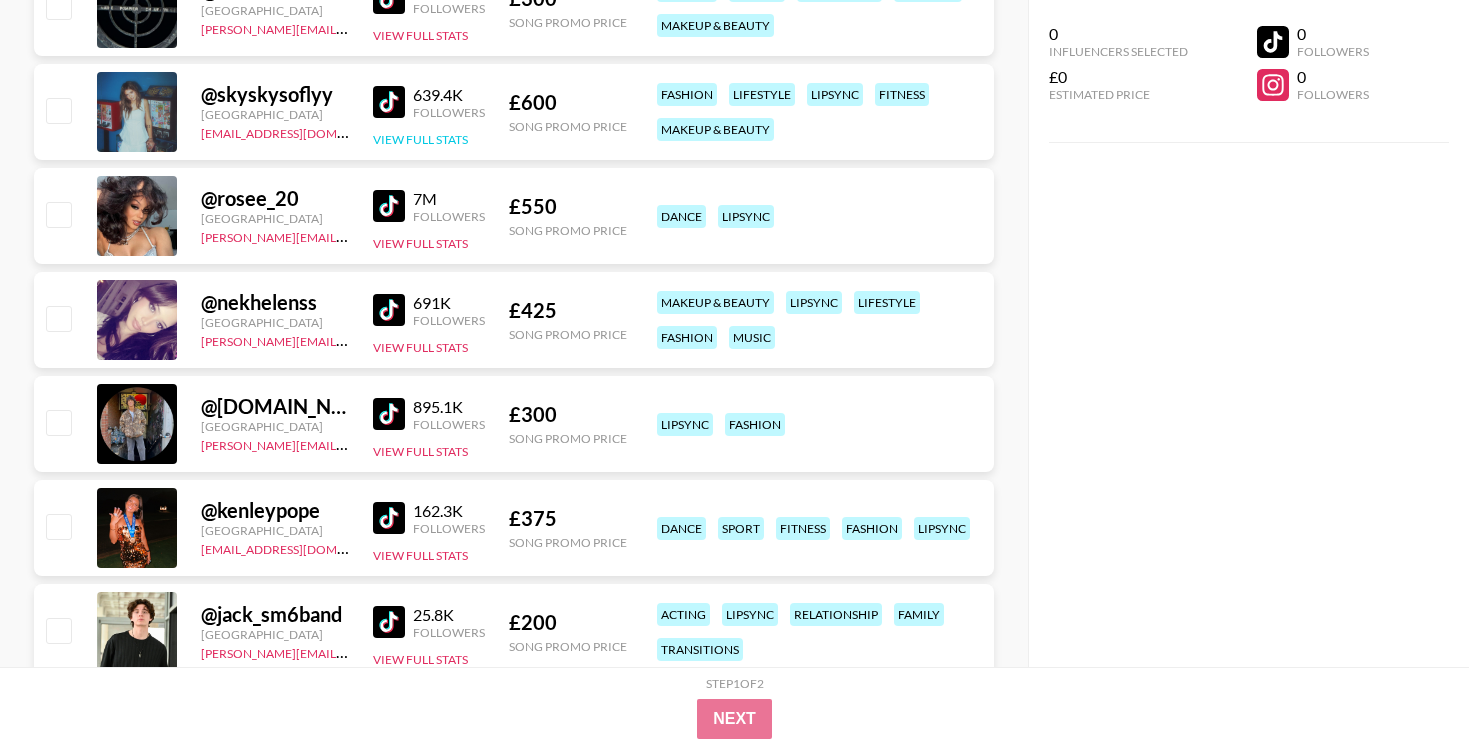 scroll, scrollTop: 11727, scrollLeft: 0, axis: vertical 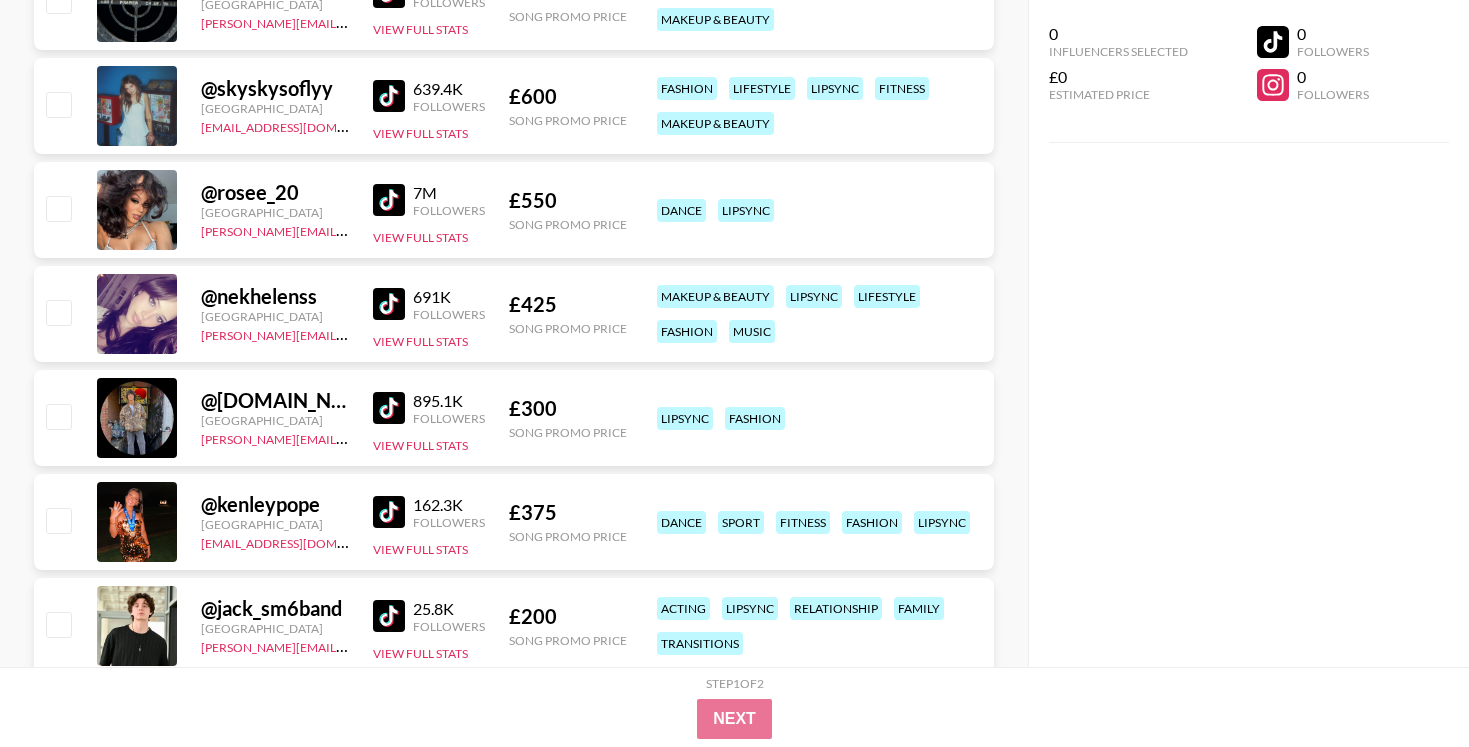 click at bounding box center (389, 304) 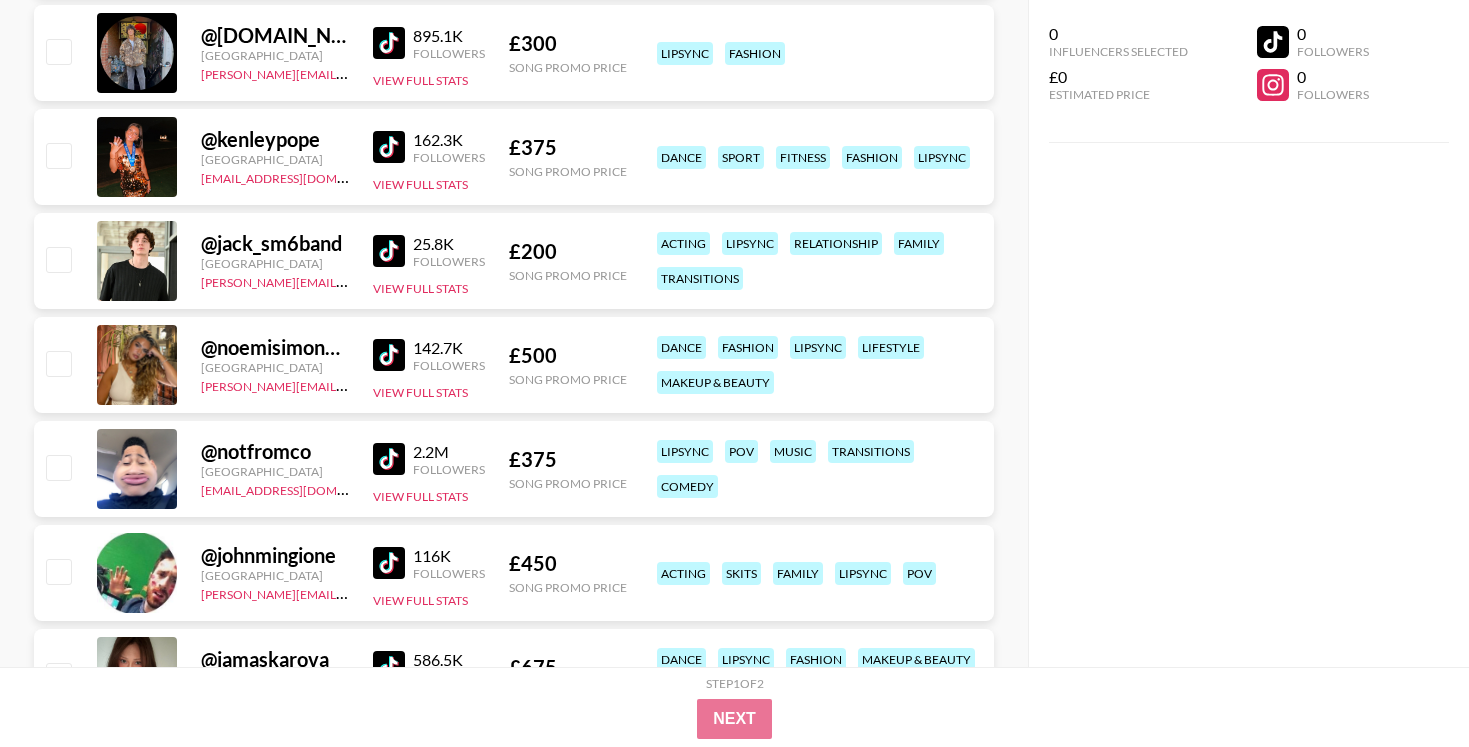 scroll, scrollTop: 12096, scrollLeft: 0, axis: vertical 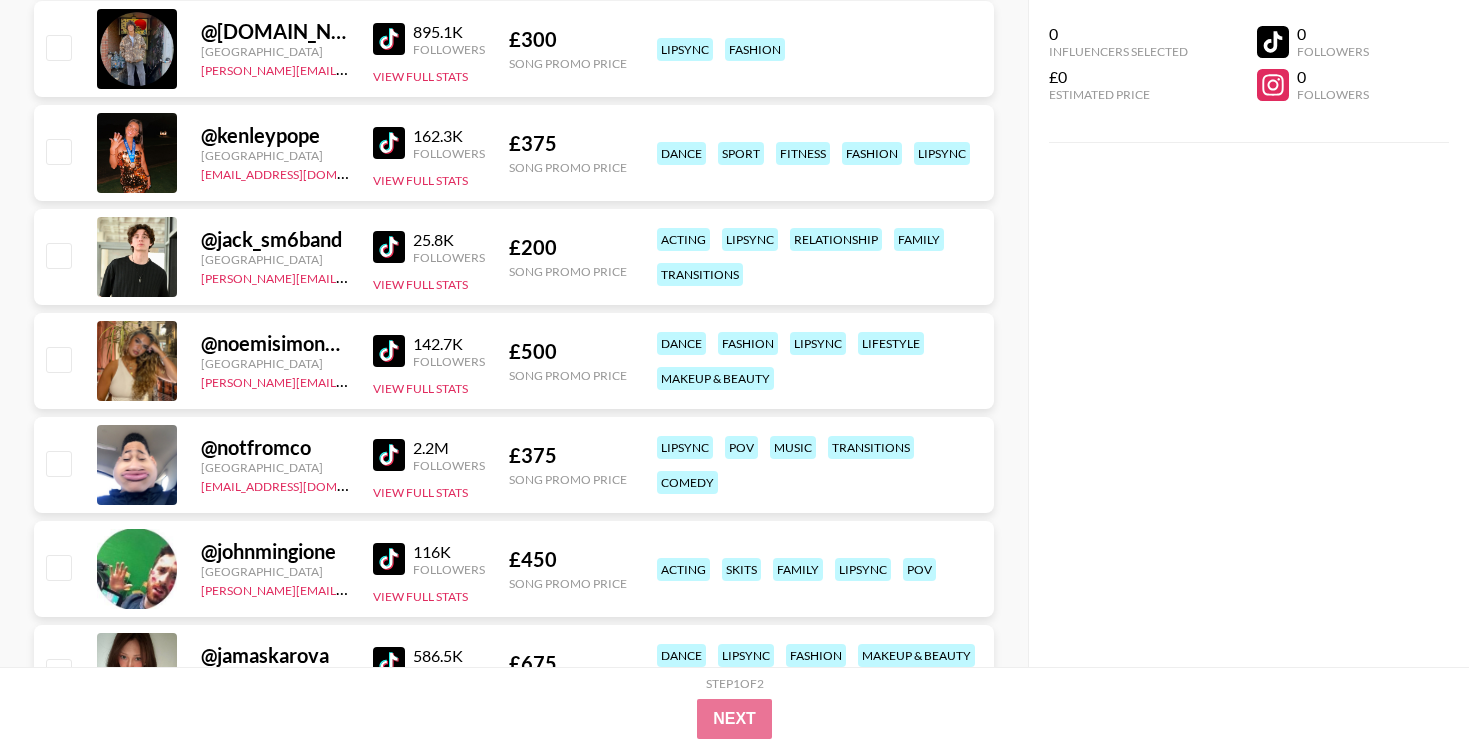 click at bounding box center [389, 351] 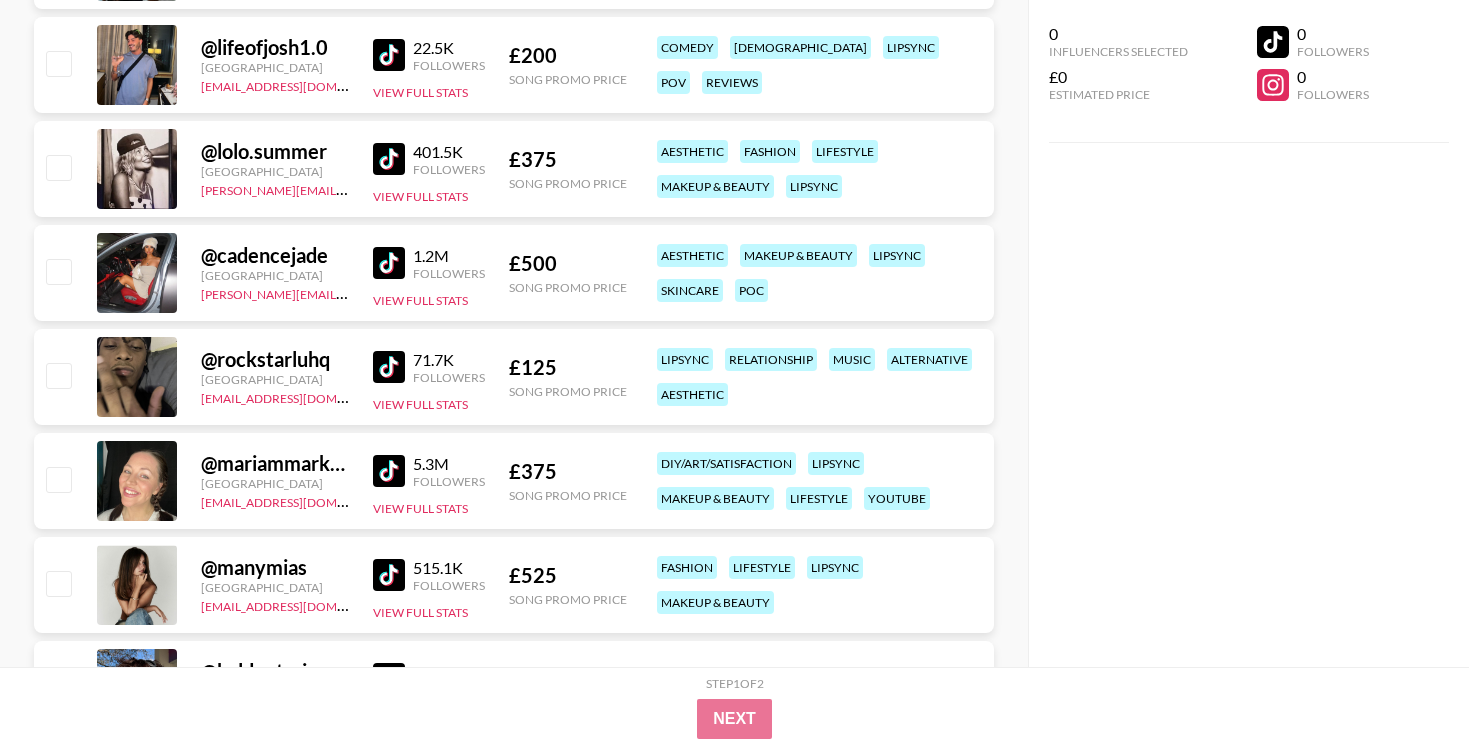 scroll, scrollTop: 12814, scrollLeft: 0, axis: vertical 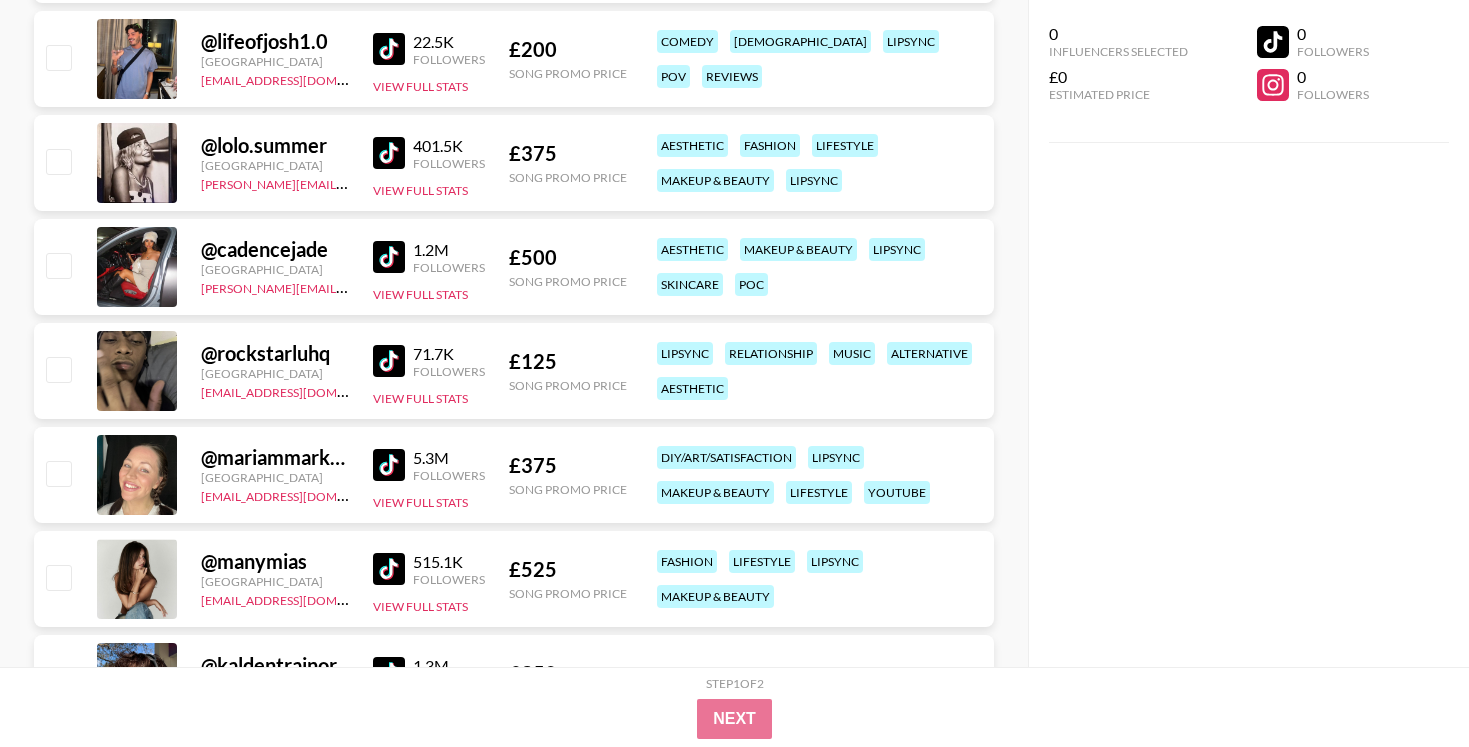 click at bounding box center [389, 257] 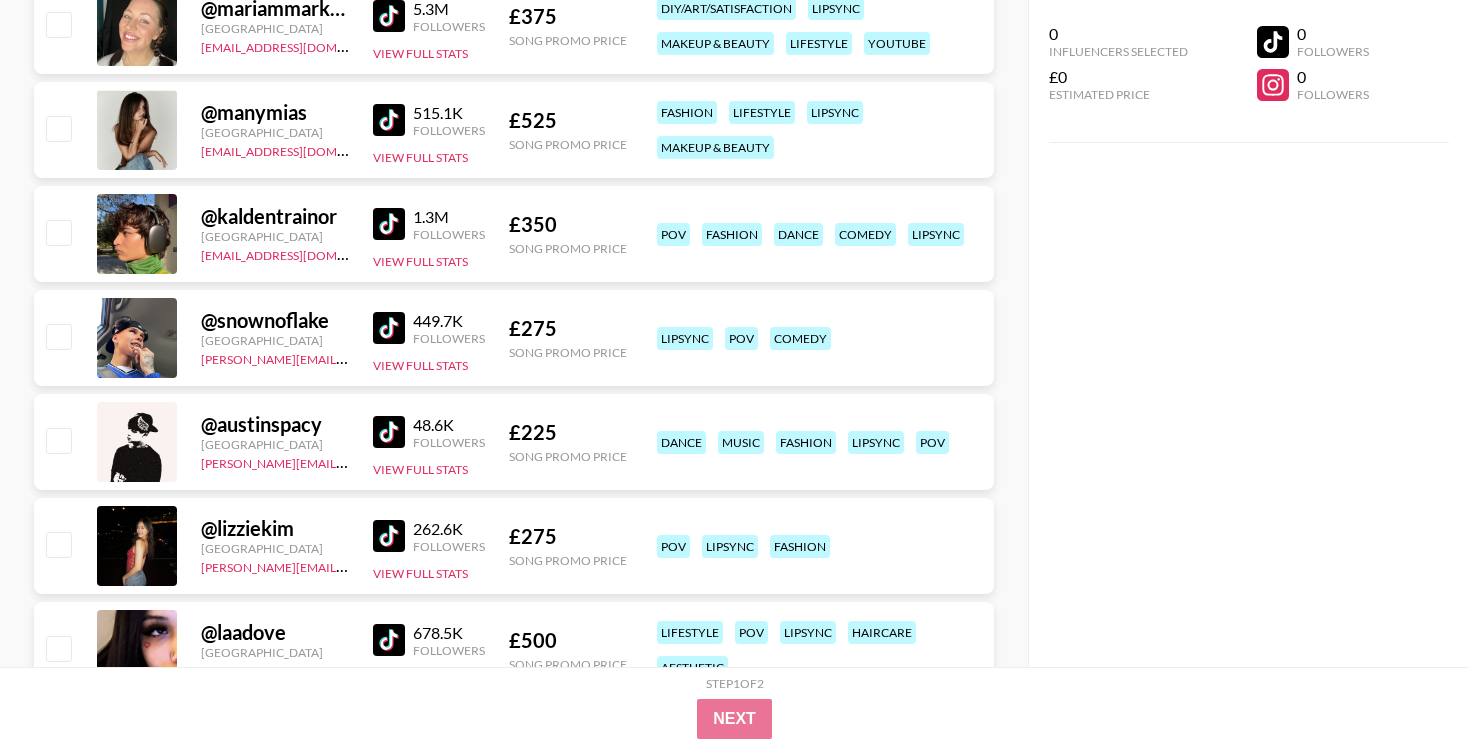 scroll, scrollTop: 13267, scrollLeft: 0, axis: vertical 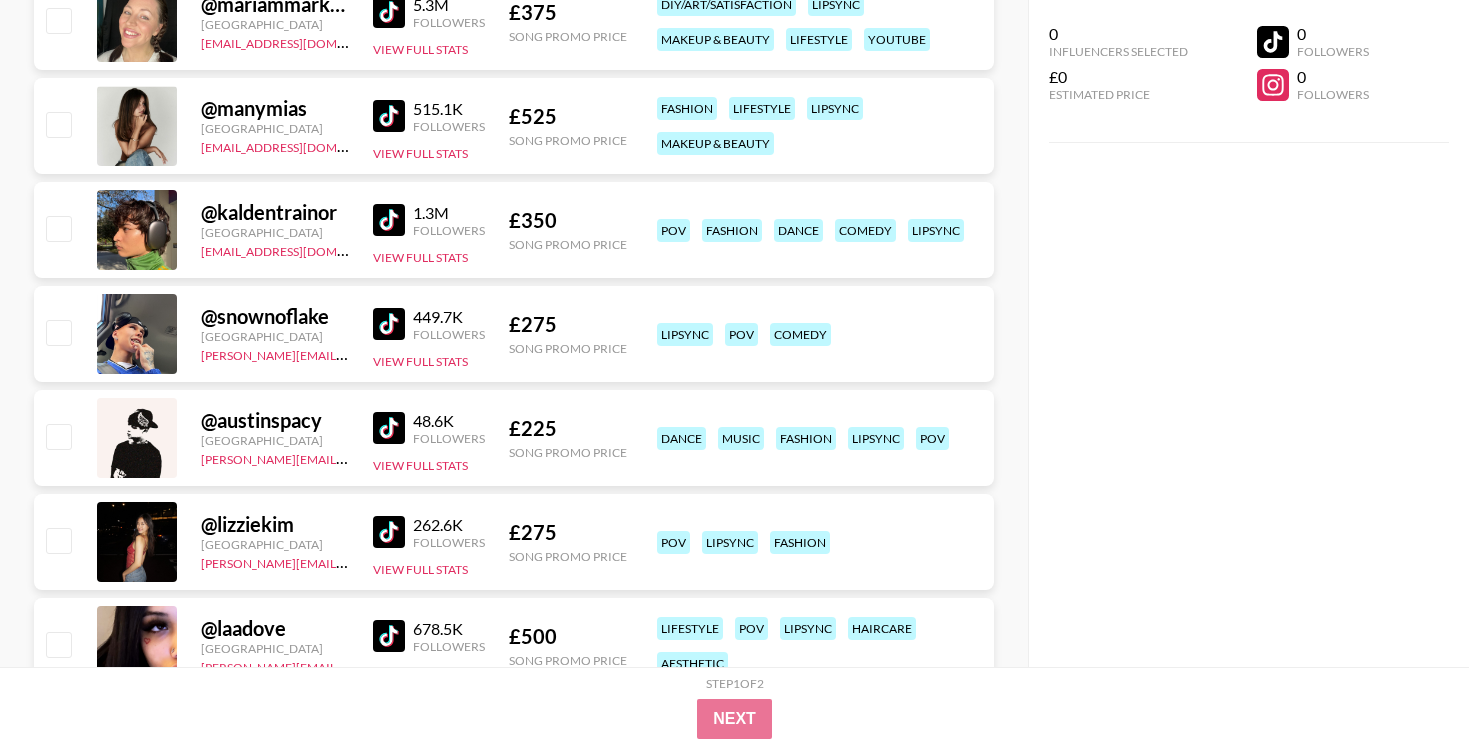 click at bounding box center (389, 324) 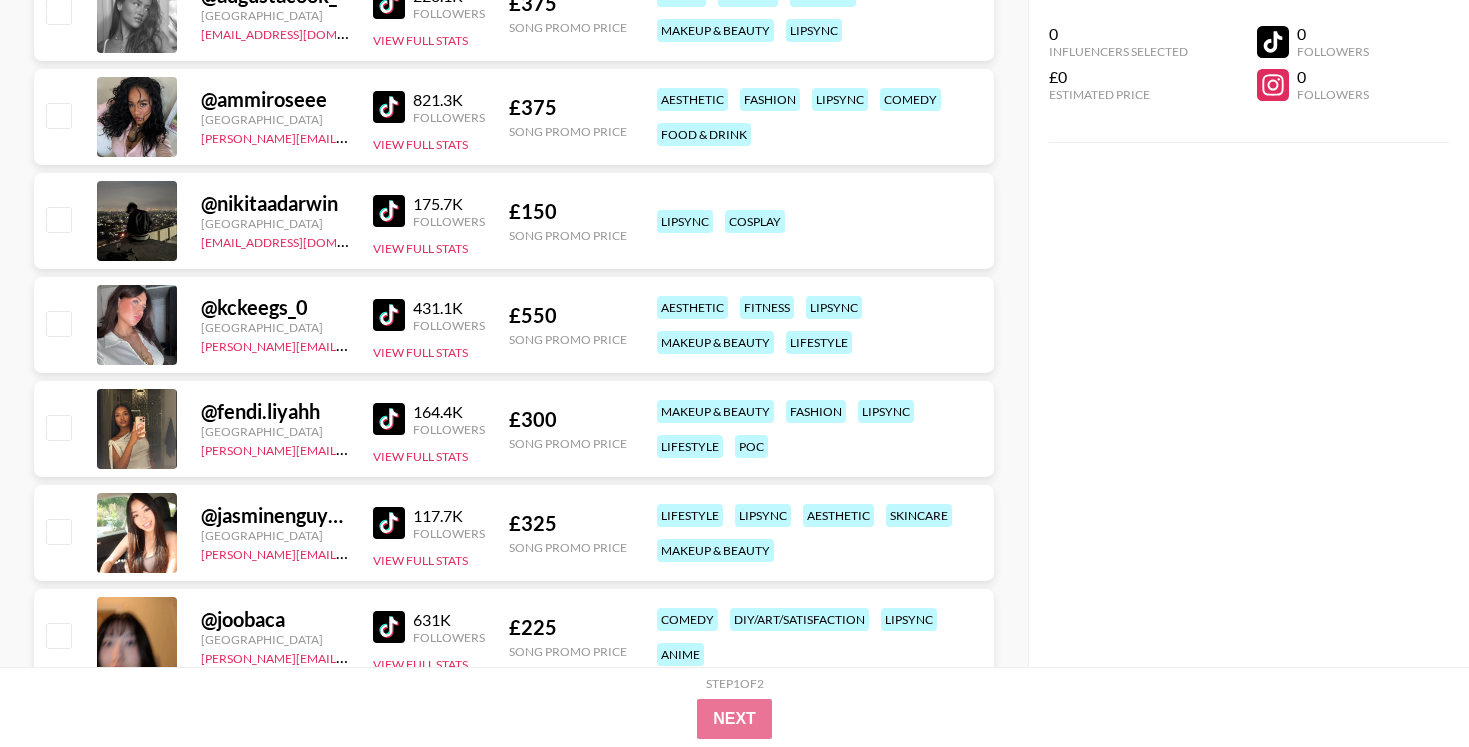 scroll, scrollTop: 14007, scrollLeft: 0, axis: vertical 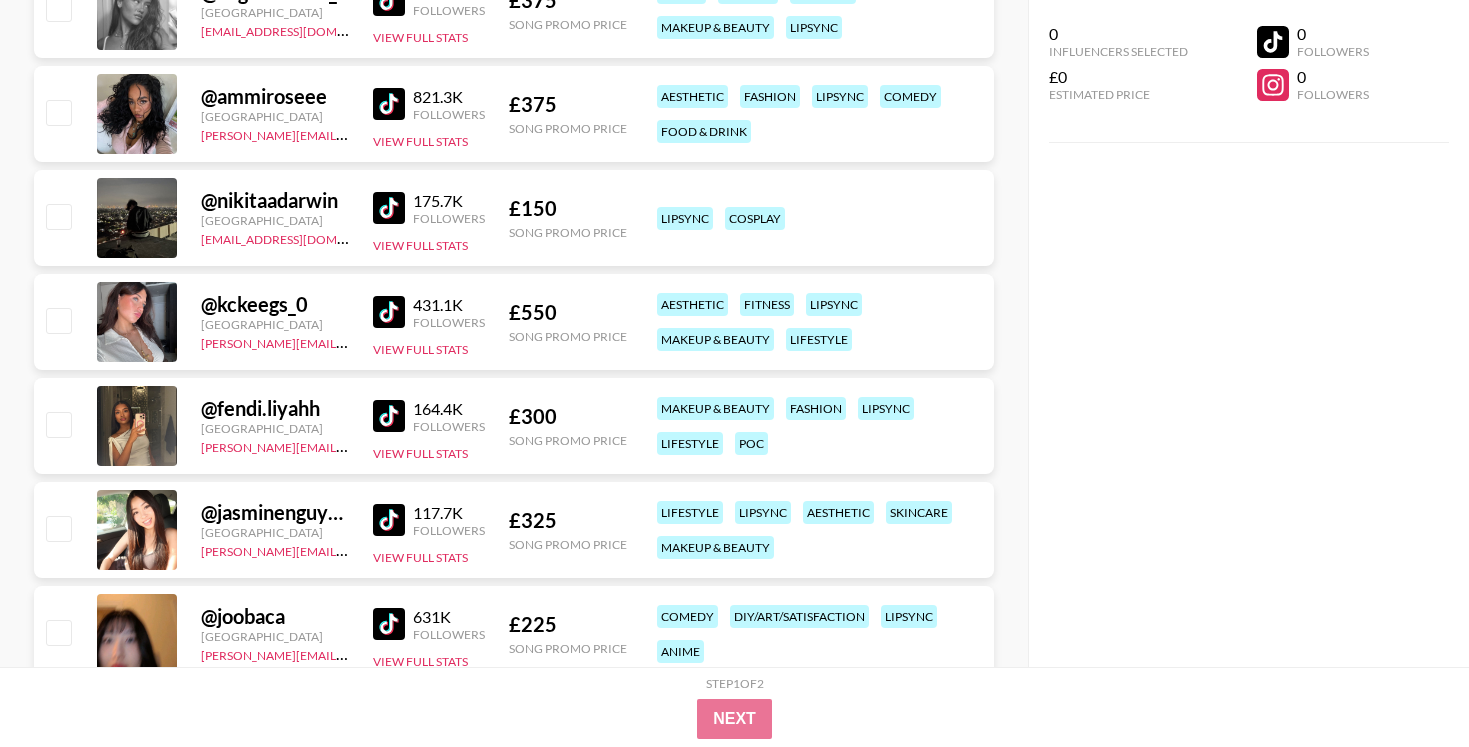 click at bounding box center (389, 312) 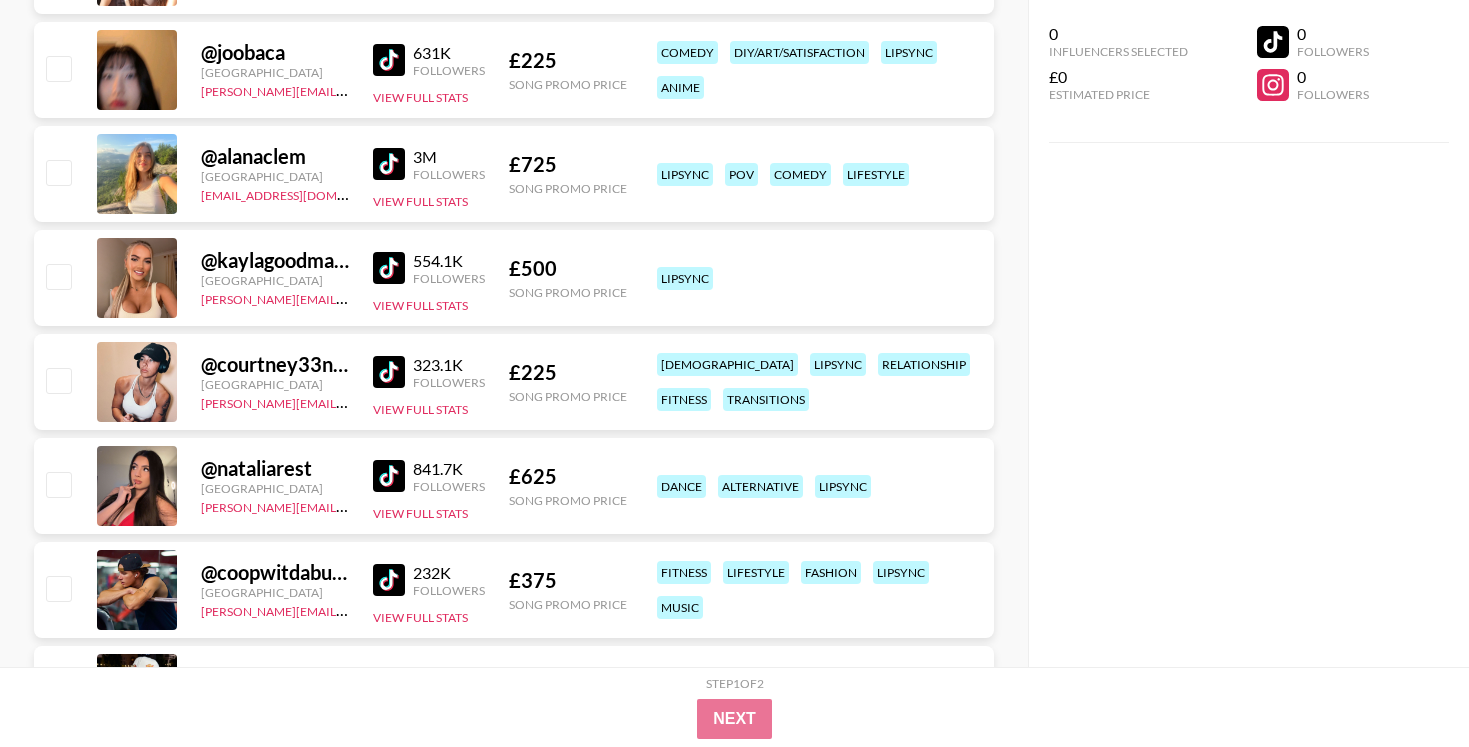 scroll, scrollTop: 14578, scrollLeft: 0, axis: vertical 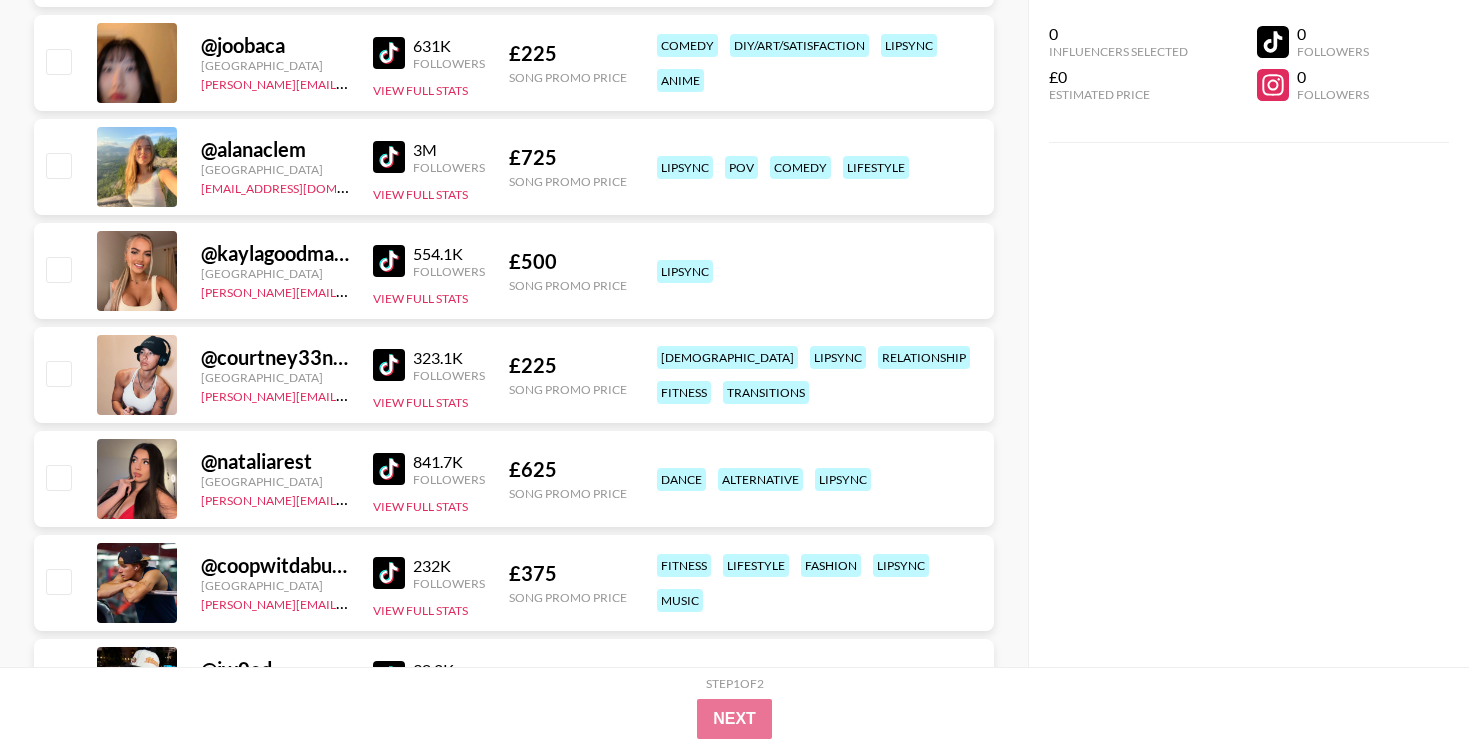 click at bounding box center [389, 261] 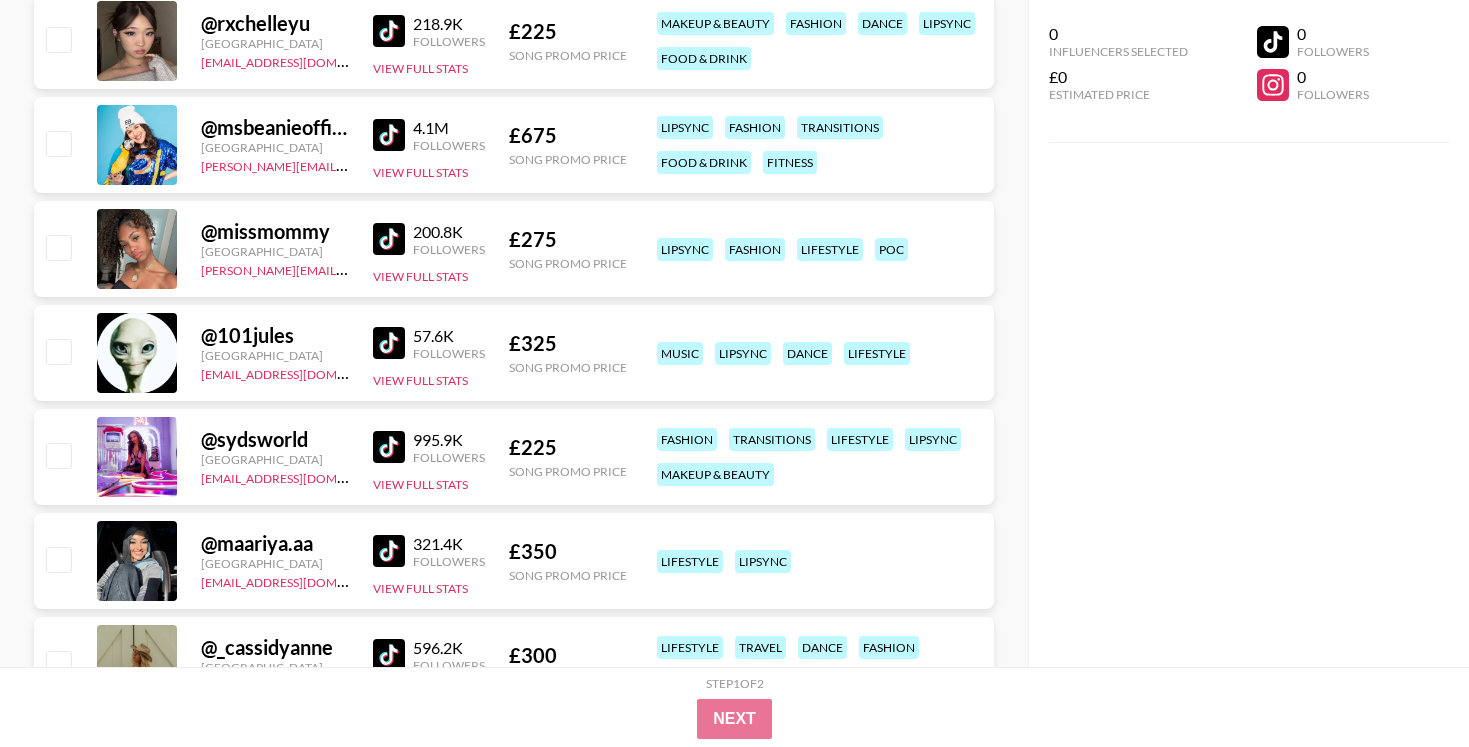scroll, scrollTop: 15955, scrollLeft: 0, axis: vertical 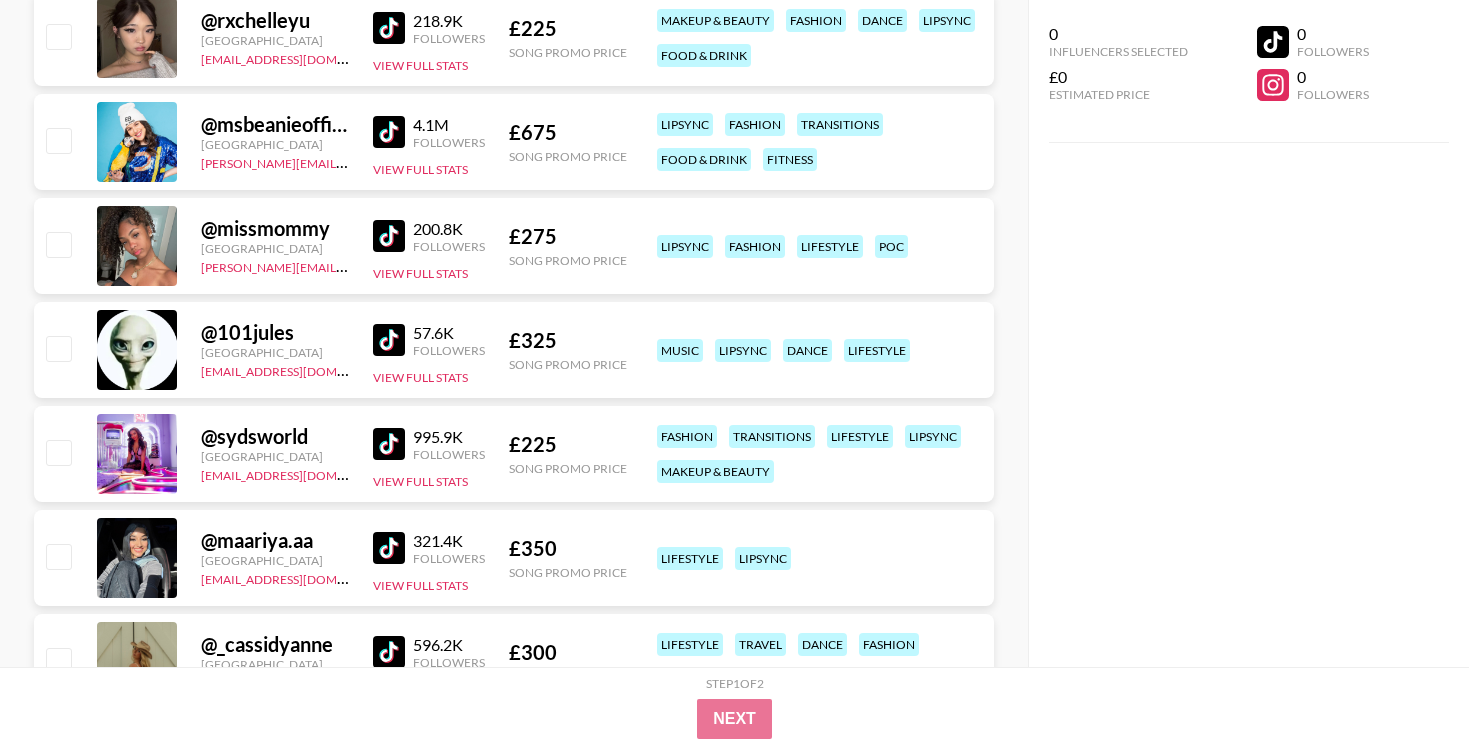 click at bounding box center (389, 340) 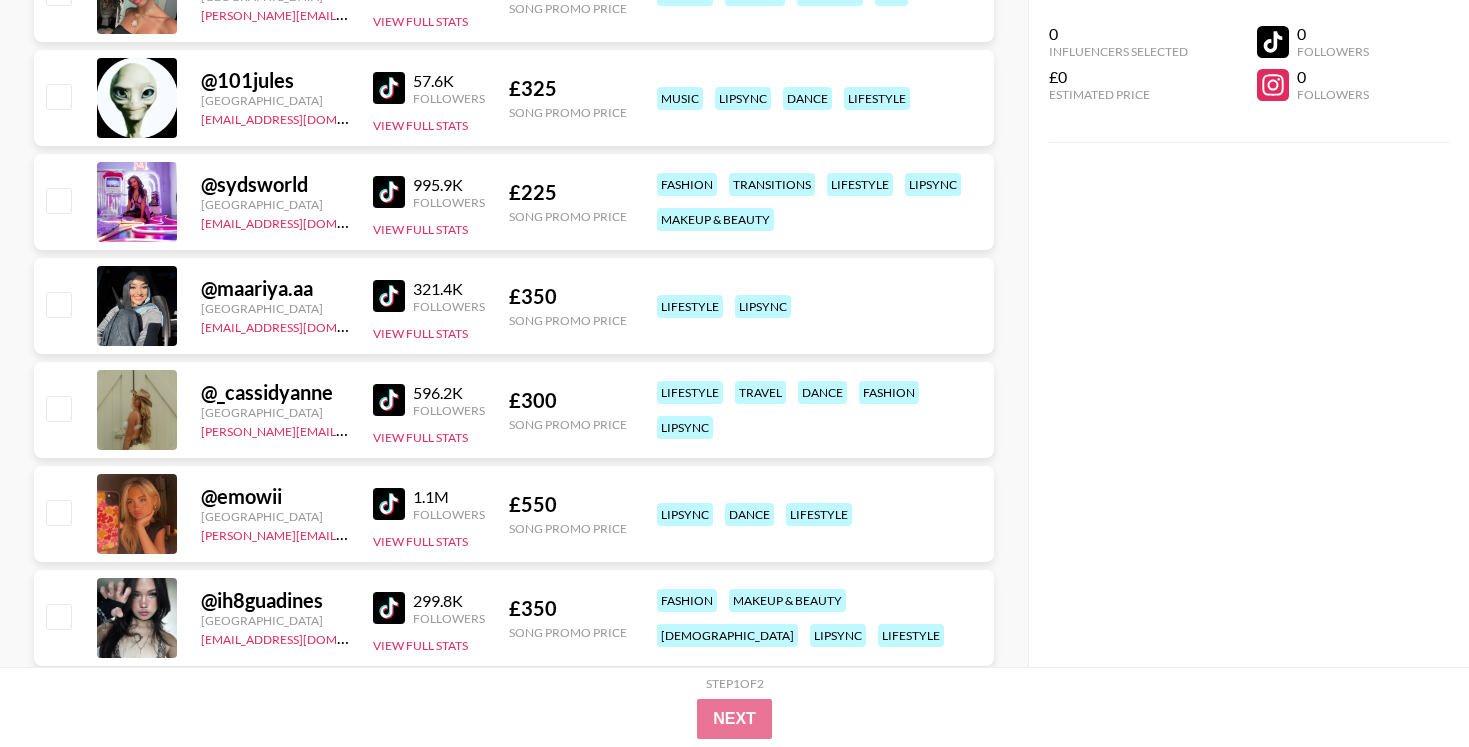 scroll, scrollTop: 16214, scrollLeft: 0, axis: vertical 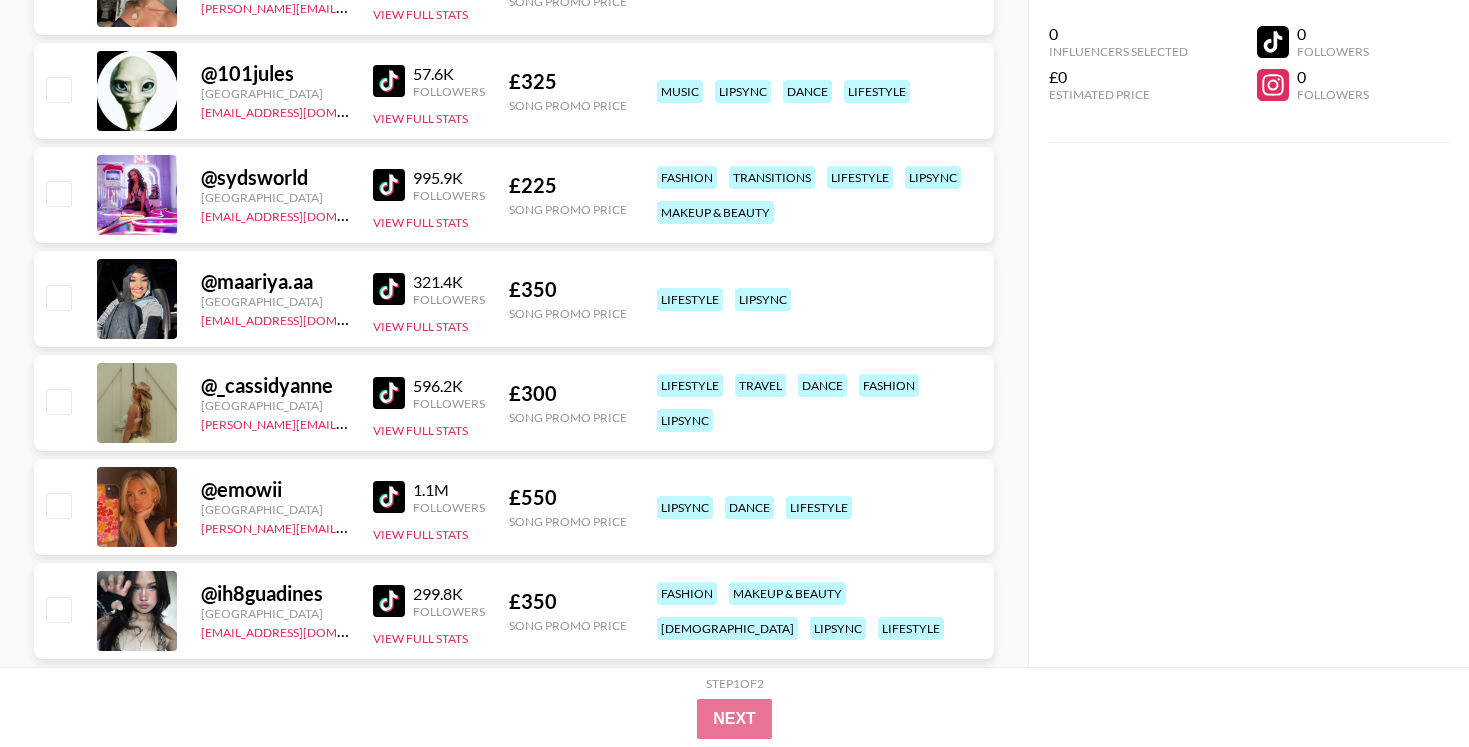 click at bounding box center (389, 289) 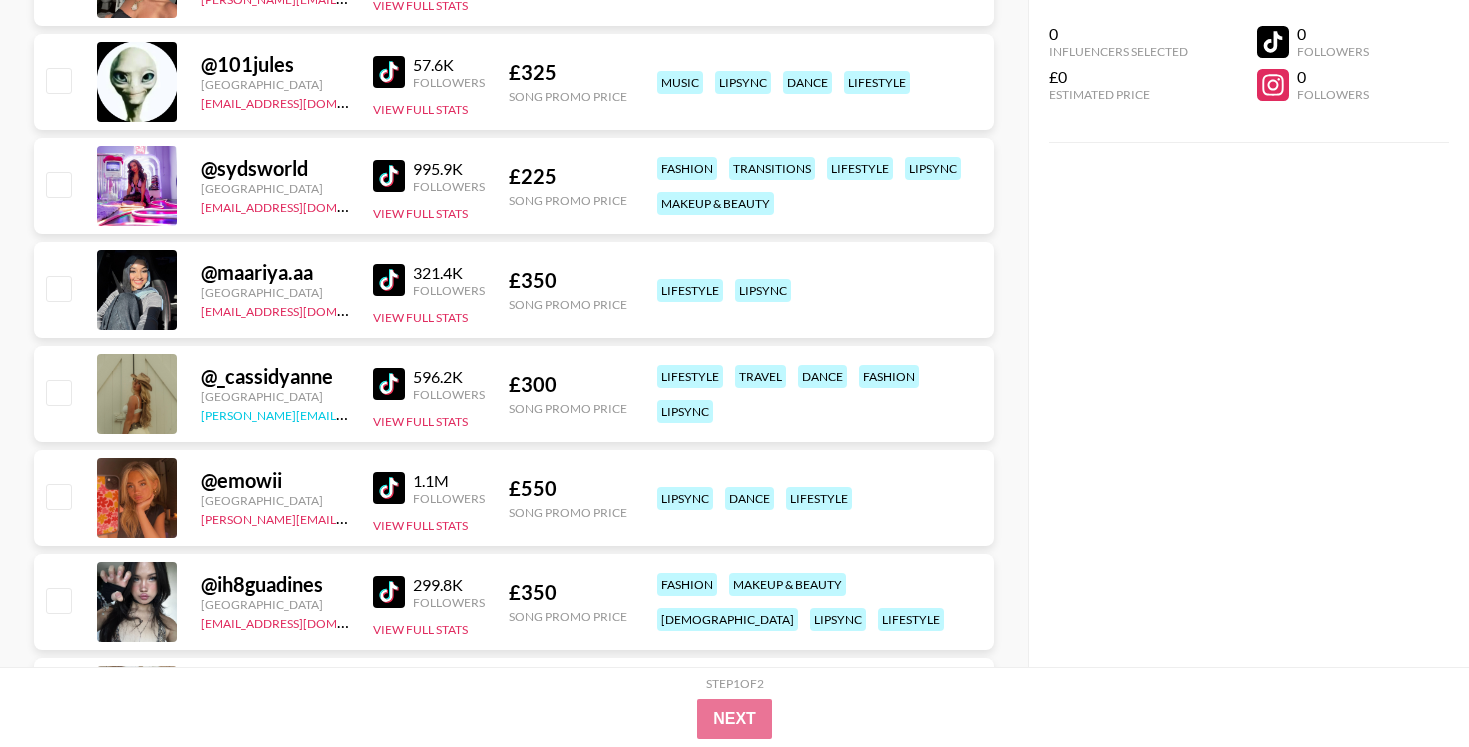 scroll, scrollTop: 16225, scrollLeft: 0, axis: vertical 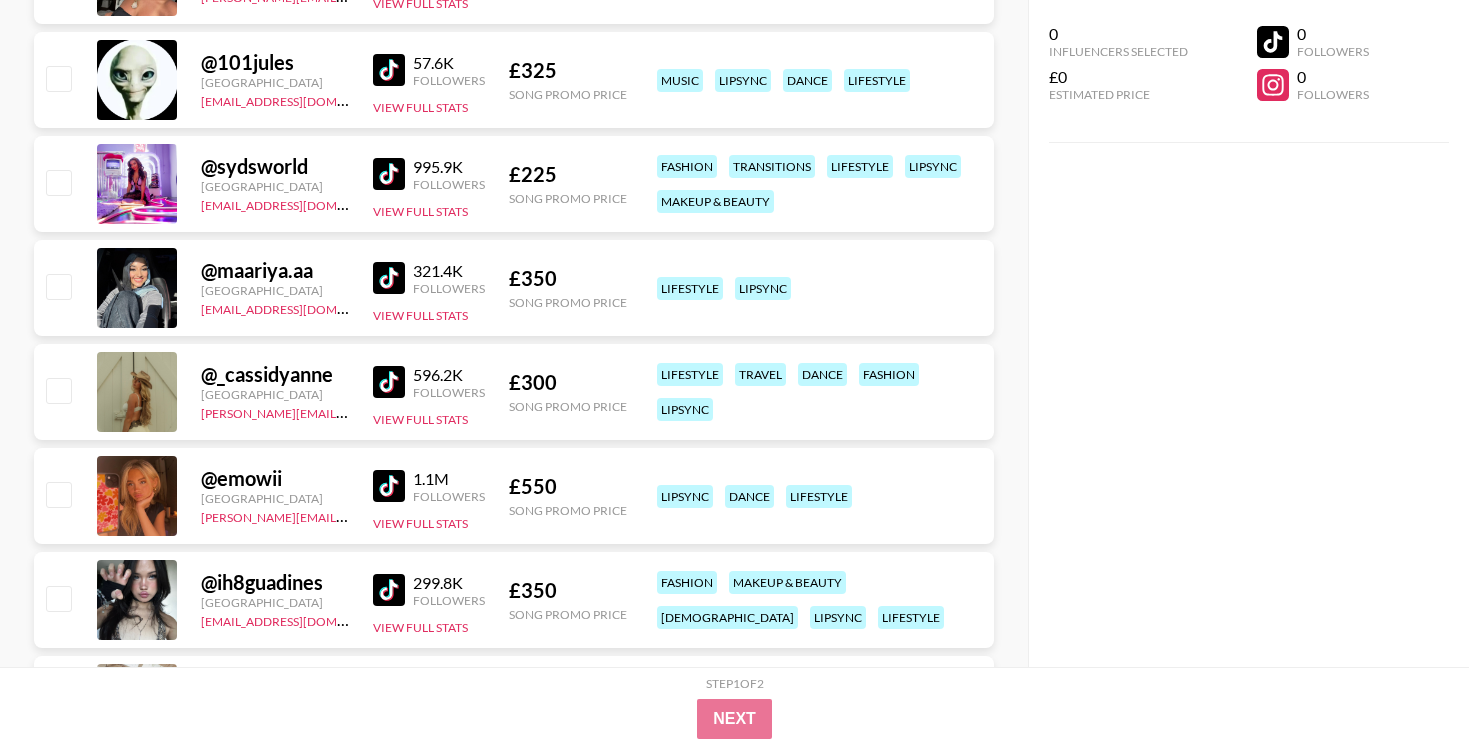 click at bounding box center [389, 278] 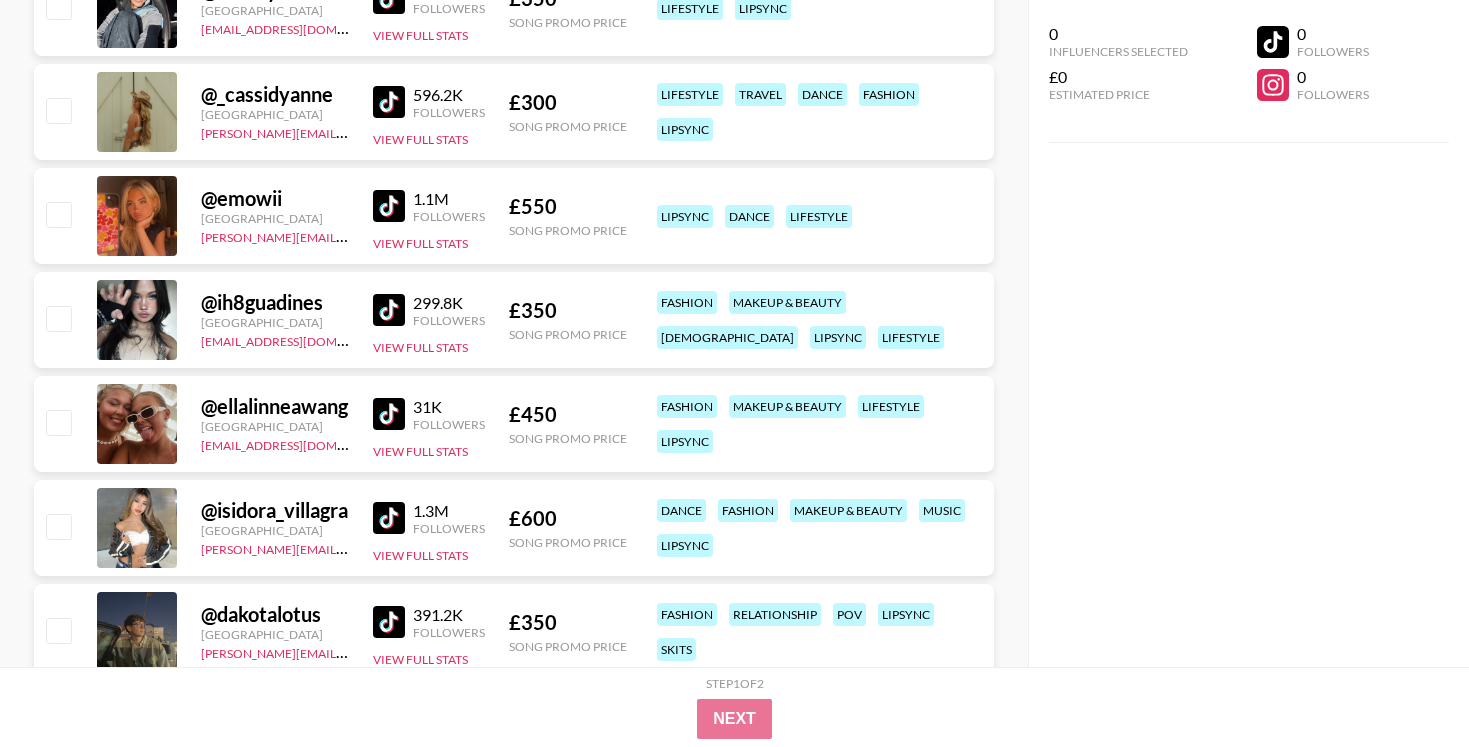 scroll, scrollTop: 16508, scrollLeft: 0, axis: vertical 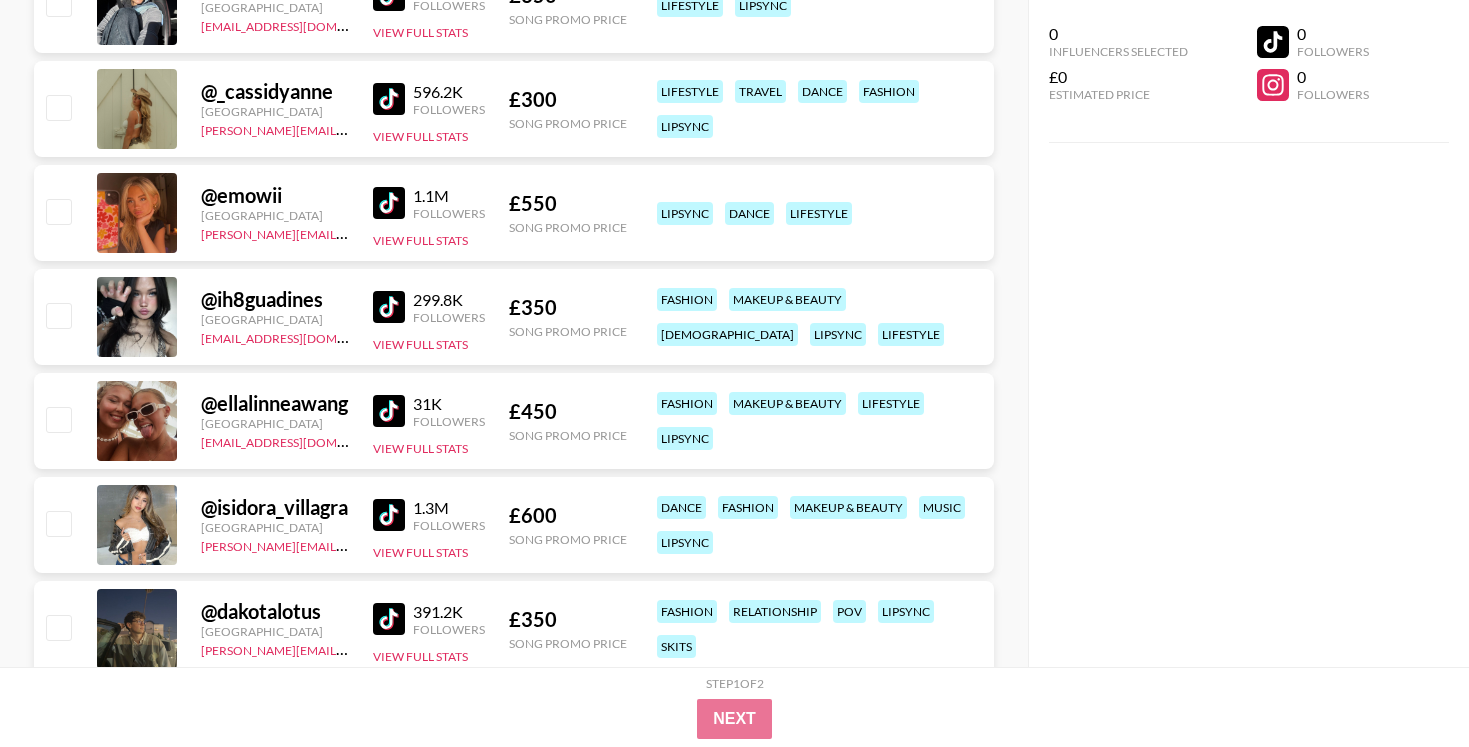 click at bounding box center [389, 307] 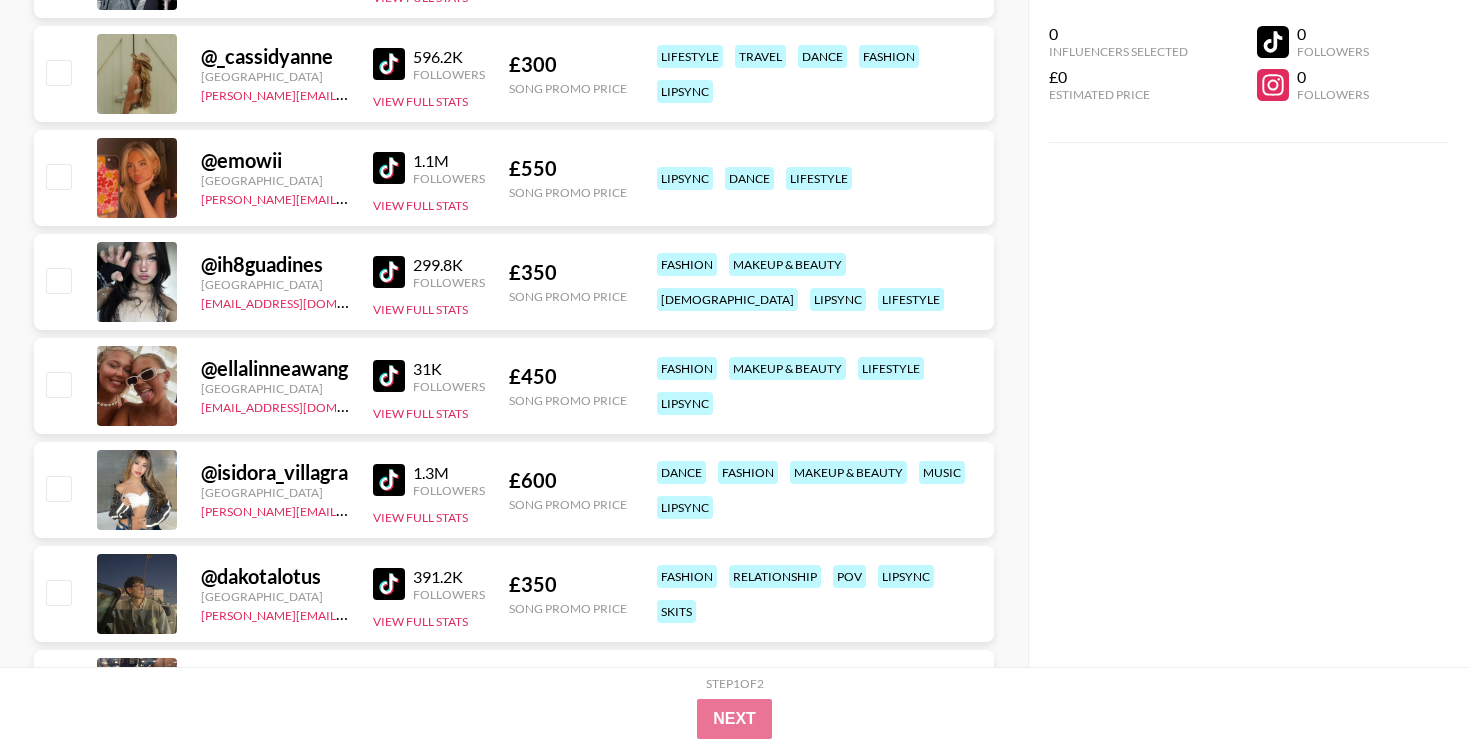 scroll, scrollTop: 16548, scrollLeft: 0, axis: vertical 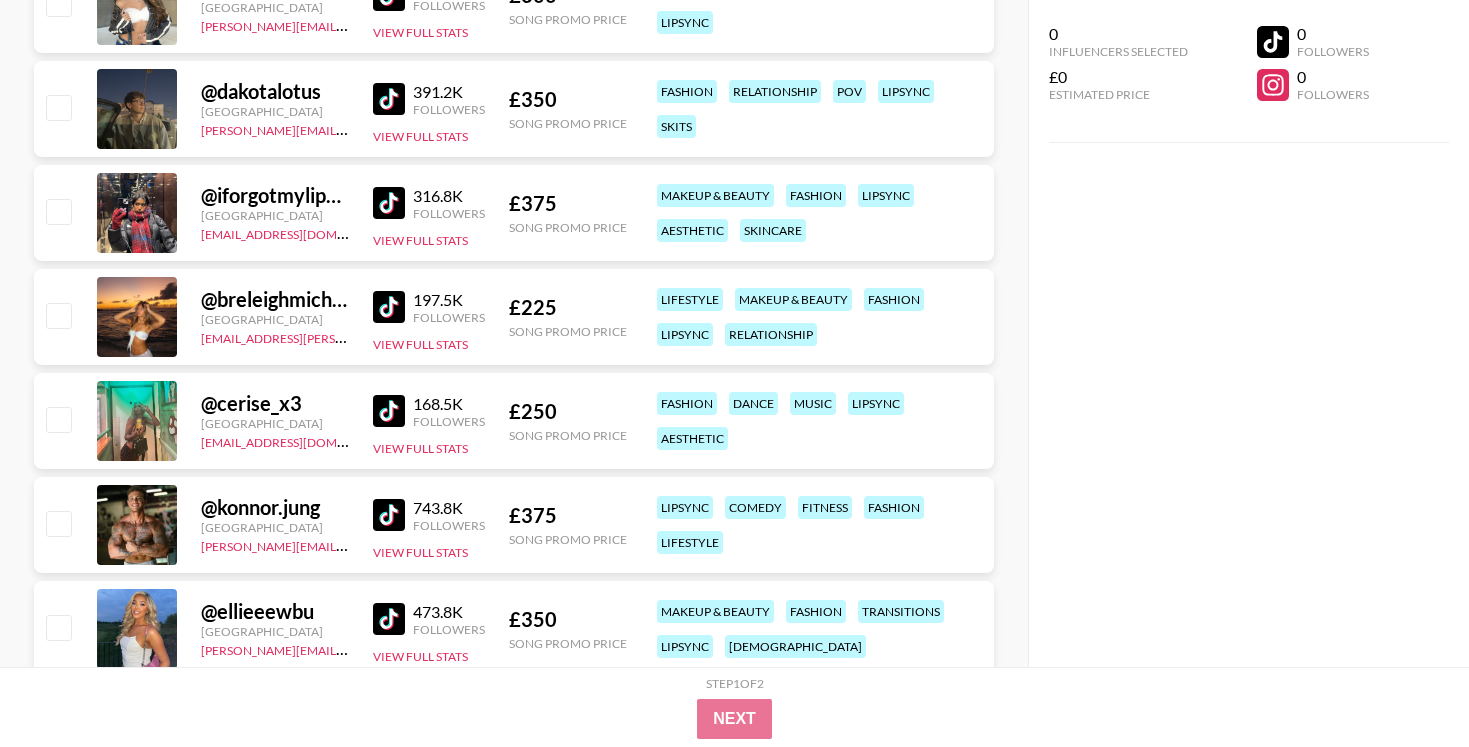 click at bounding box center (389, 307) 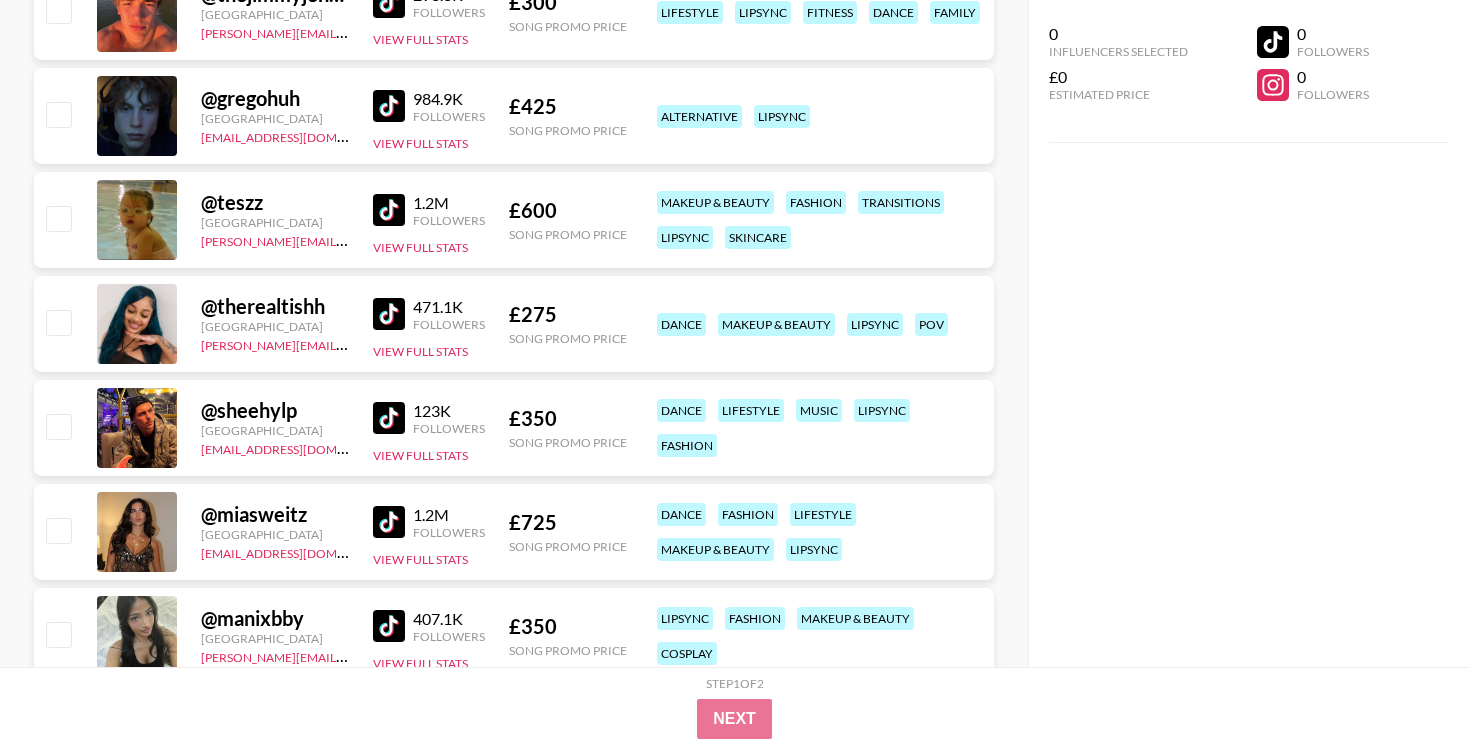 scroll, scrollTop: 17956, scrollLeft: 0, axis: vertical 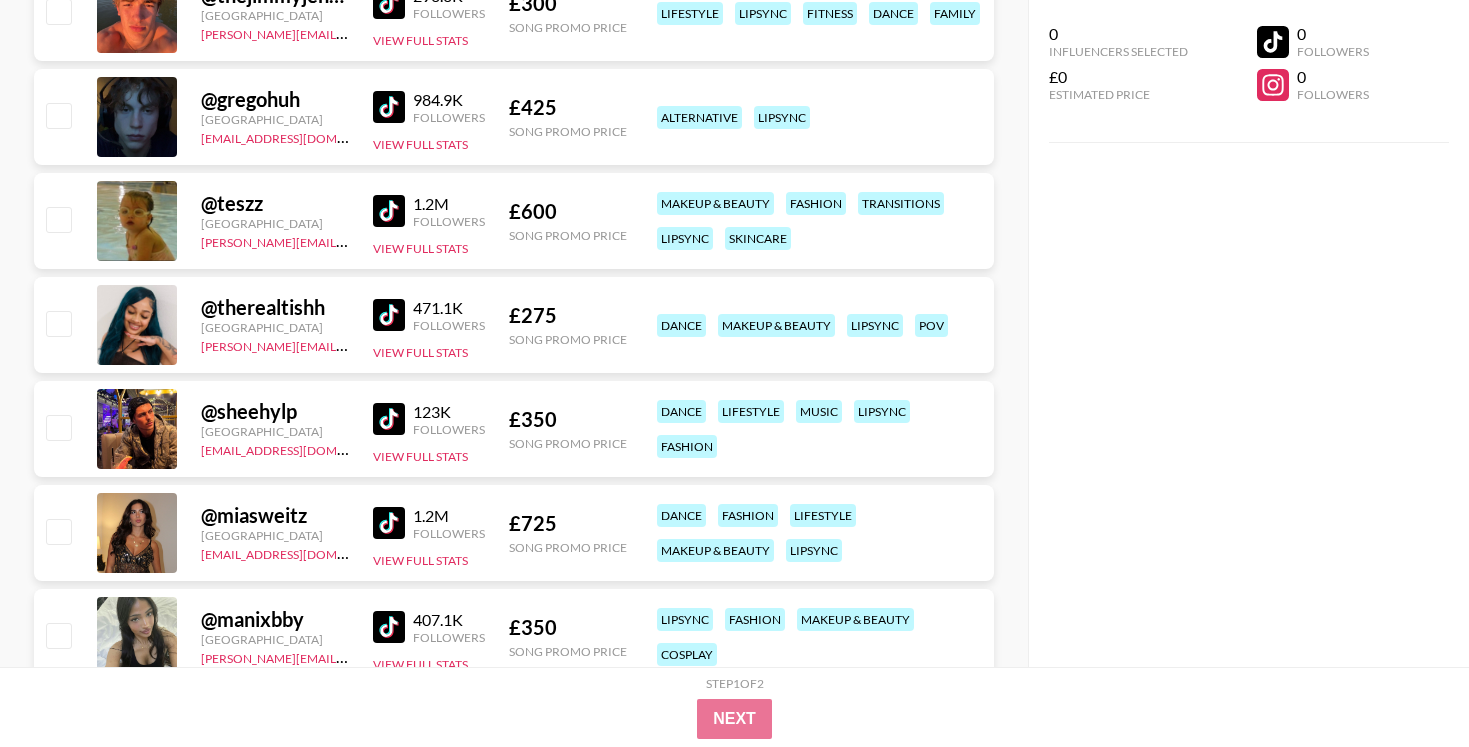 click at bounding box center (389, 523) 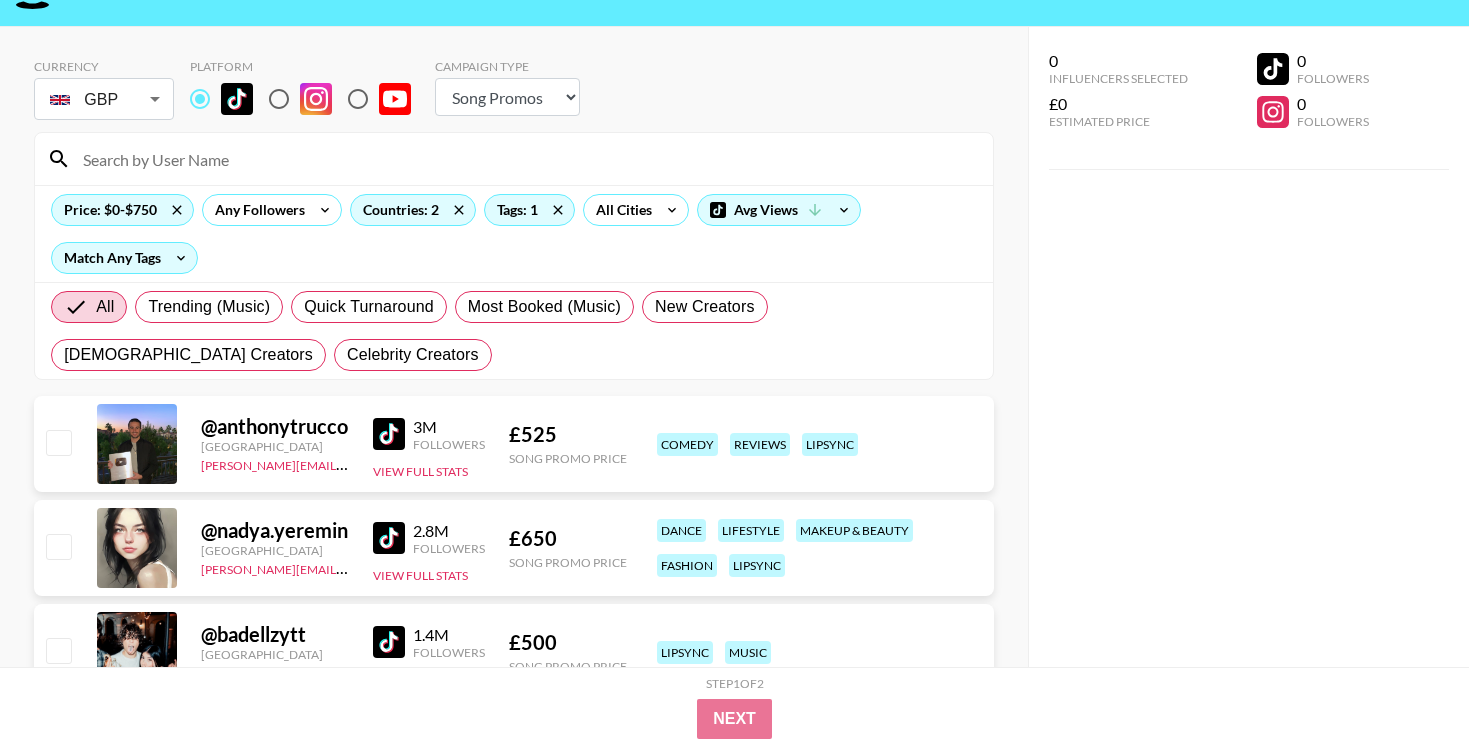 scroll, scrollTop: 63, scrollLeft: 0, axis: vertical 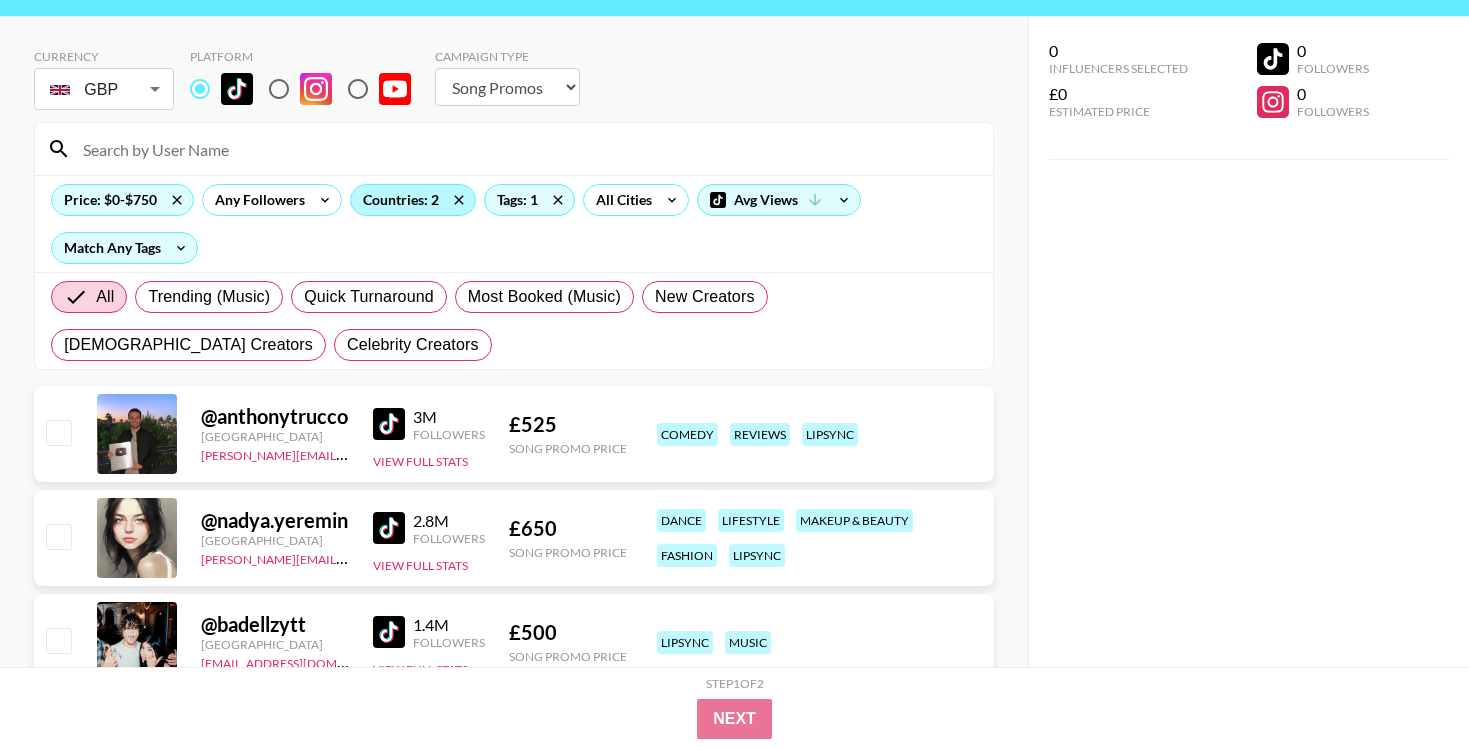 click on "Countries: 2" at bounding box center (413, 200) 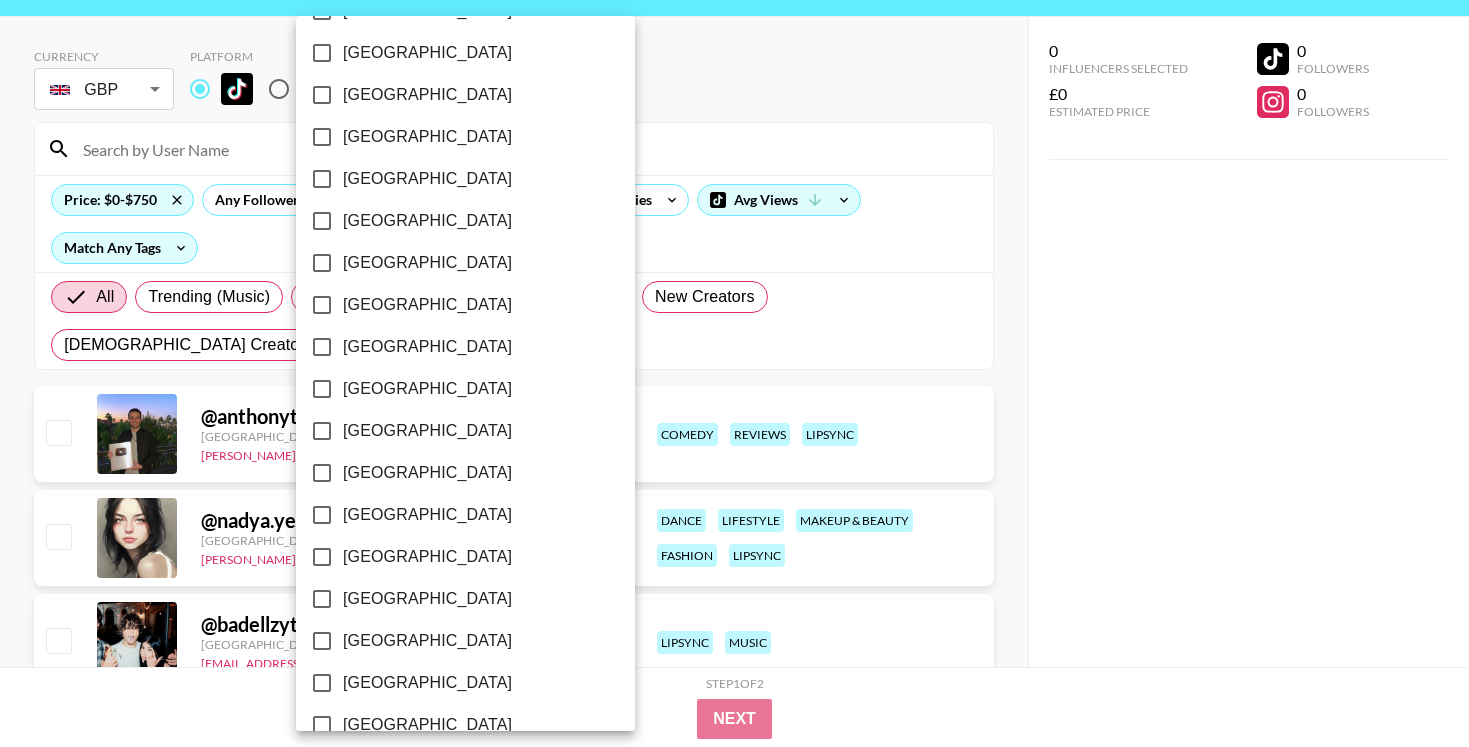 scroll, scrollTop: 1585, scrollLeft: 0, axis: vertical 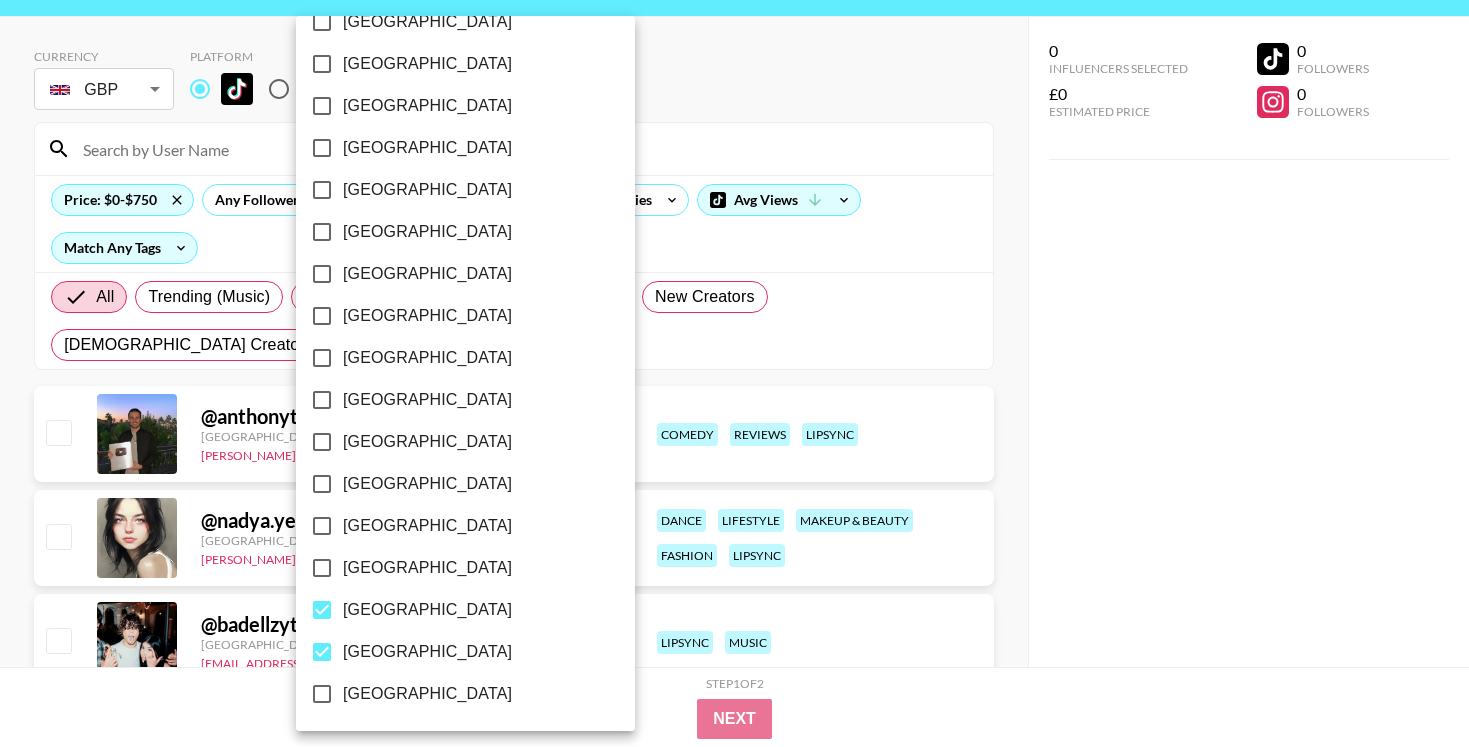 click on "[GEOGRAPHIC_DATA]" at bounding box center [427, 610] 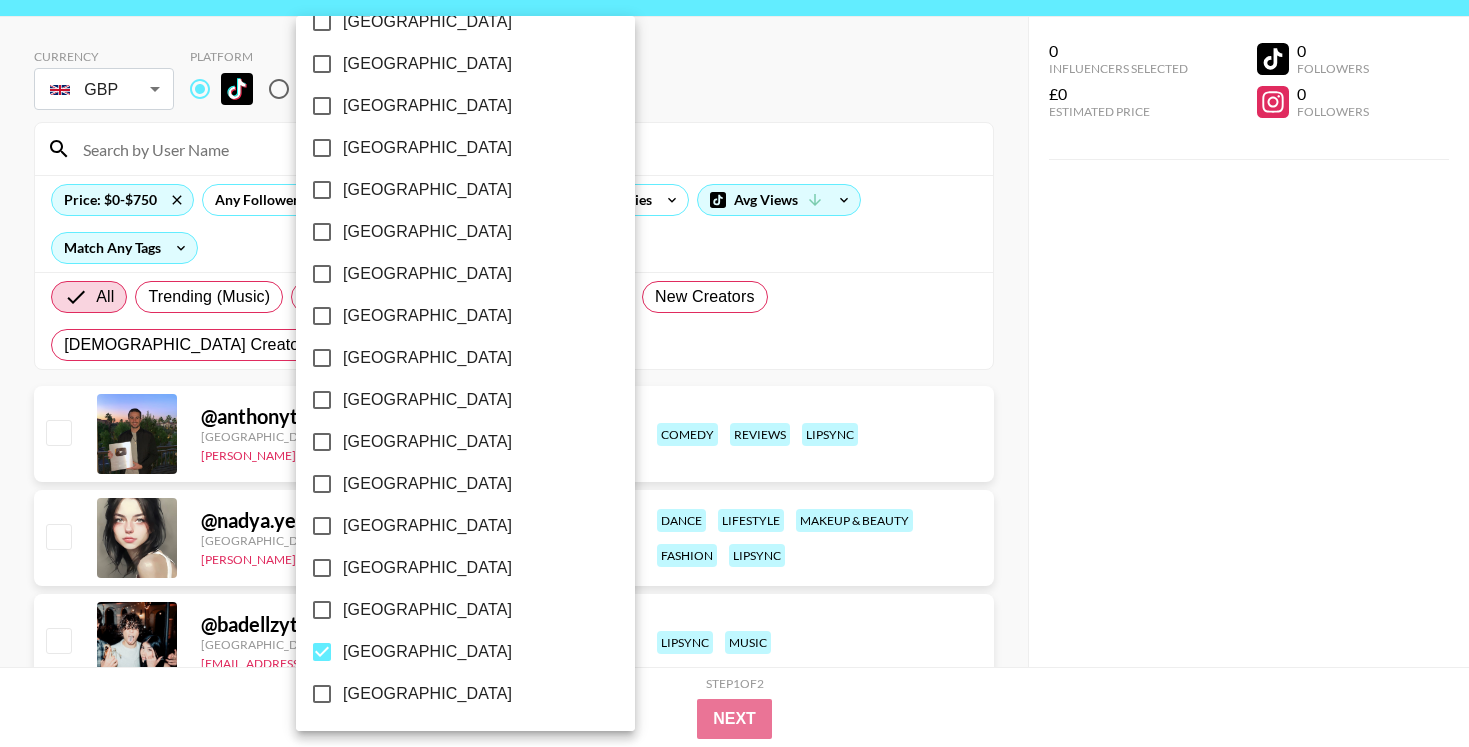 click at bounding box center [734, 373] 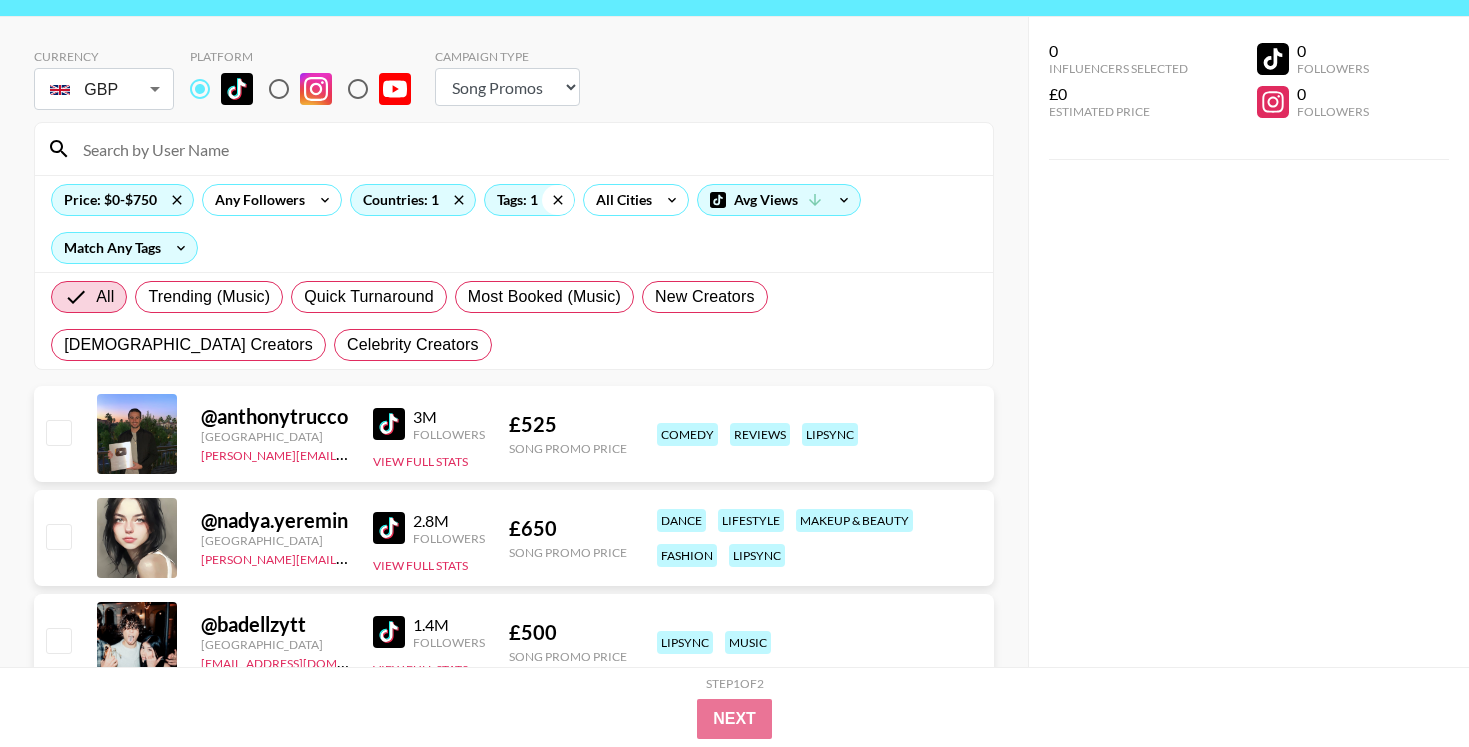 click 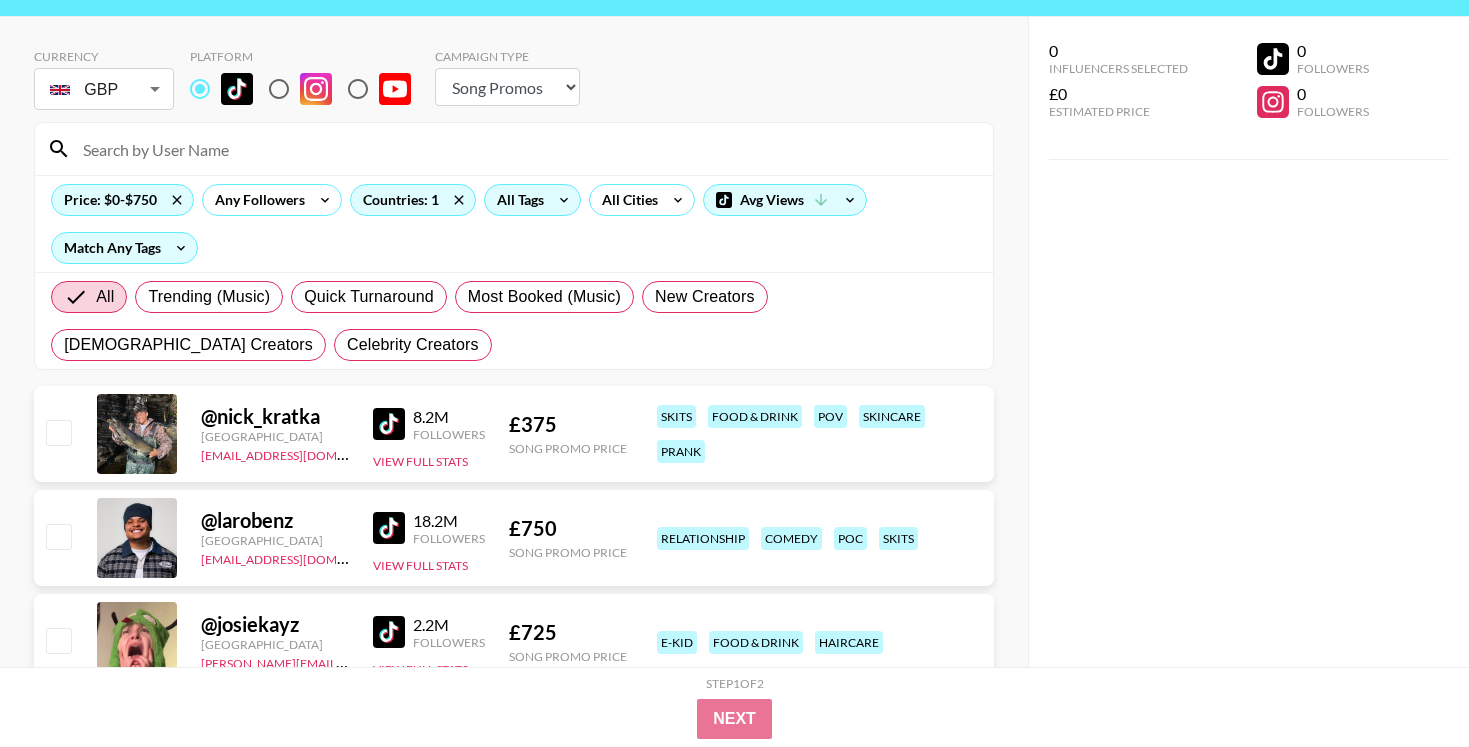 click on "All Tags" at bounding box center [516, 200] 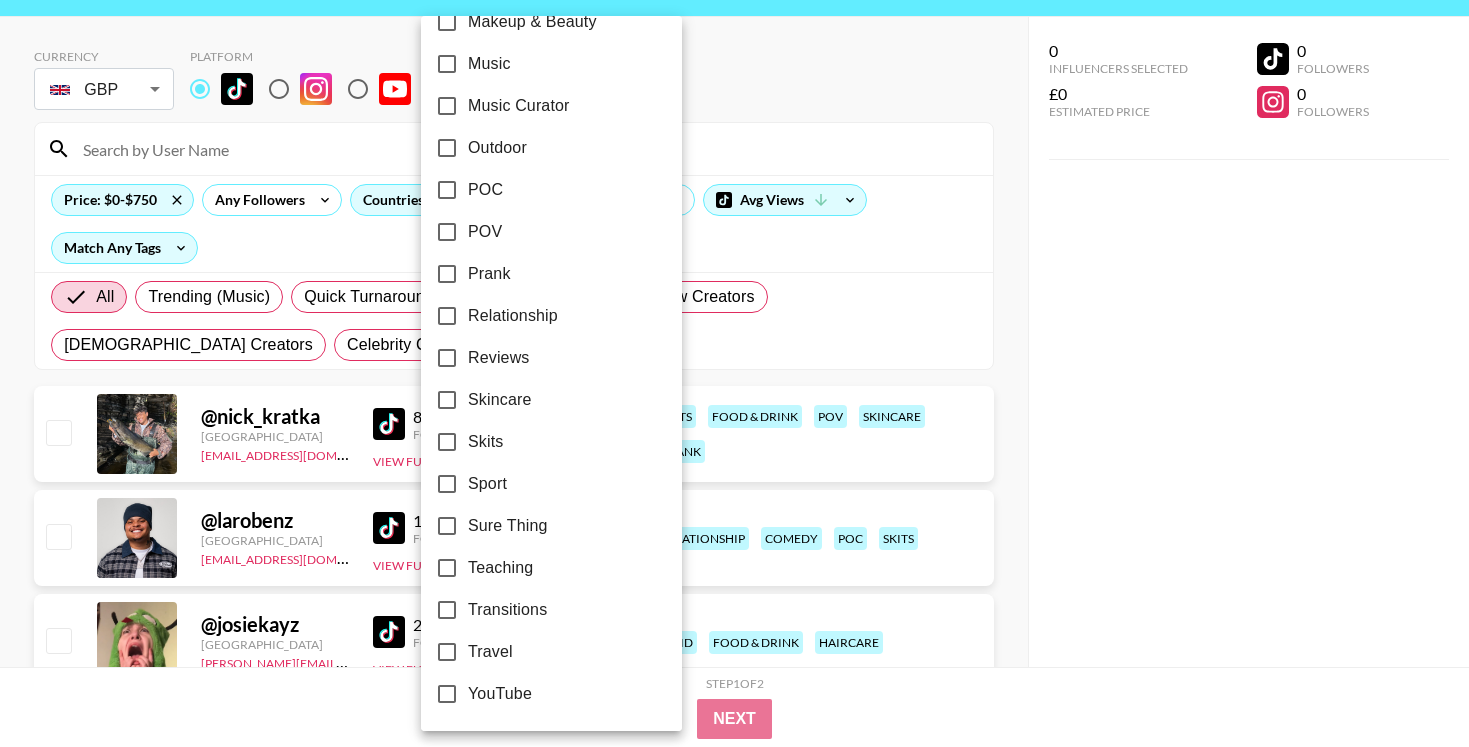 scroll, scrollTop: 1129, scrollLeft: 0, axis: vertical 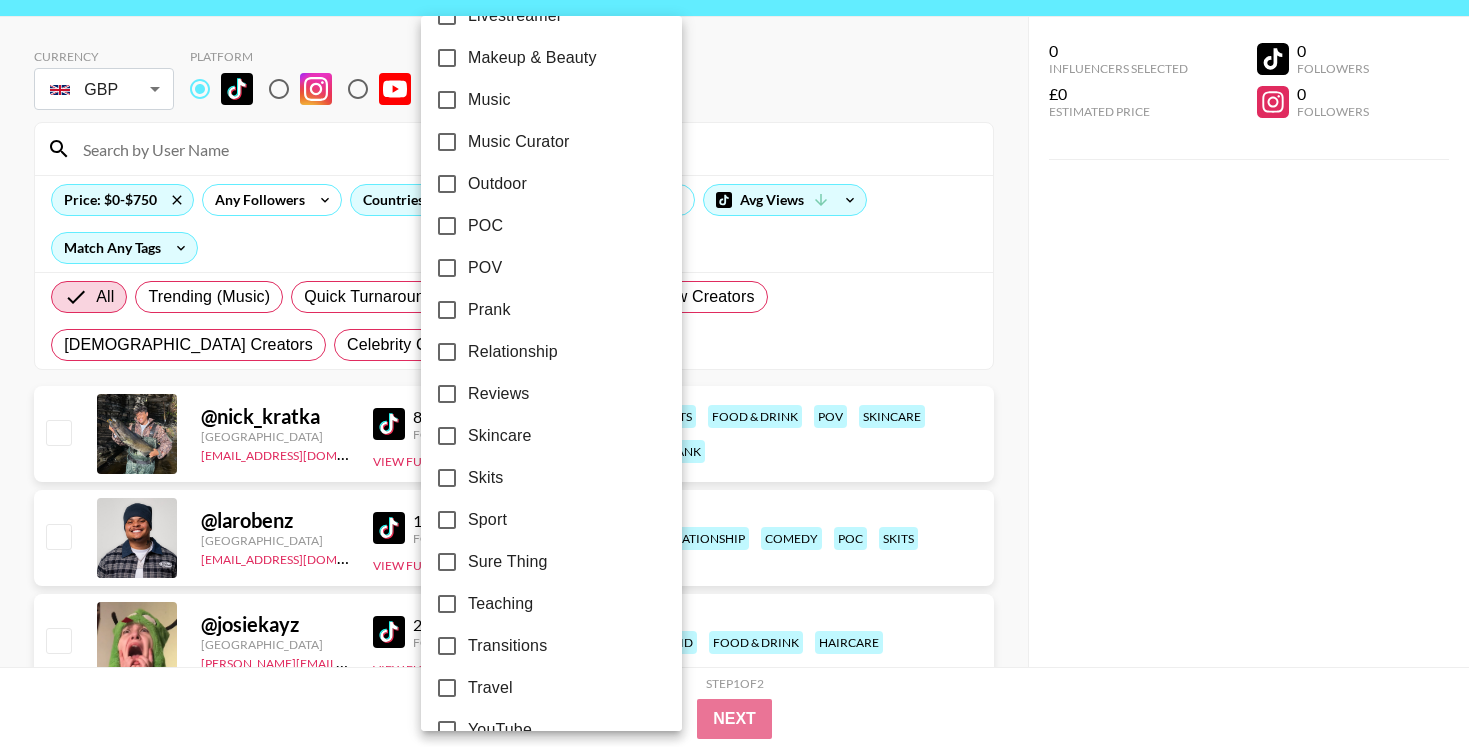 click on "POV" at bounding box center (447, 268) 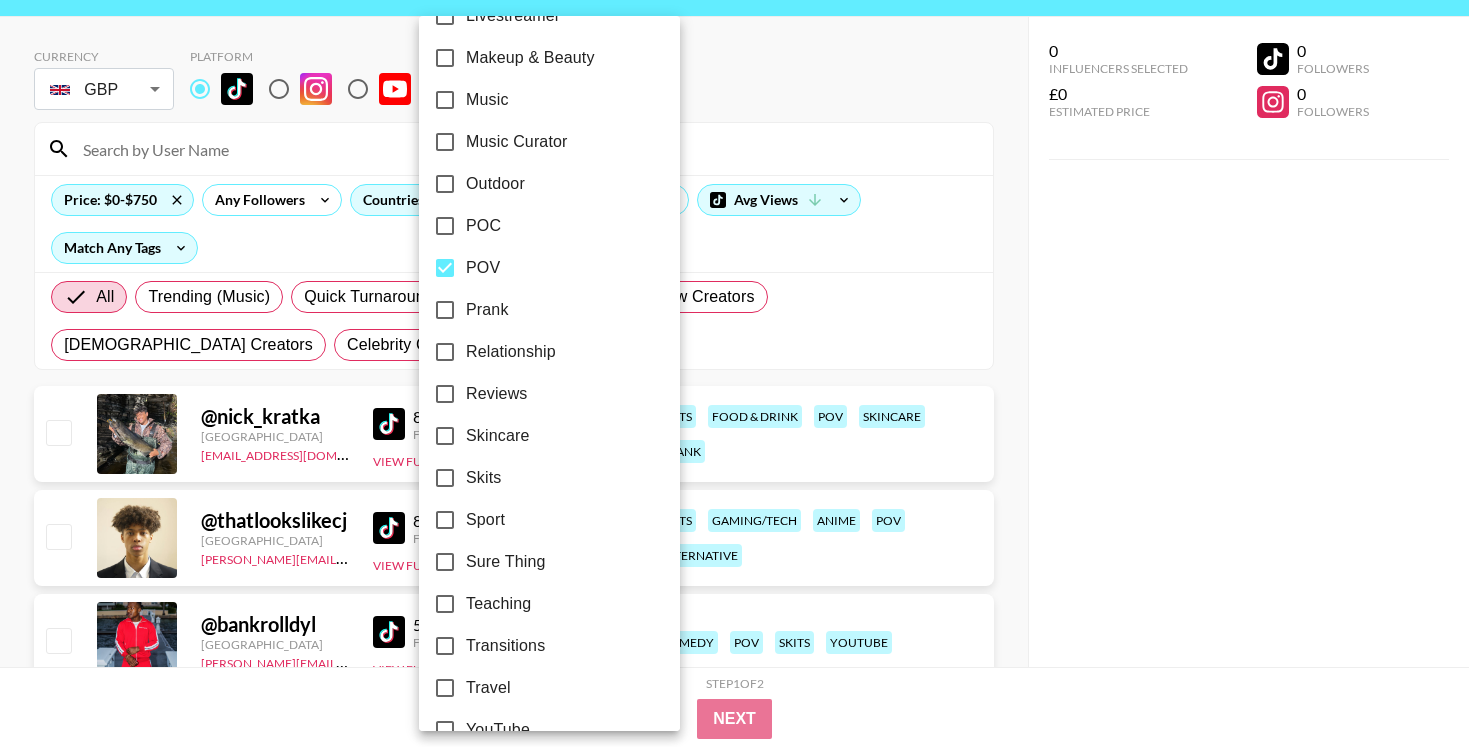 click at bounding box center [734, 373] 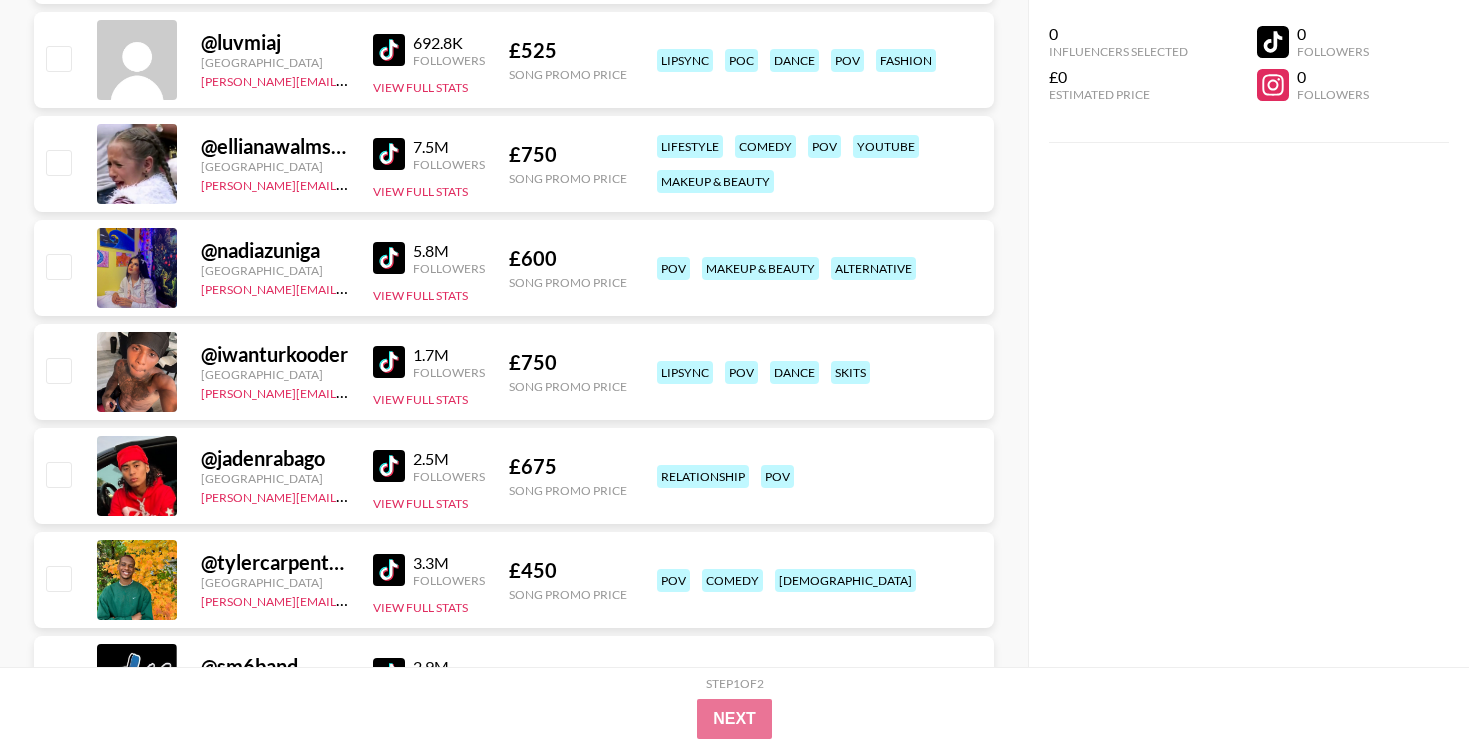 scroll, scrollTop: 1587, scrollLeft: 0, axis: vertical 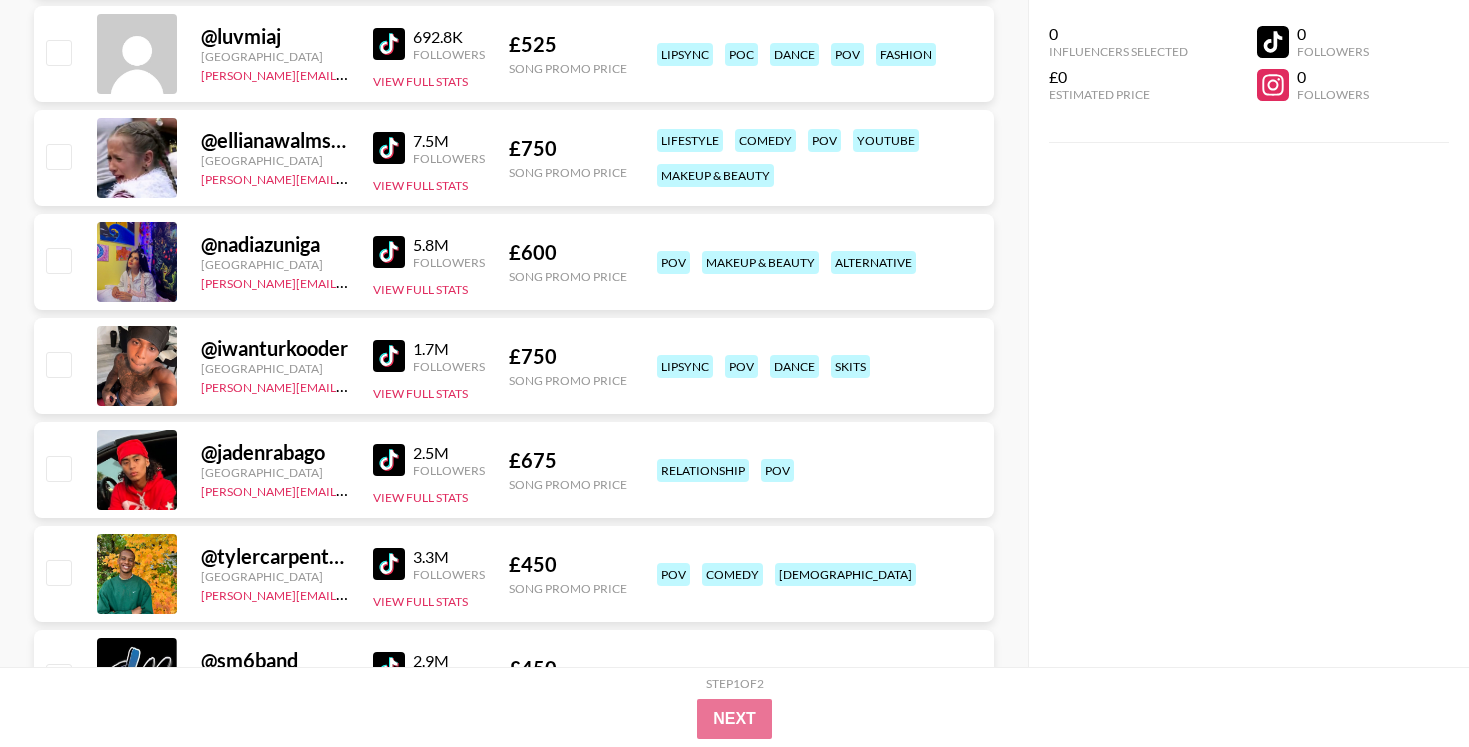 click at bounding box center [389, 252] 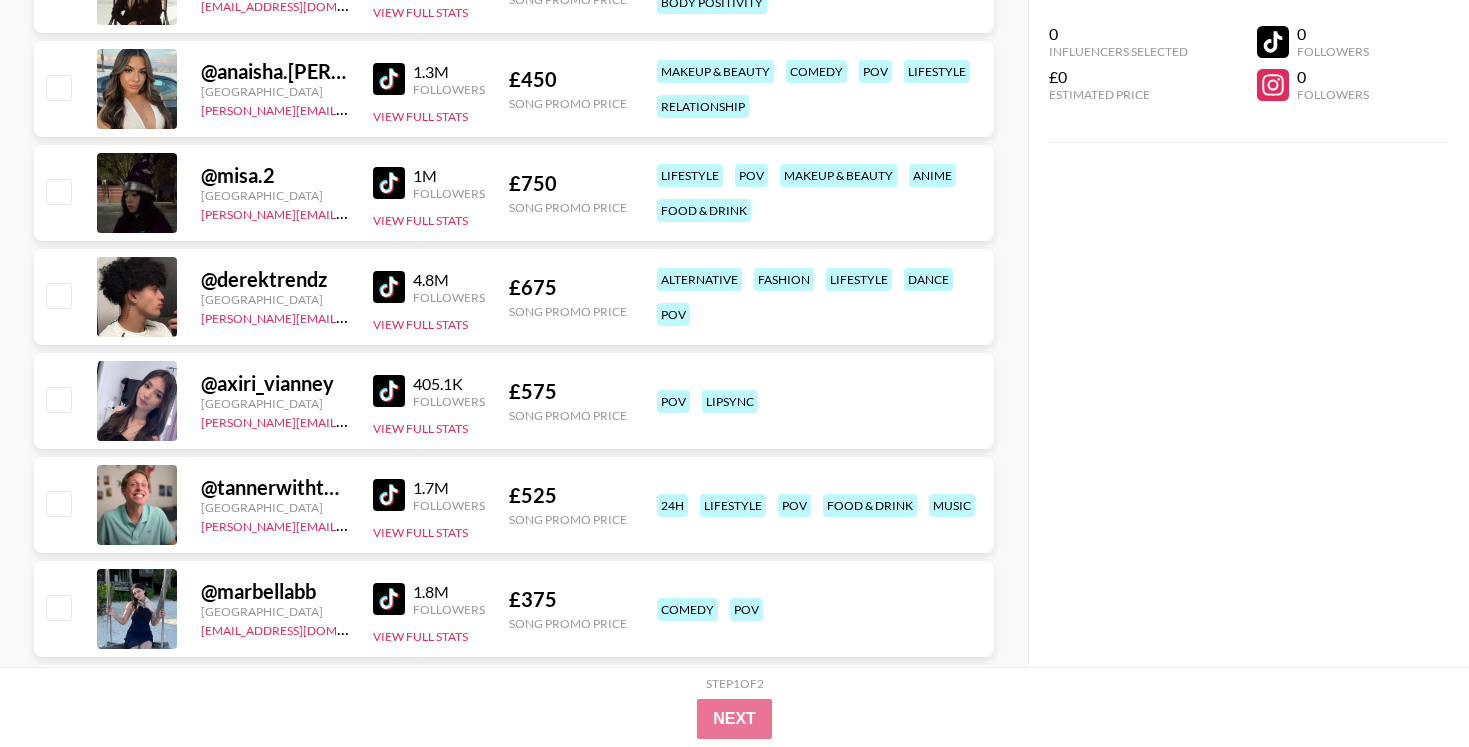 scroll, scrollTop: 2392, scrollLeft: 0, axis: vertical 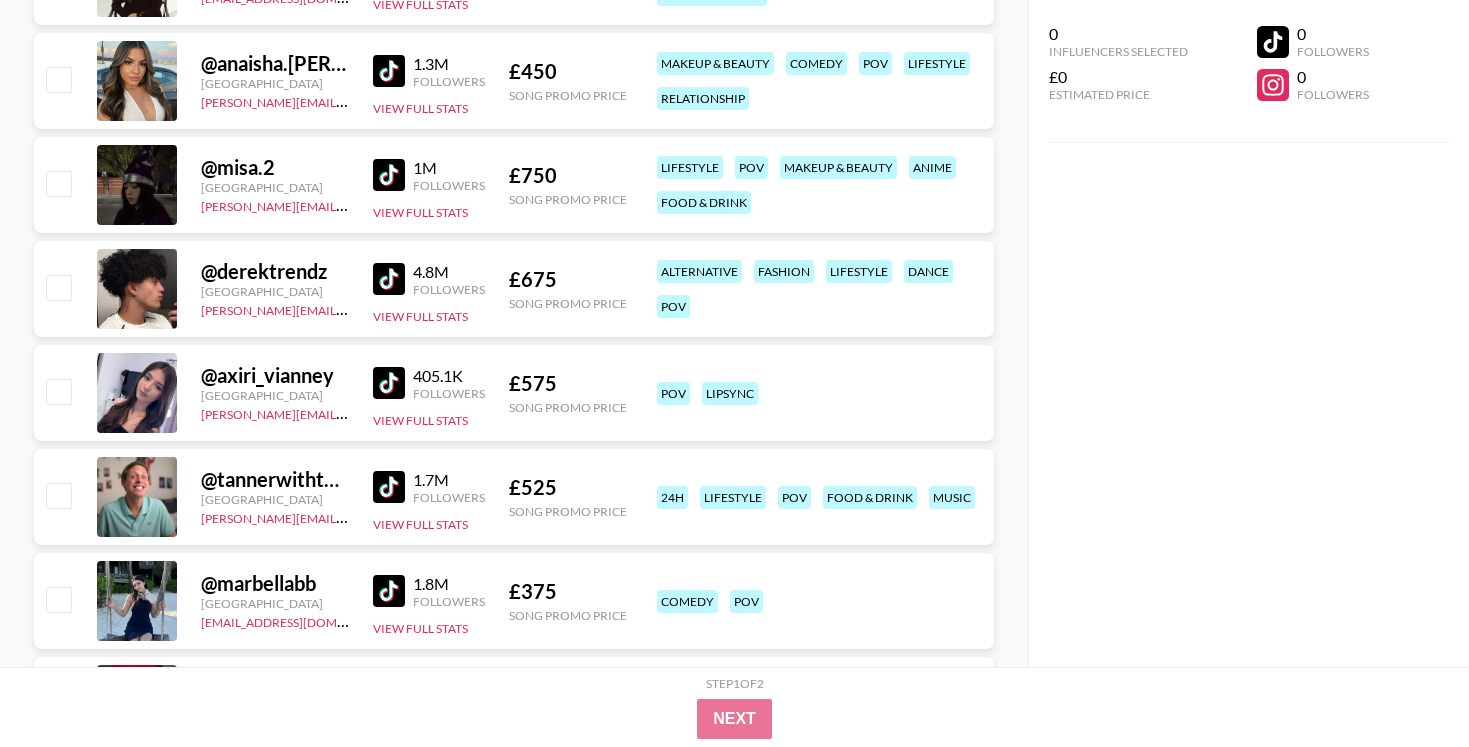 click at bounding box center (389, 383) 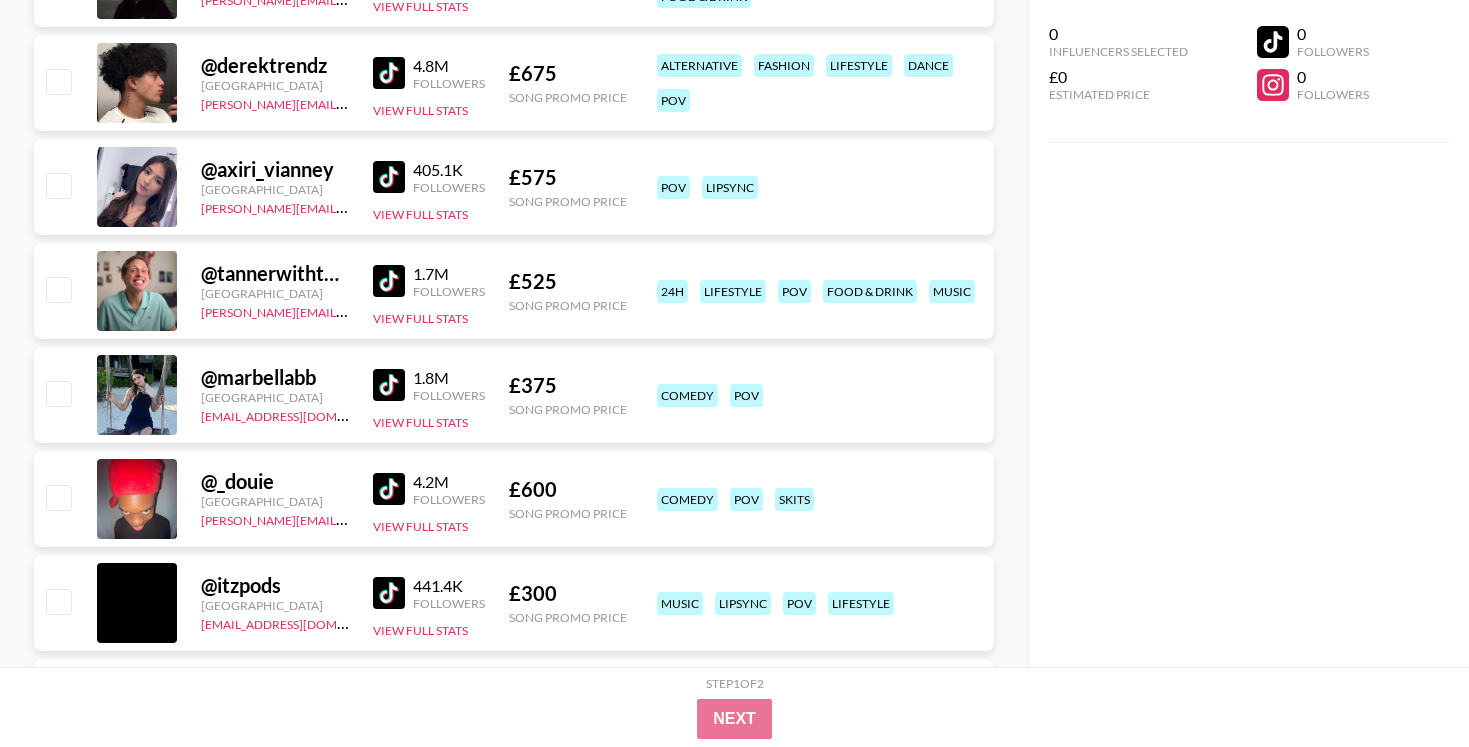 scroll, scrollTop: 2600, scrollLeft: 0, axis: vertical 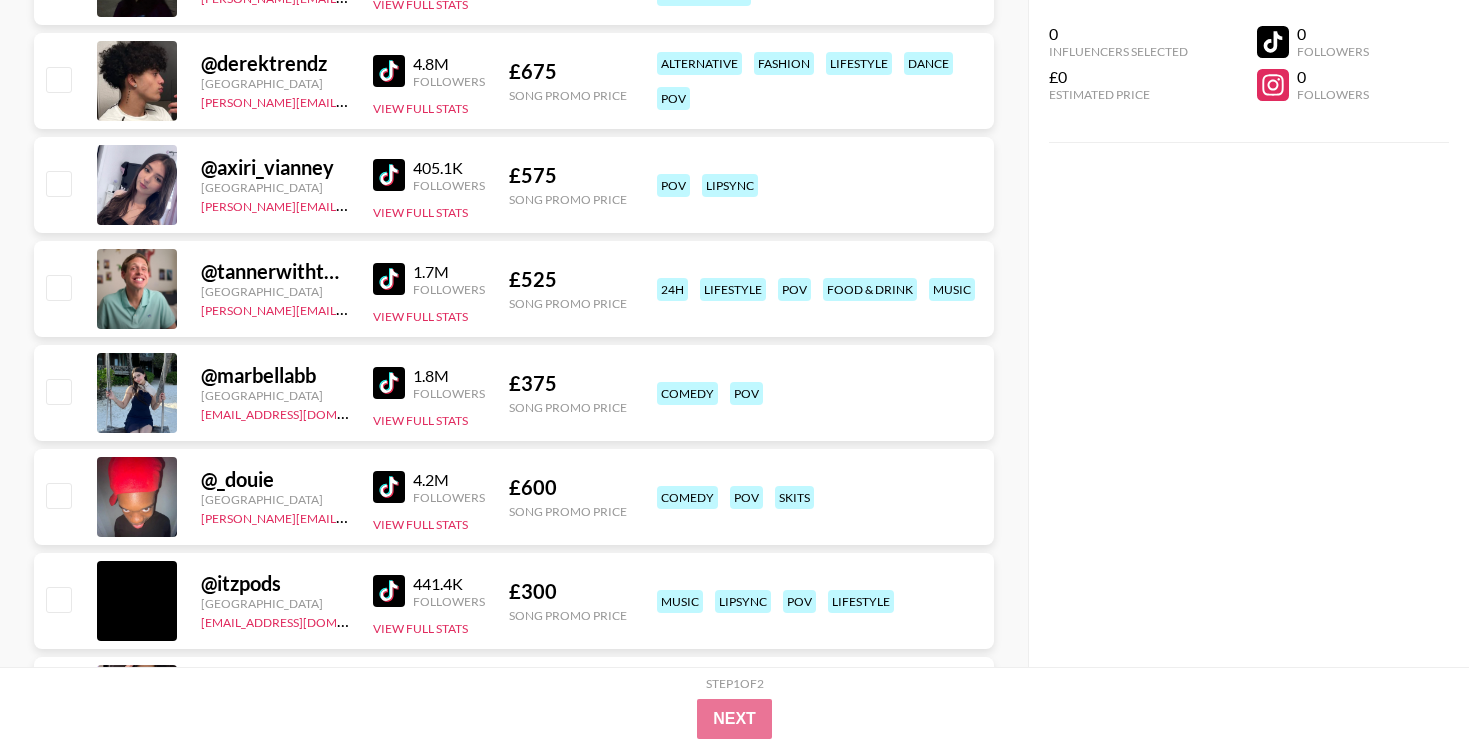 click at bounding box center (389, 383) 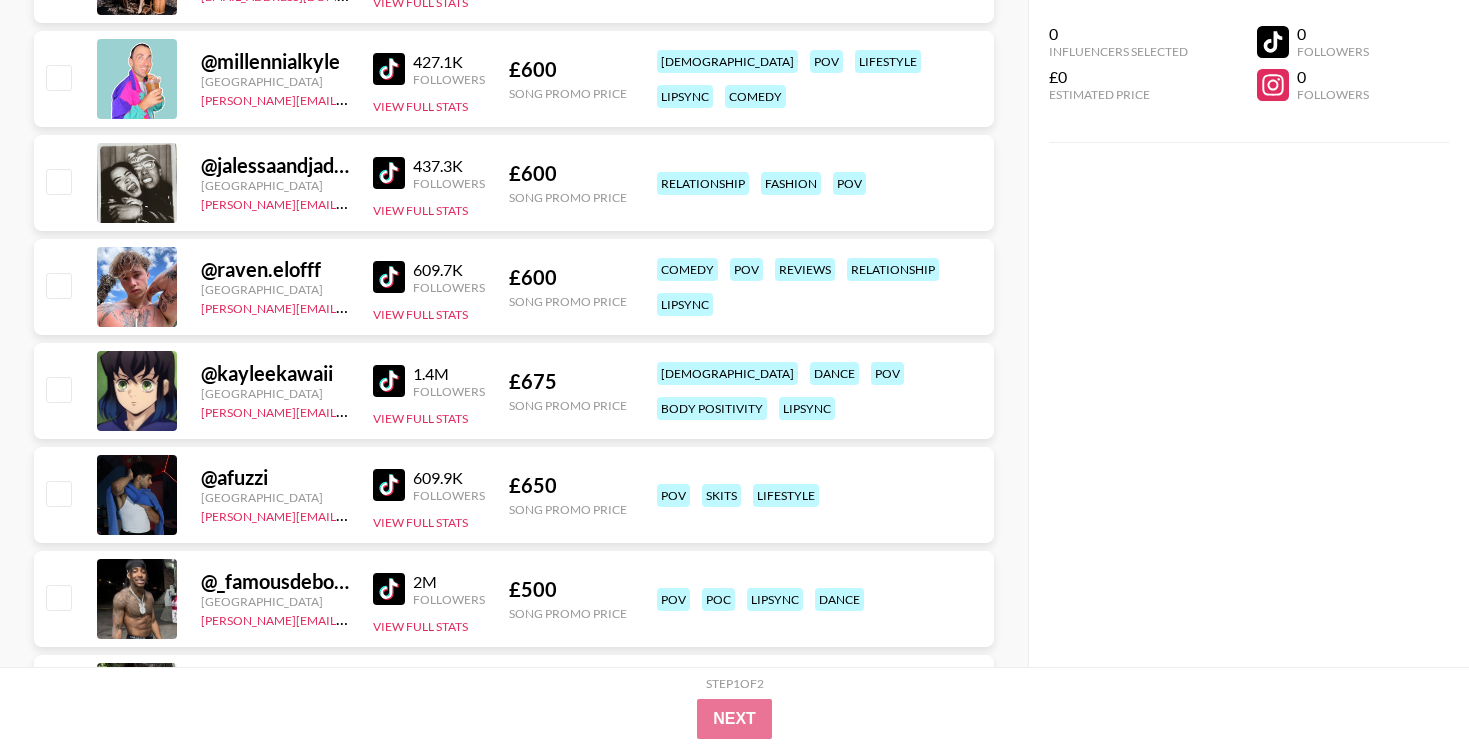 scroll, scrollTop: 4788, scrollLeft: 0, axis: vertical 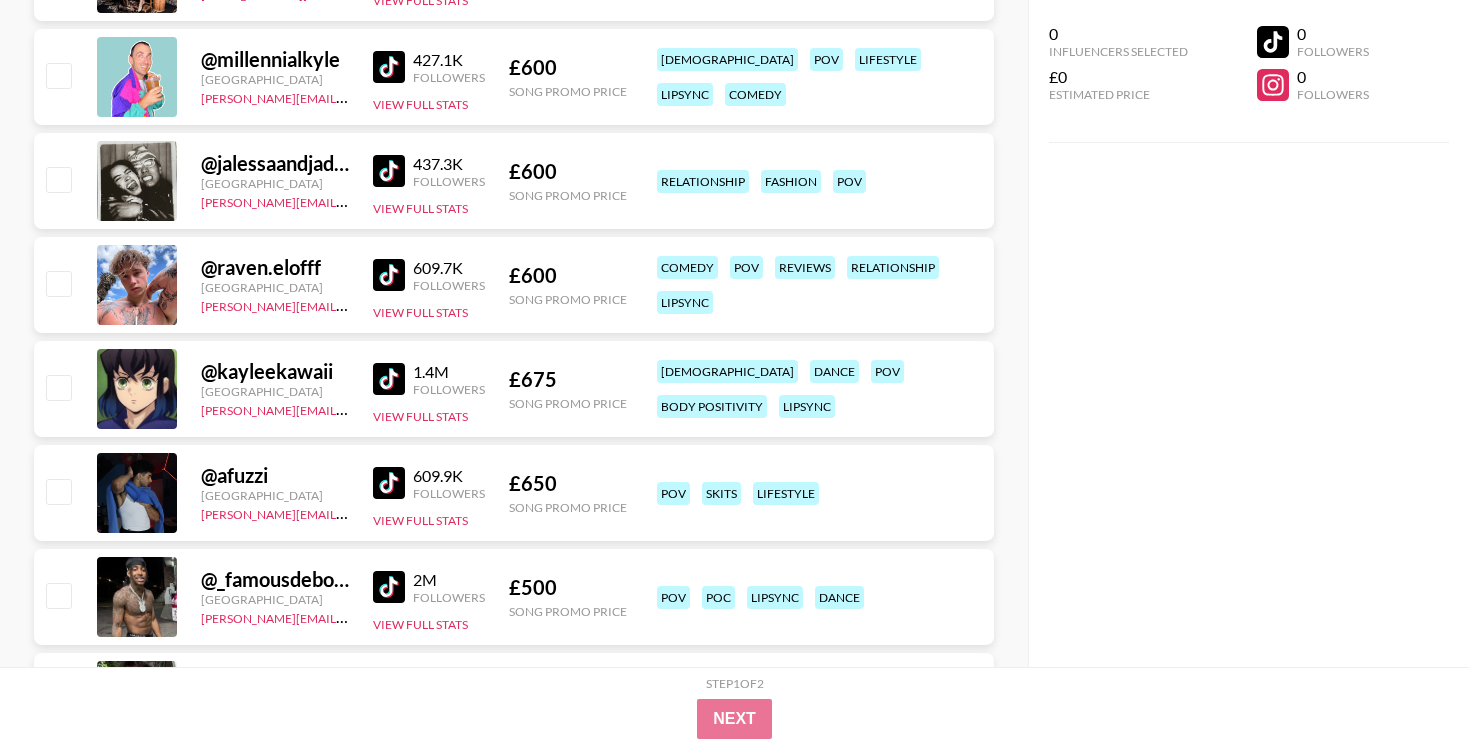 click at bounding box center [389, 171] 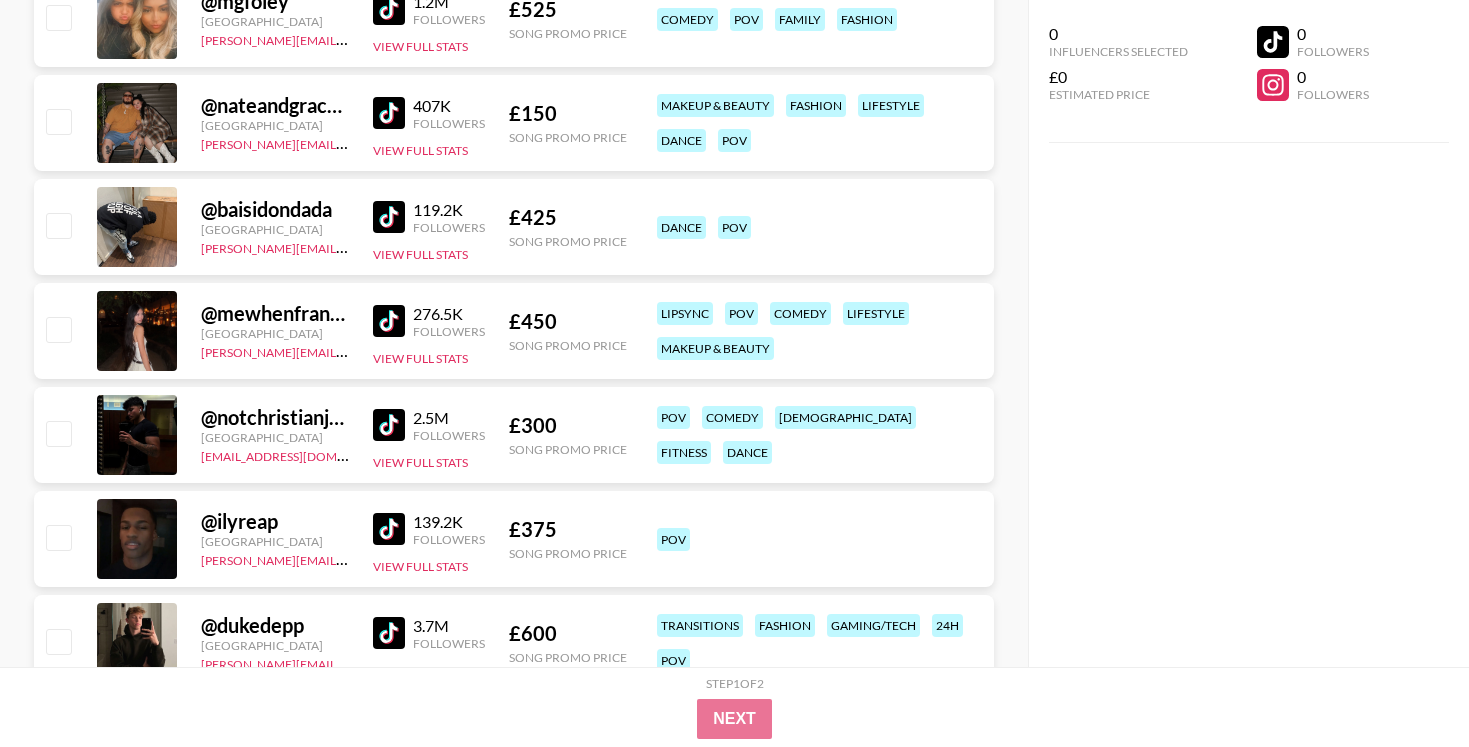 scroll, scrollTop: 7449, scrollLeft: 0, axis: vertical 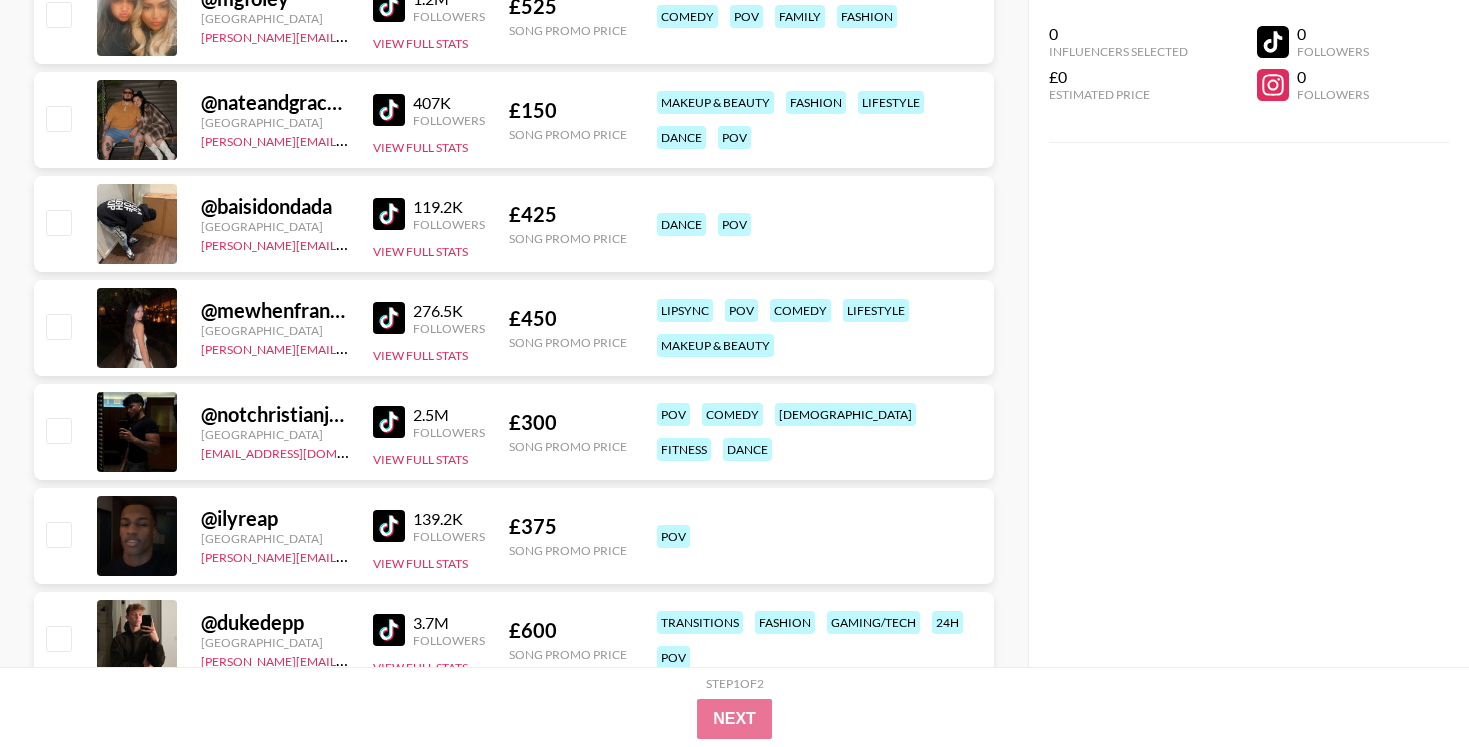 click at bounding box center (389, 318) 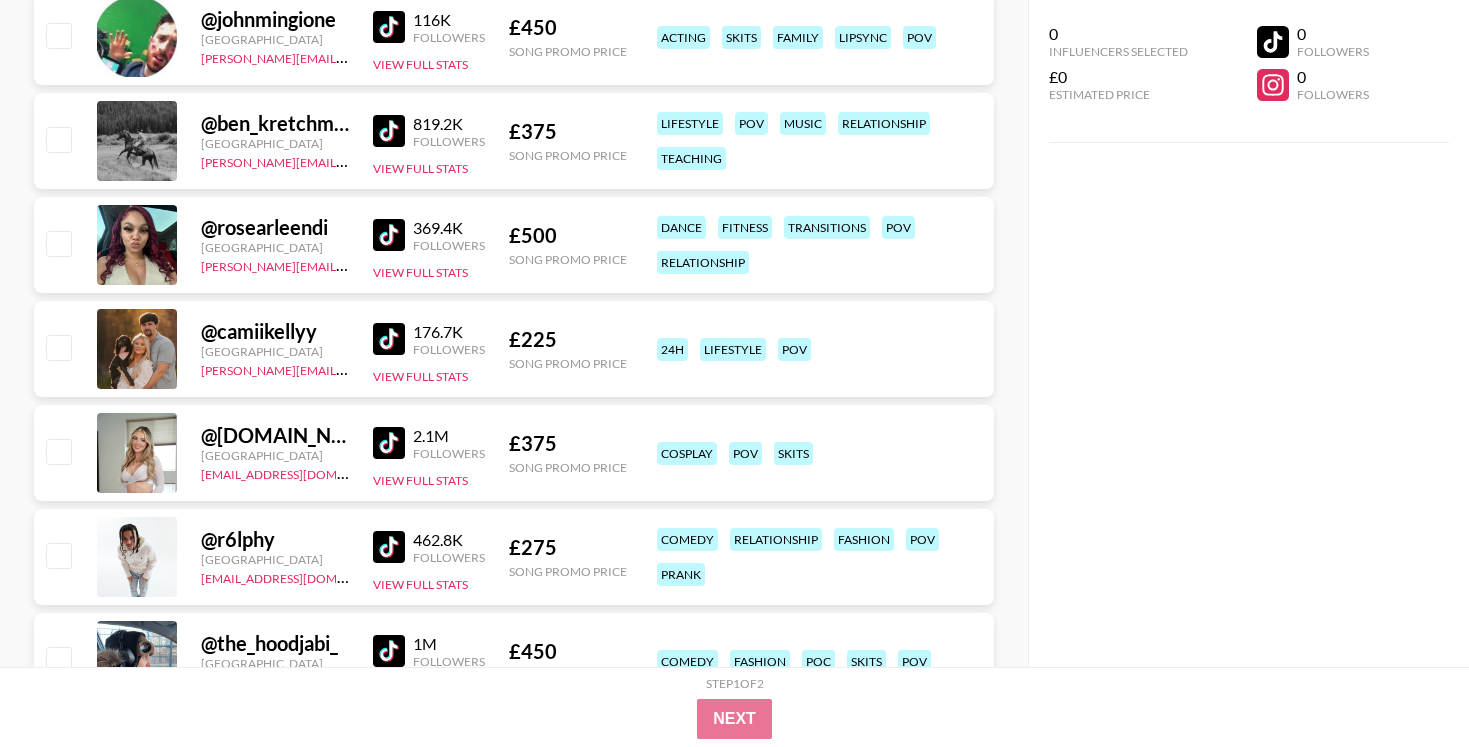 scroll, scrollTop: 9093, scrollLeft: 0, axis: vertical 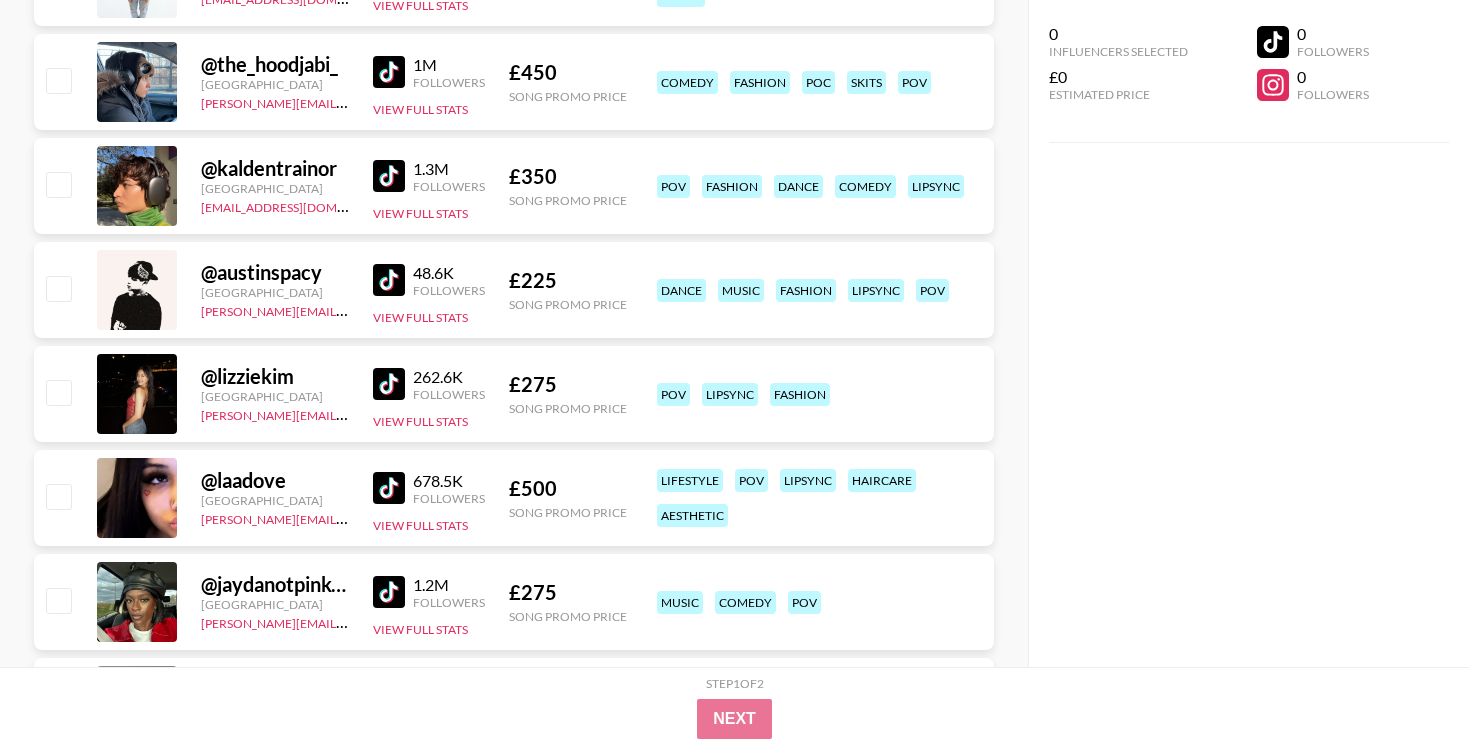 click at bounding box center (389, 384) 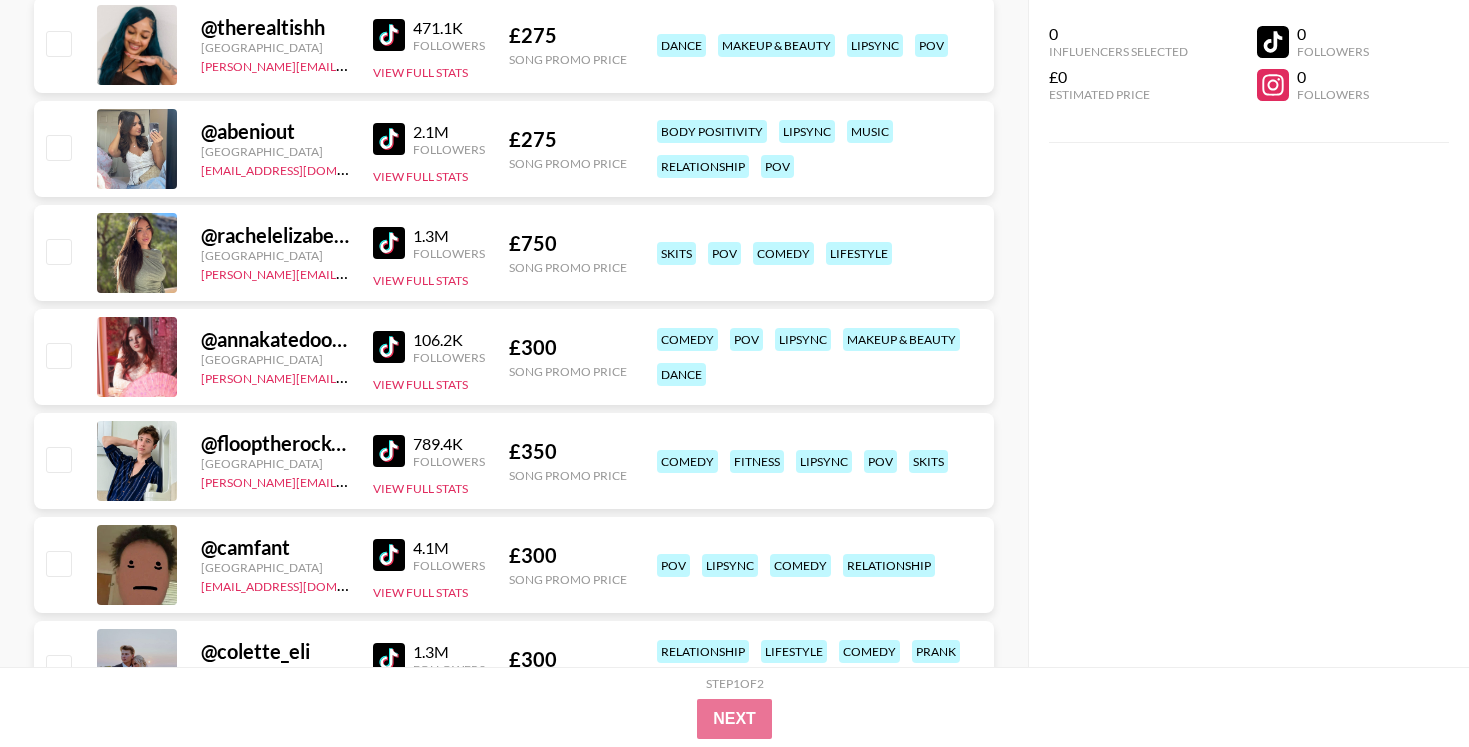 scroll, scrollTop: 13117, scrollLeft: 0, axis: vertical 